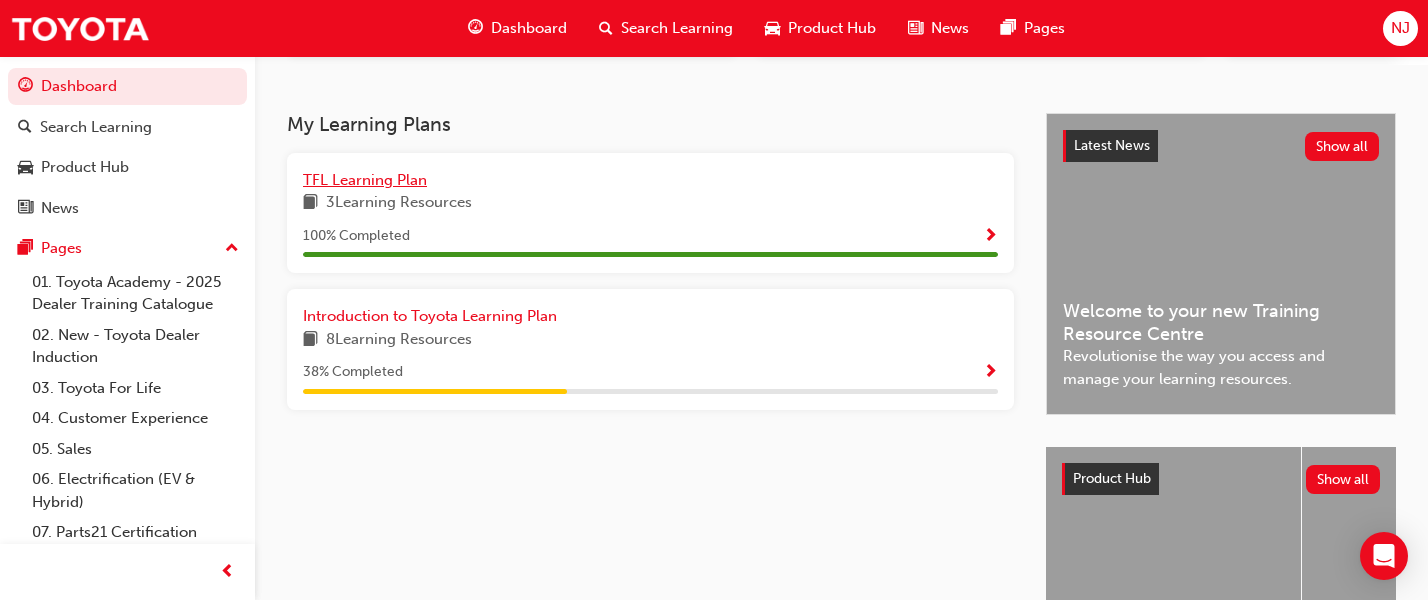 scroll, scrollTop: 400, scrollLeft: 0, axis: vertical 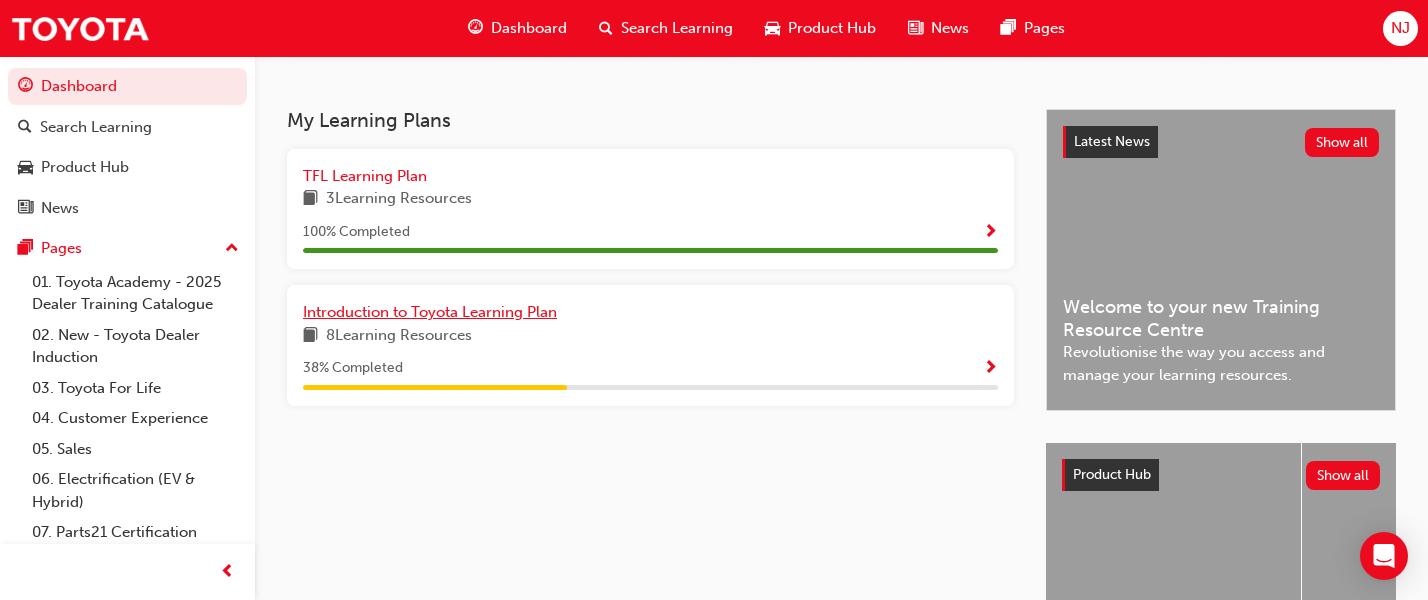 click on "Introduction to Toyota Learning Plan" at bounding box center (430, 312) 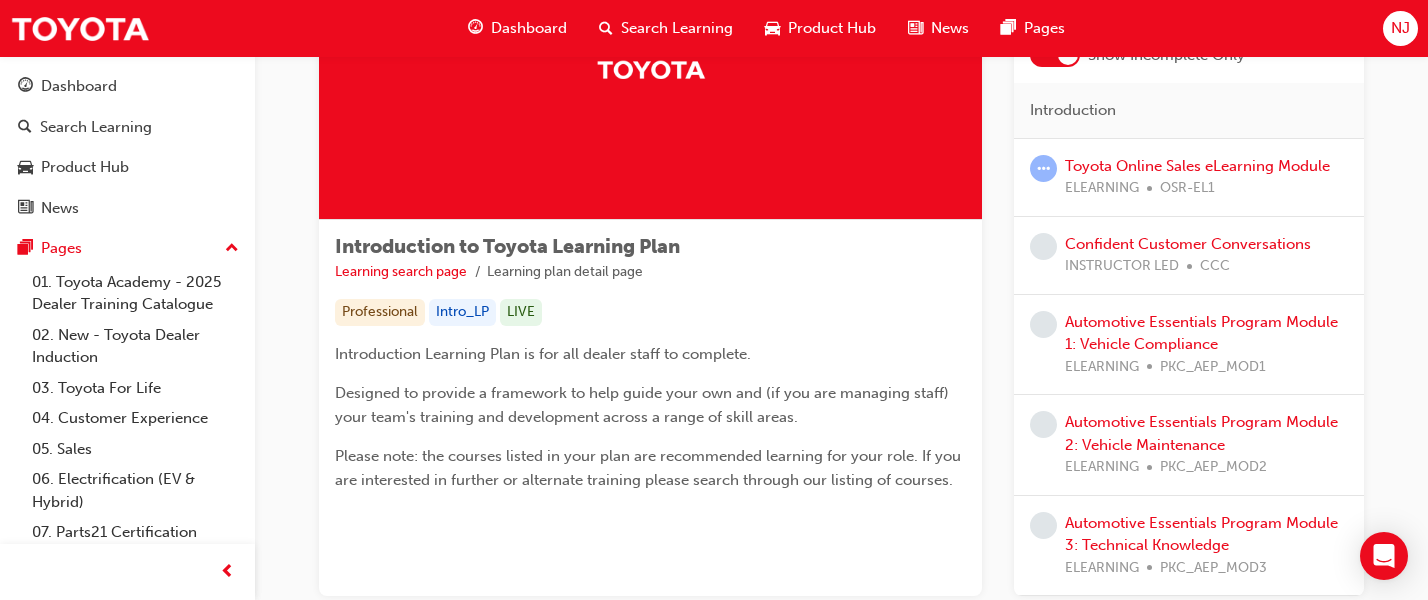 scroll, scrollTop: 0, scrollLeft: 0, axis: both 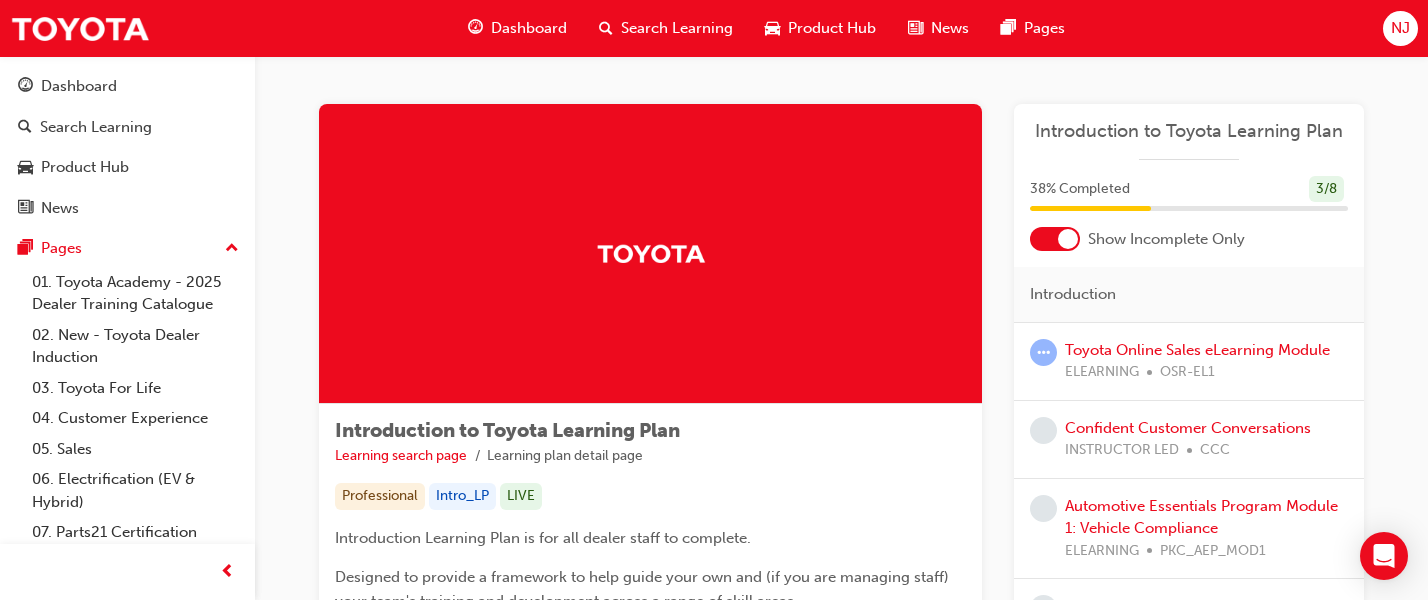click at bounding box center (1068, 239) 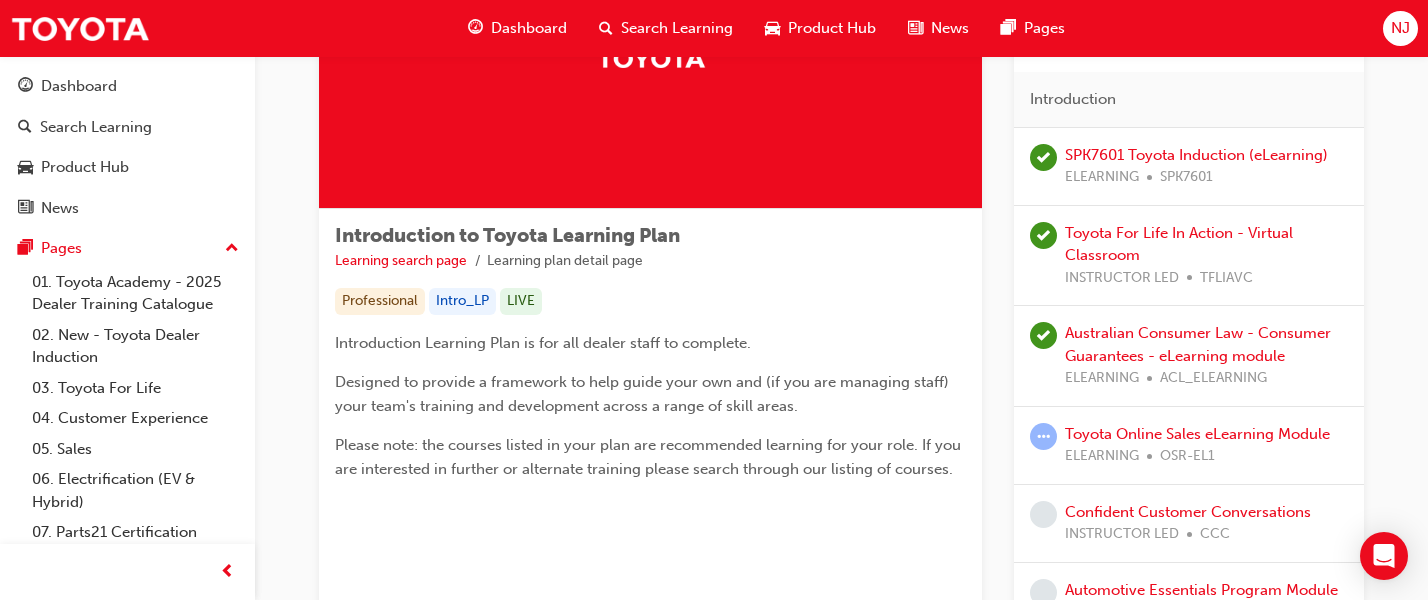 scroll, scrollTop: 200, scrollLeft: 0, axis: vertical 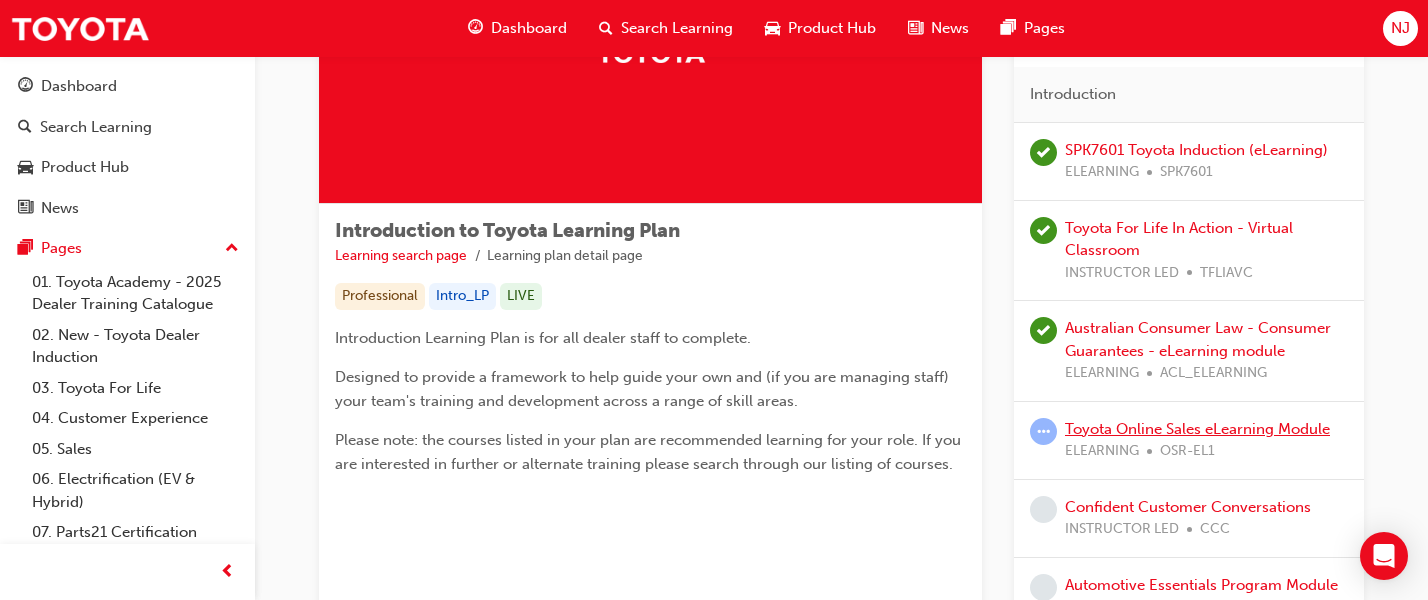 click on "Toyota Online Sales eLearning Module" at bounding box center [1197, 429] 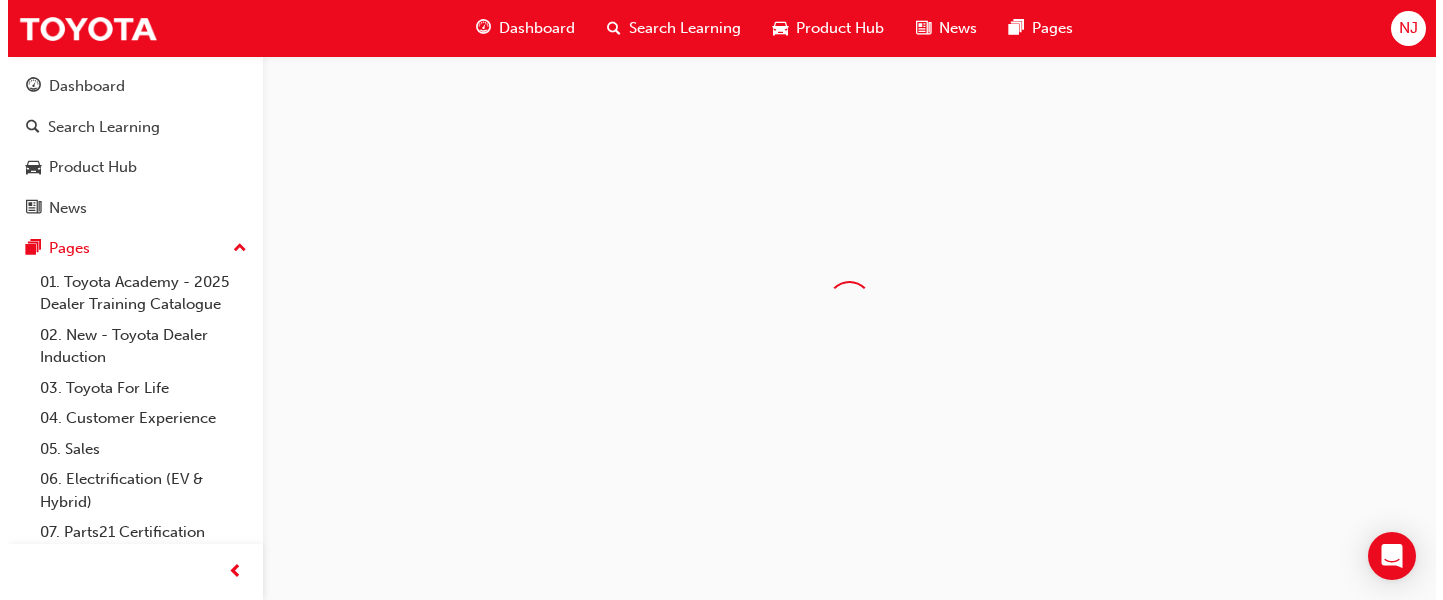 scroll, scrollTop: 0, scrollLeft: 0, axis: both 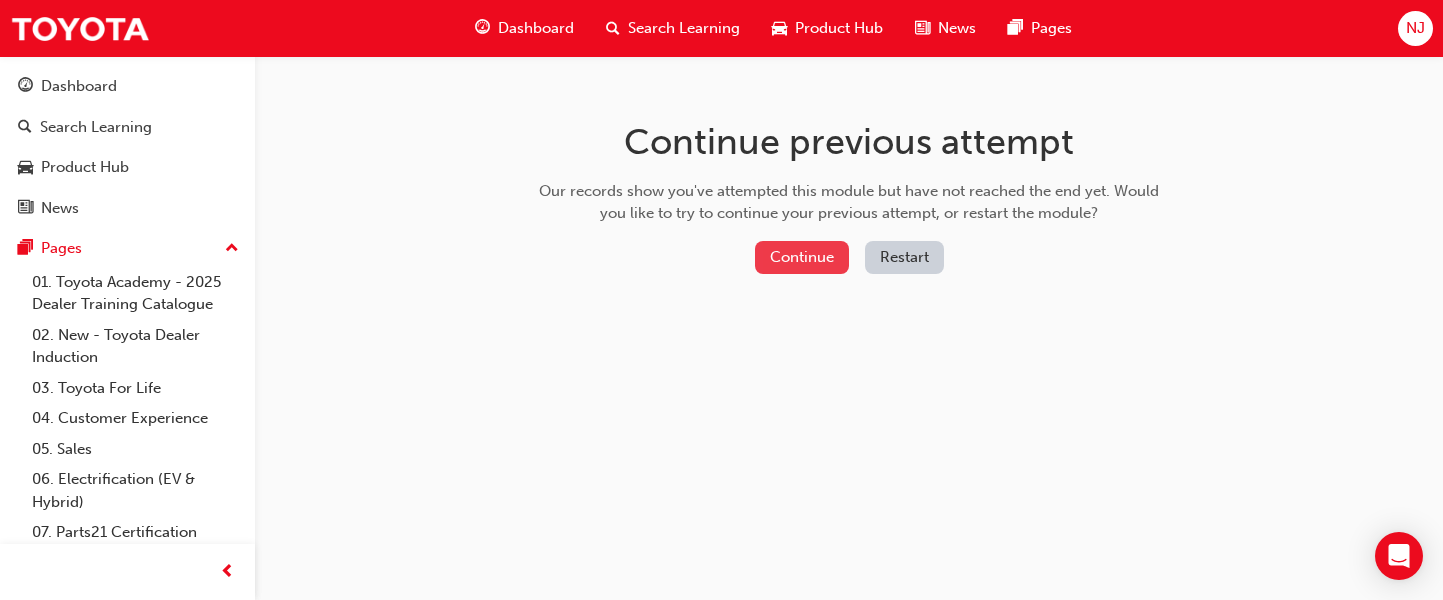 click on "Continue" at bounding box center [802, 257] 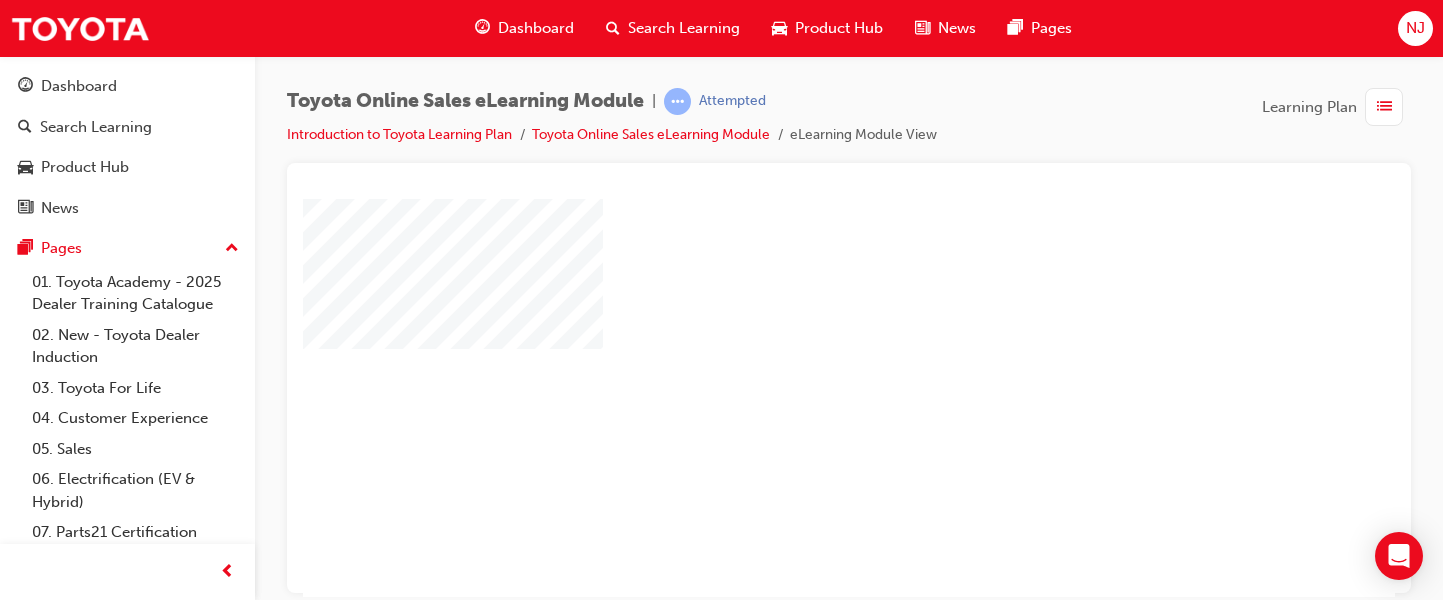 scroll, scrollTop: 0, scrollLeft: 0, axis: both 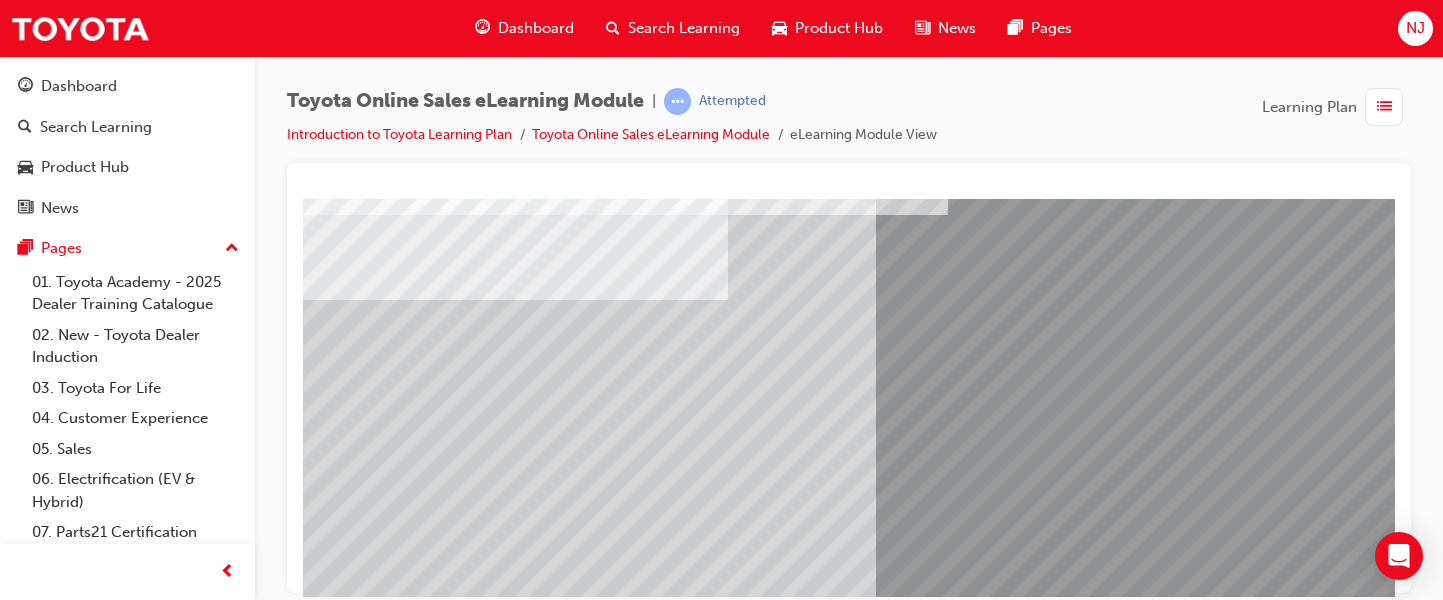 click at bounding box center [328, 4281] 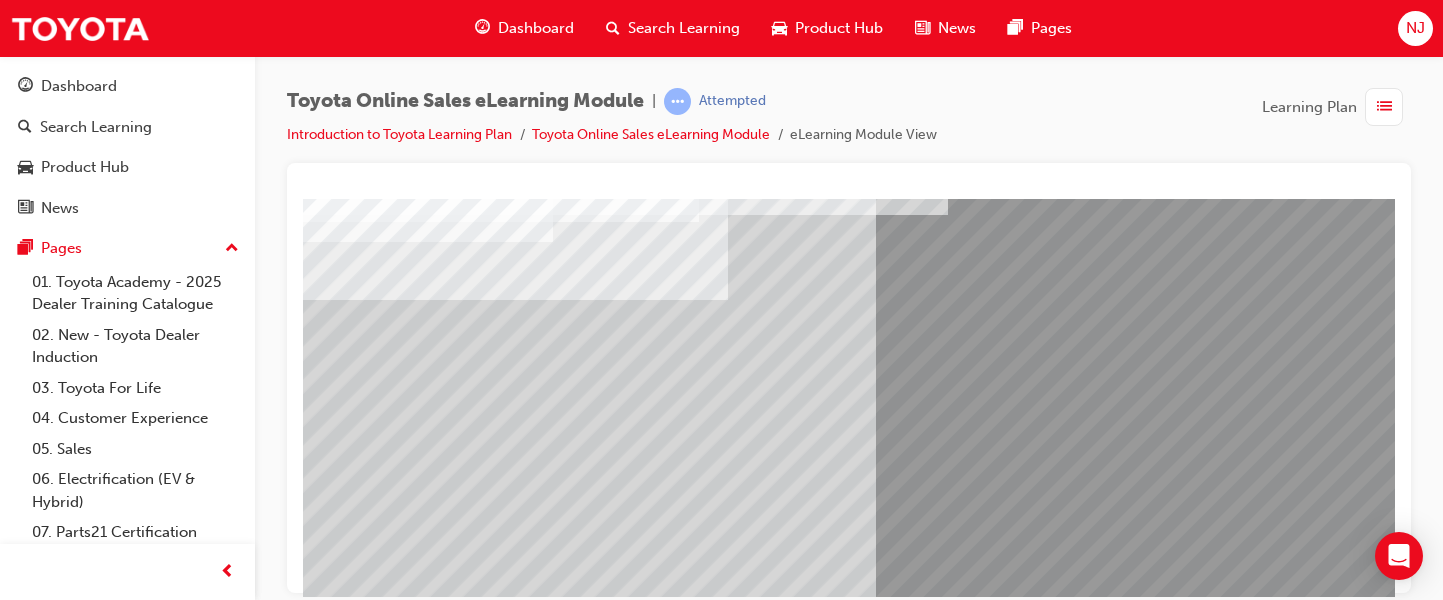 click at bounding box center [328, 4181] 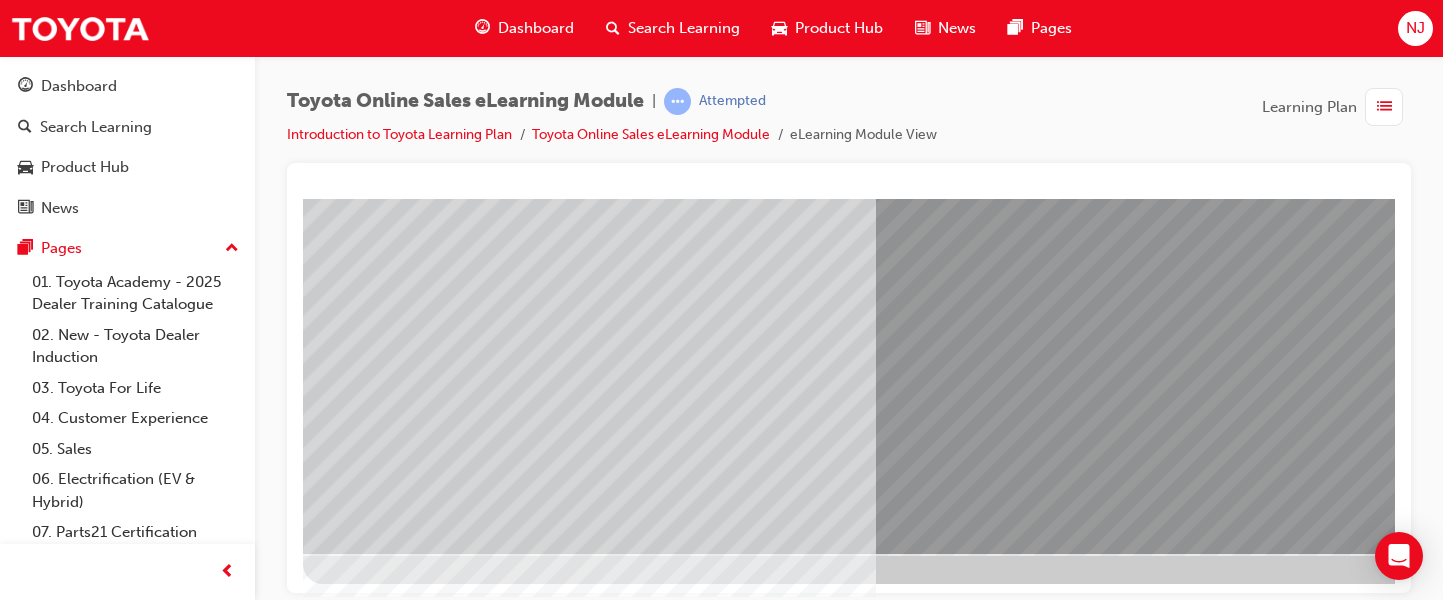 scroll, scrollTop: 367, scrollLeft: 0, axis: vertical 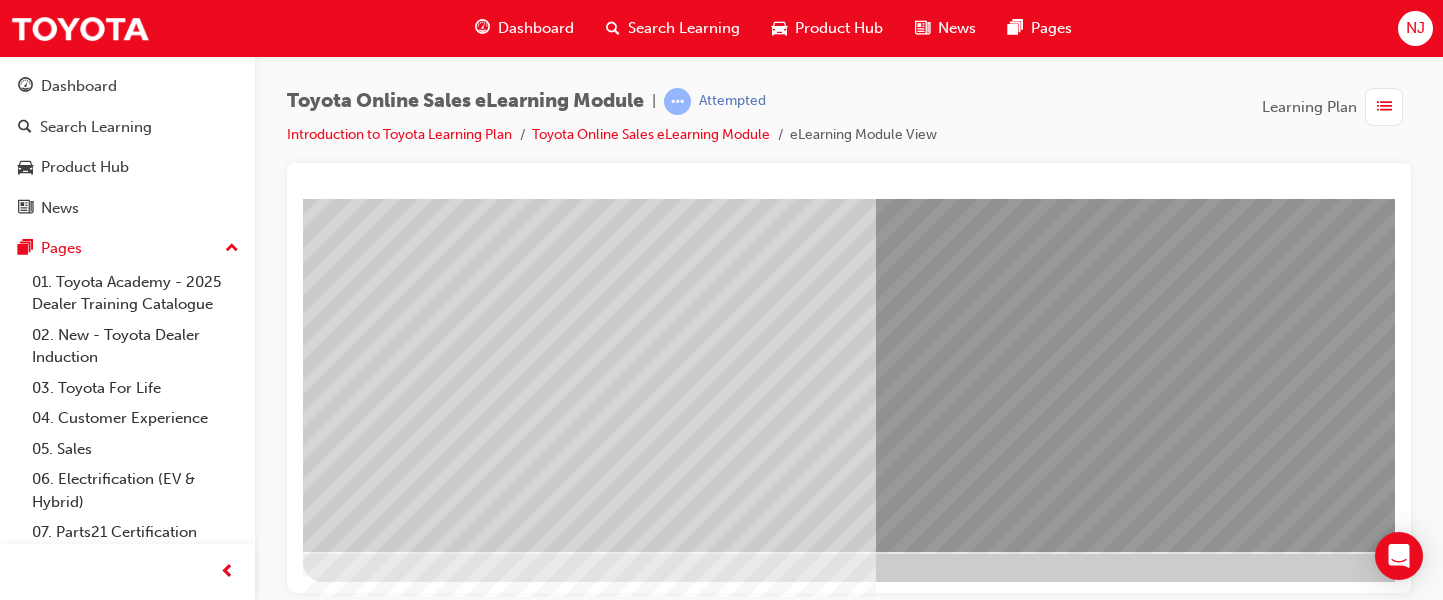 click at bounding box center [328, 4034] 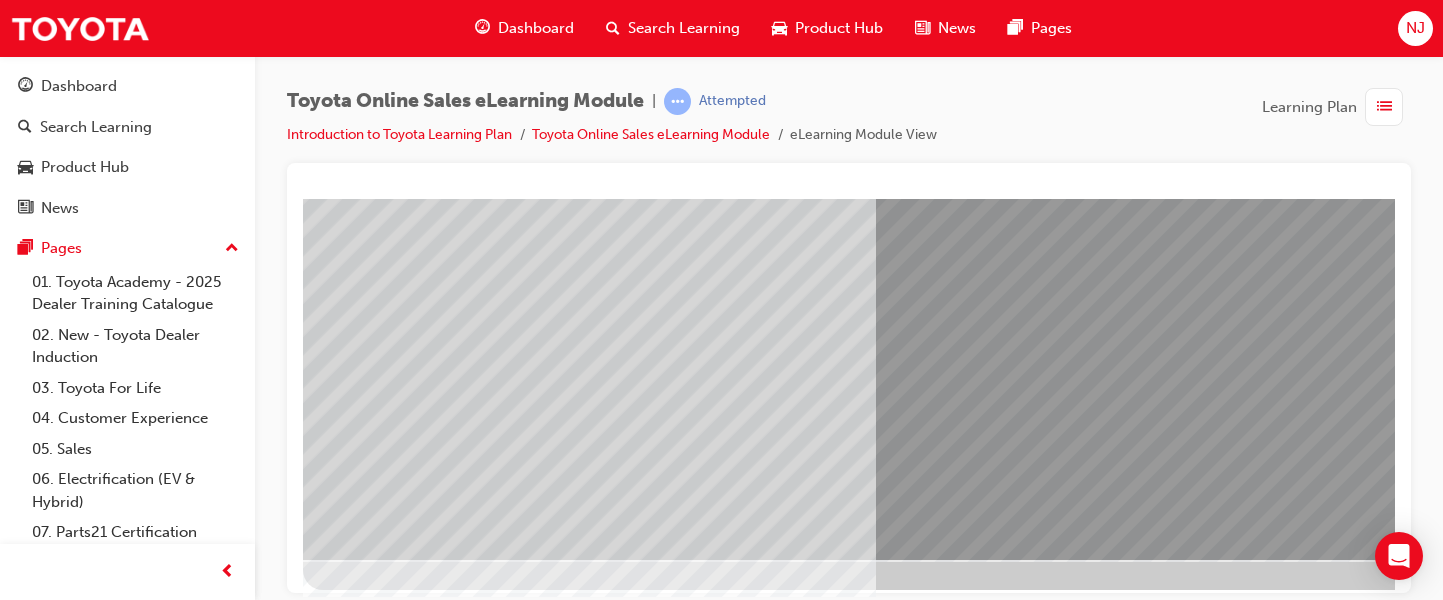 scroll, scrollTop: 367, scrollLeft: 0, axis: vertical 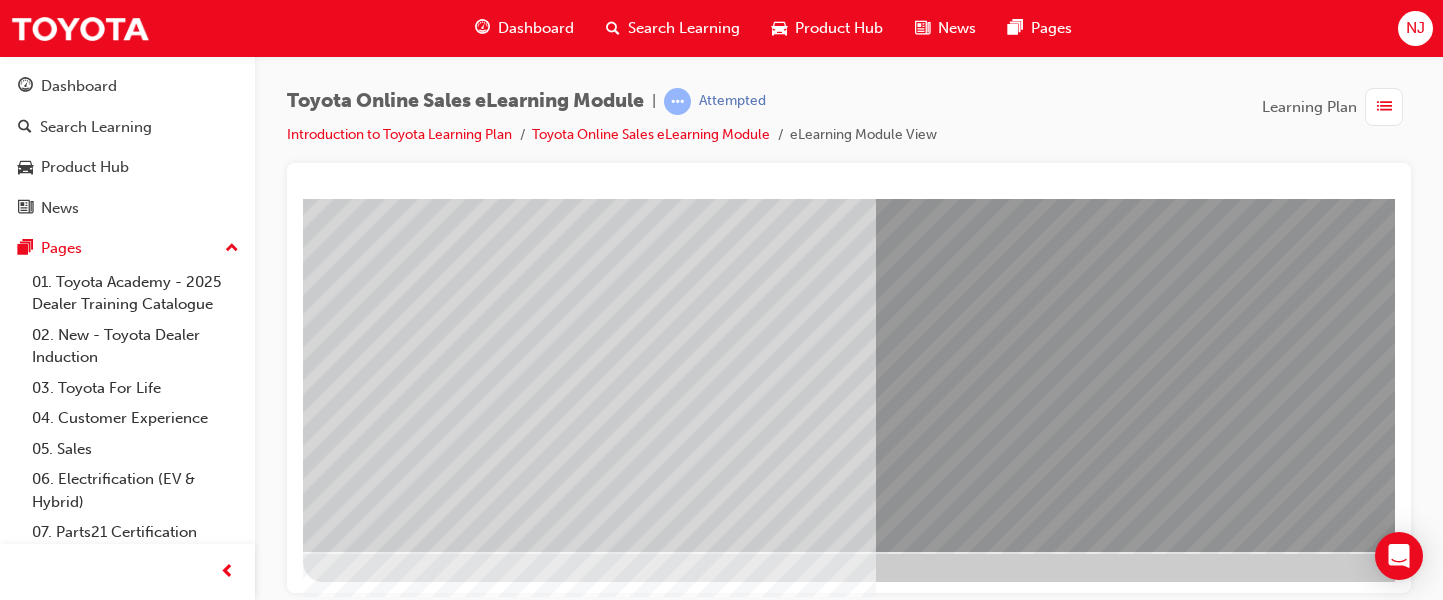 click at bounding box center [448, 6757] 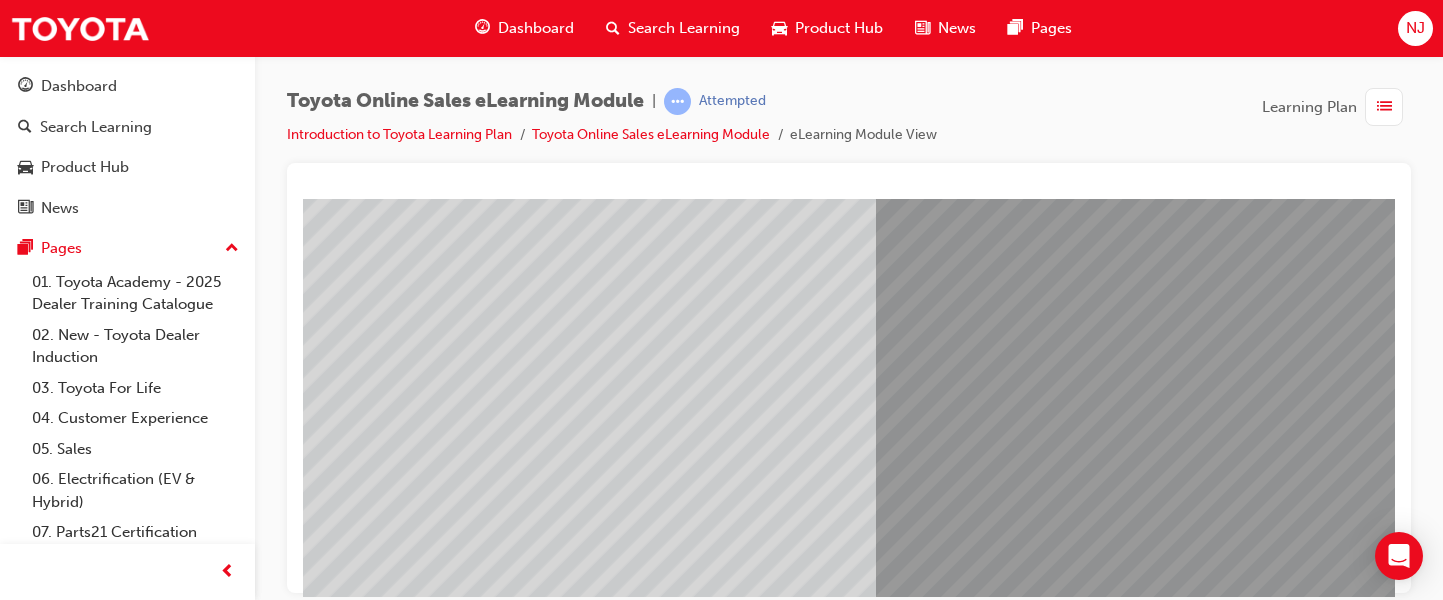 scroll, scrollTop: 367, scrollLeft: 0, axis: vertical 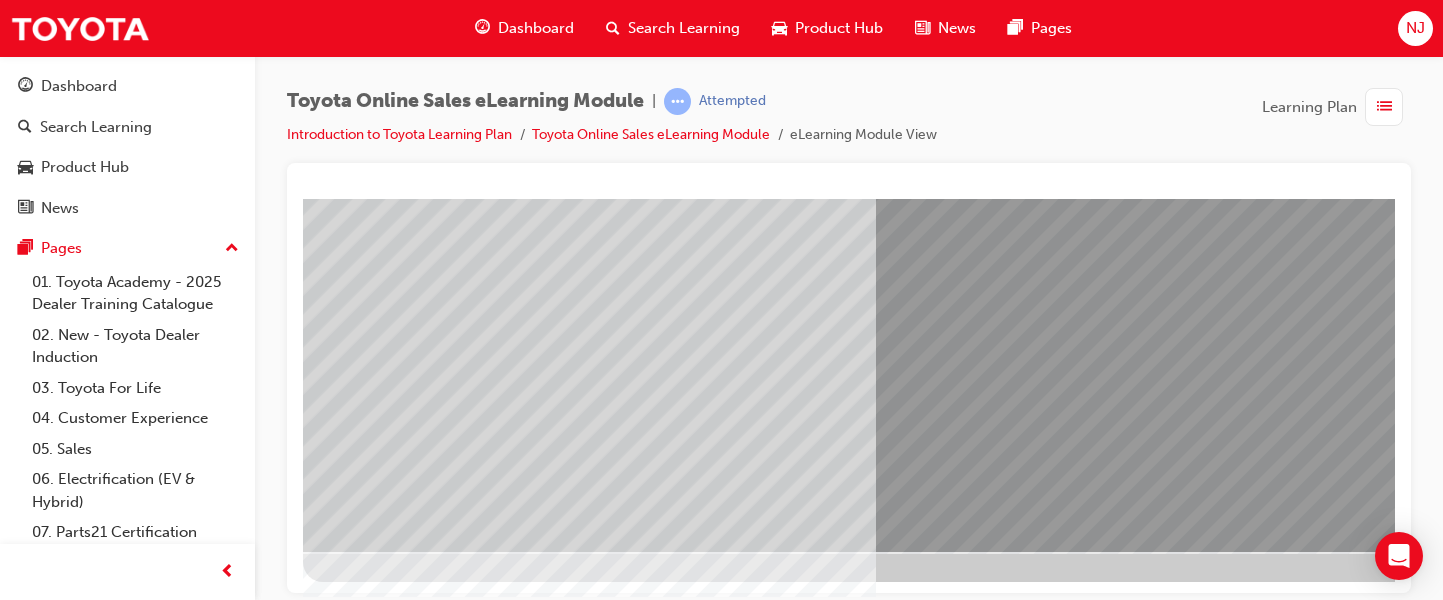click at bounding box center (984, 948) 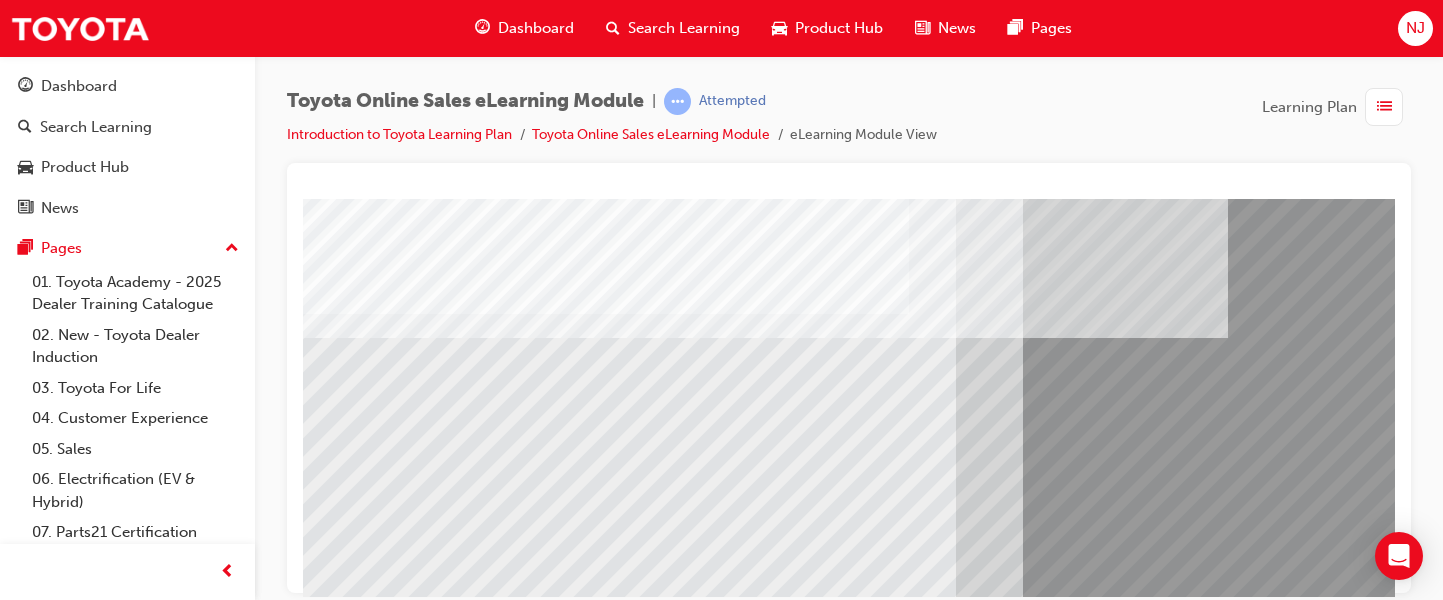 scroll, scrollTop: 367, scrollLeft: 0, axis: vertical 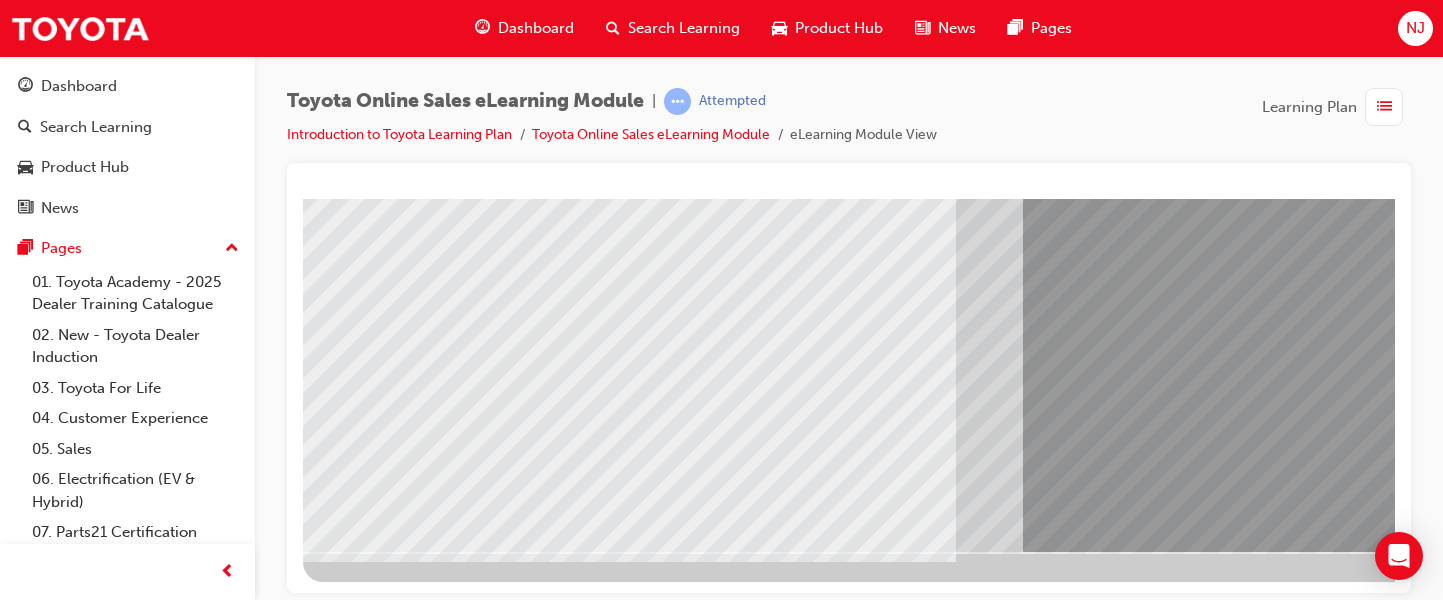 click at bounding box center [395, 3316] 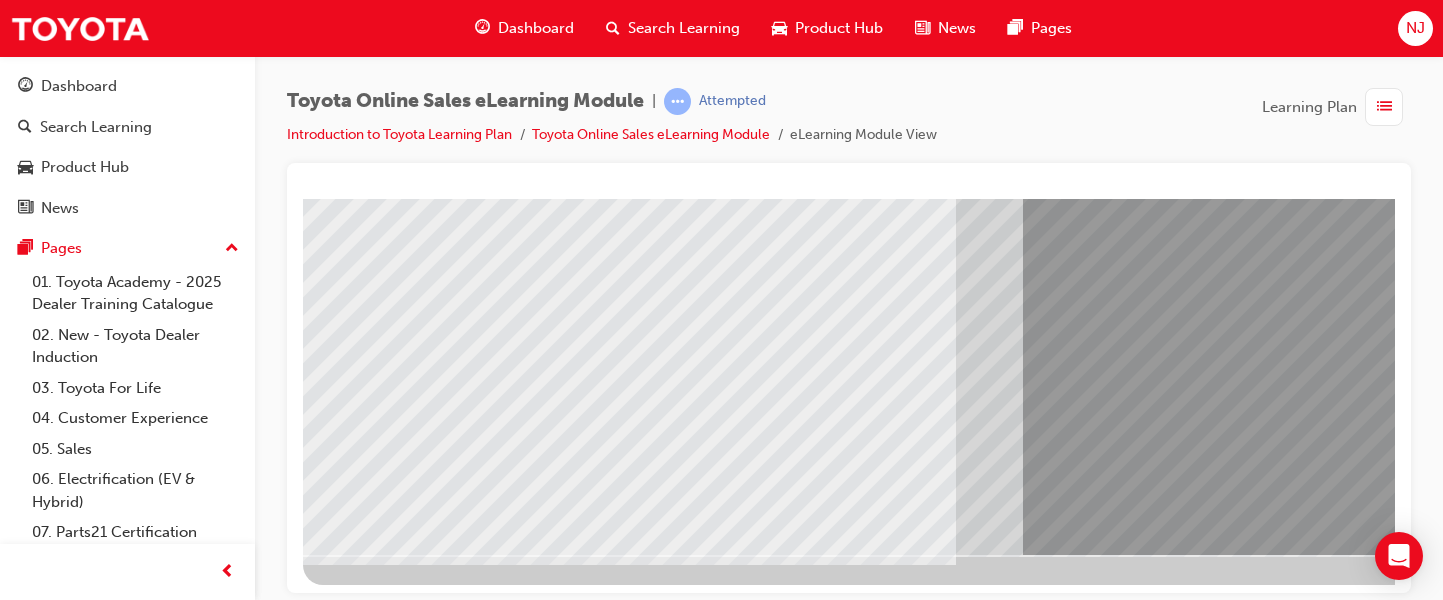 scroll, scrollTop: 367, scrollLeft: 0, axis: vertical 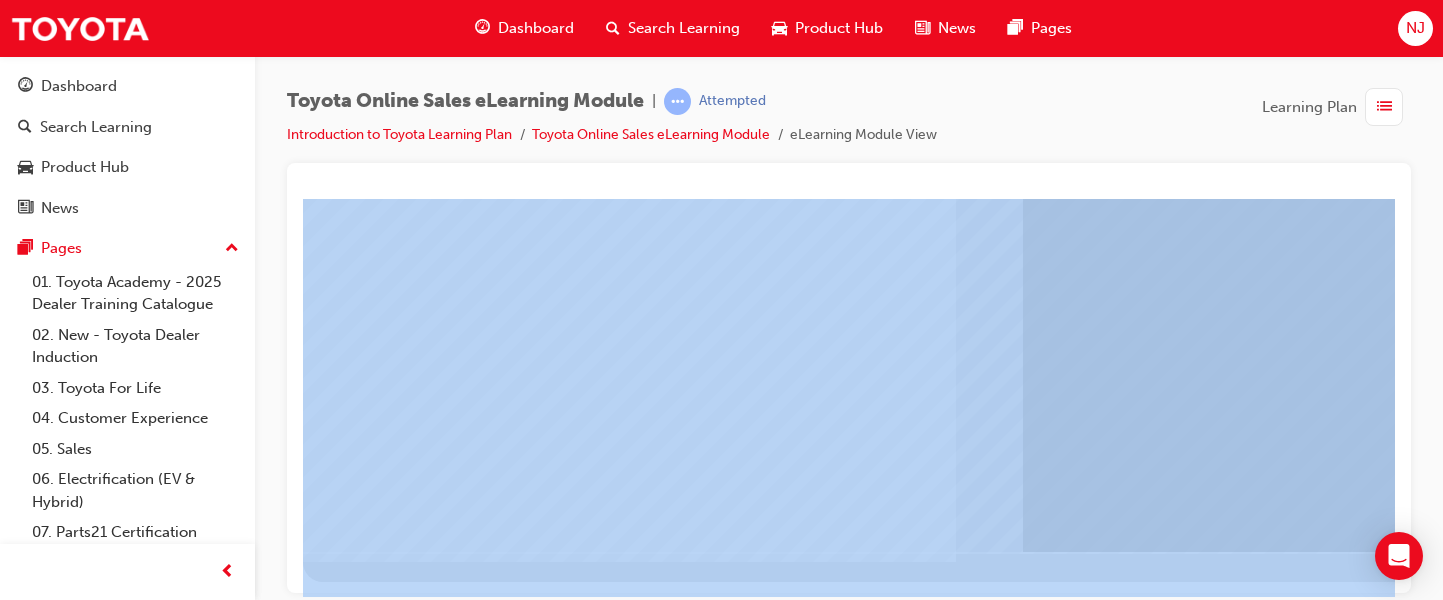 drag, startPoint x: 1442, startPoint y: 594, endPoint x: 1454, endPoint y: 619, distance: 27.730848 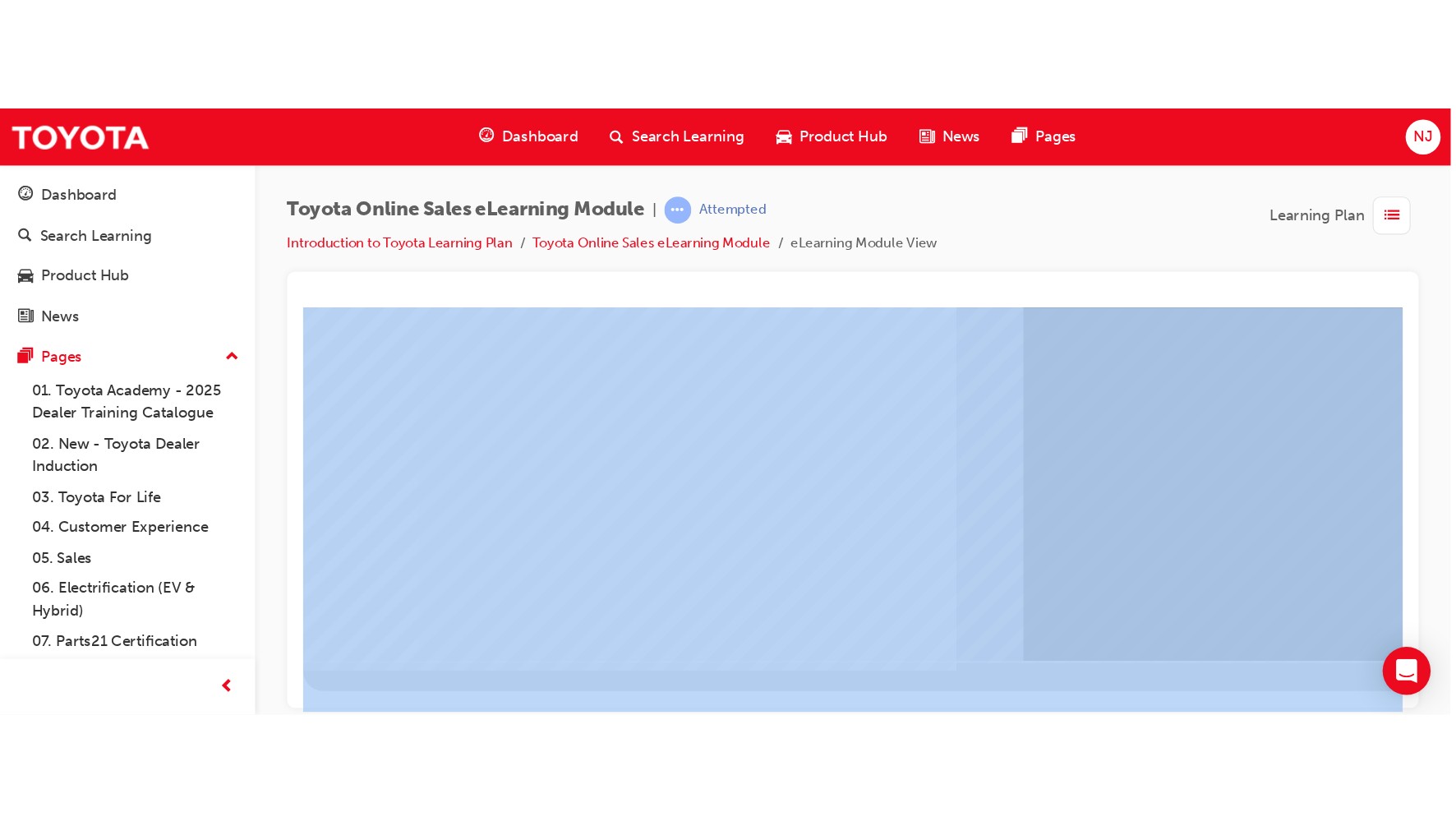scroll, scrollTop: 0, scrollLeft: 0, axis: both 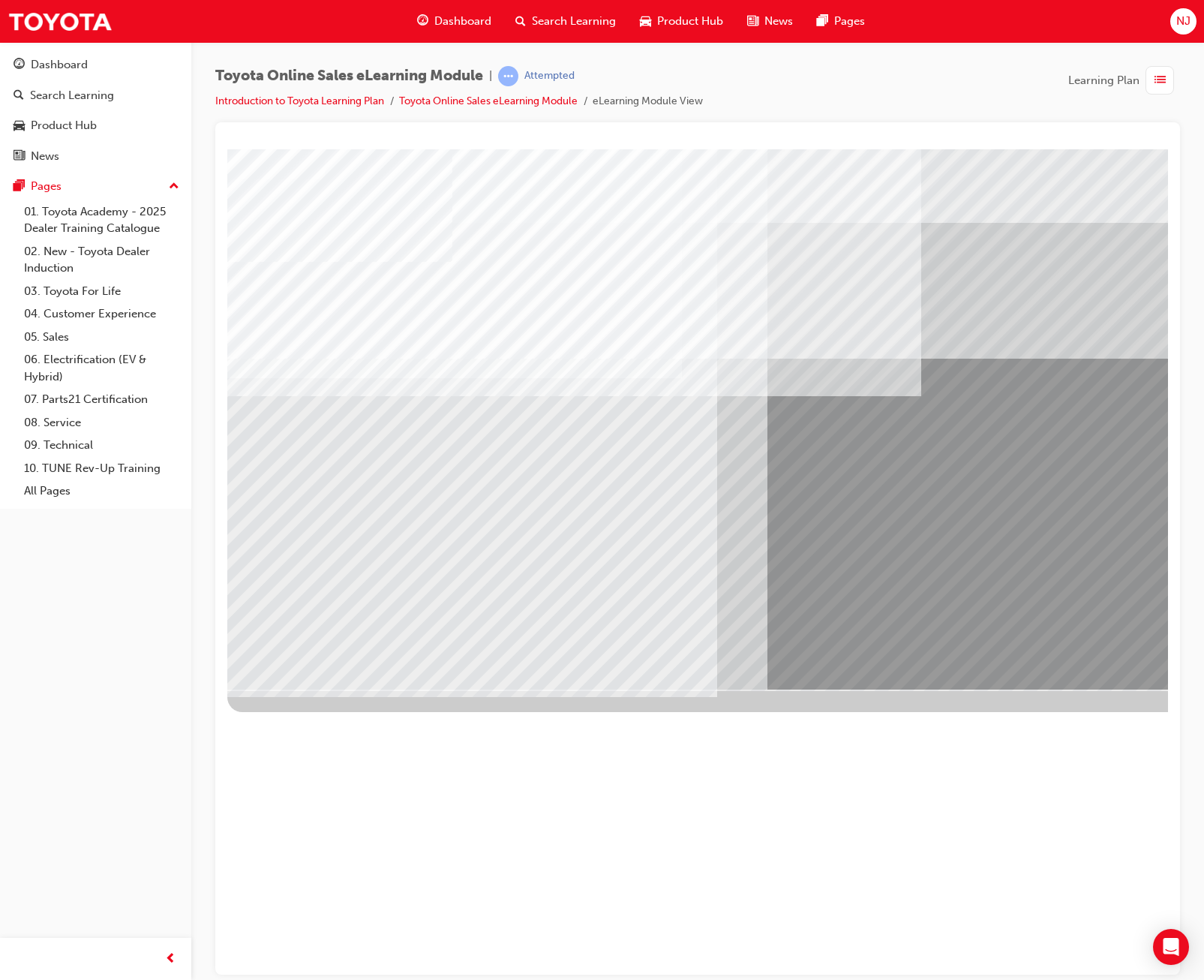 click at bounding box center (497, 2070) 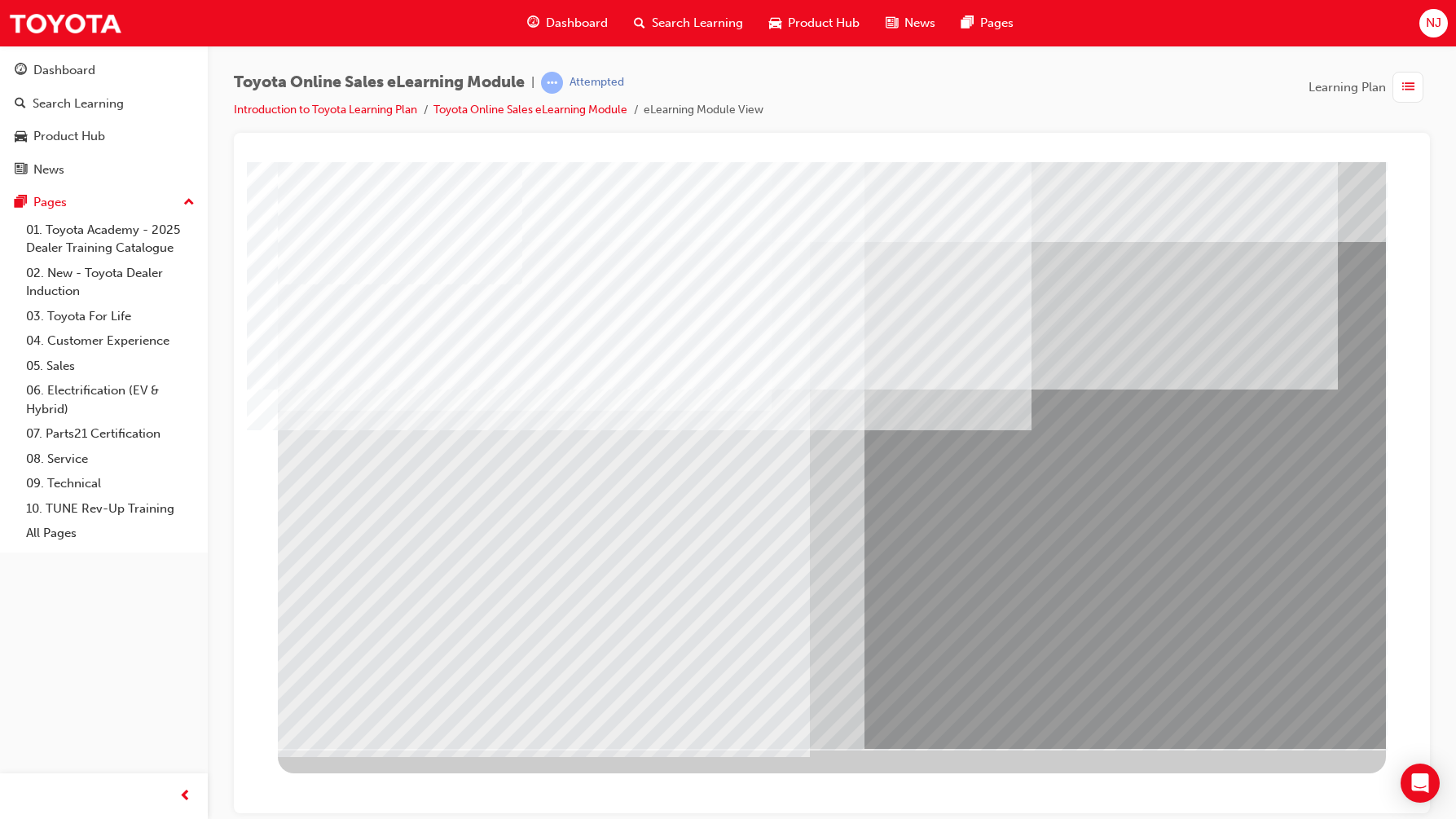 click at bounding box center (329, 3178) 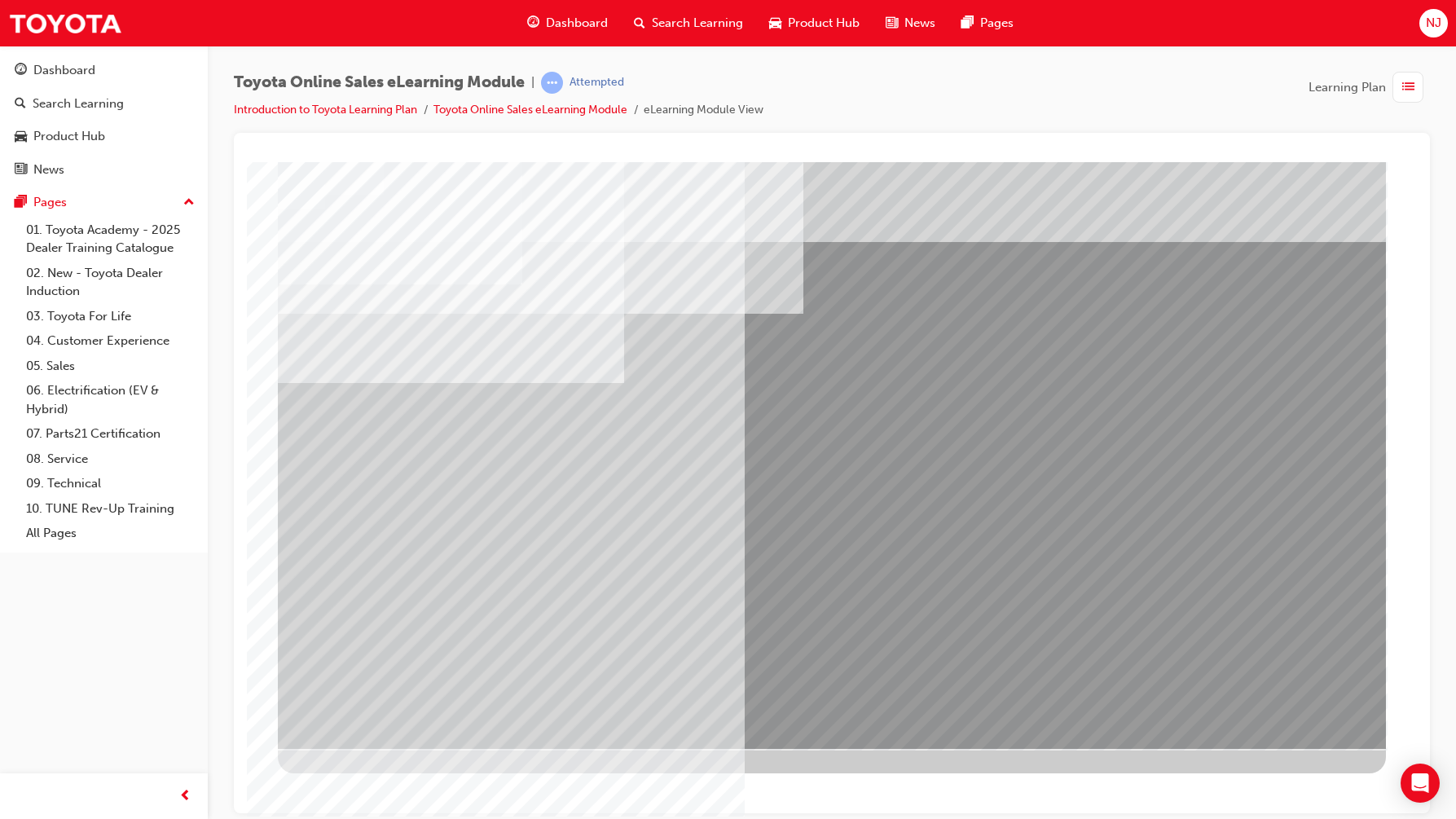 click at bounding box center [833, 1072] 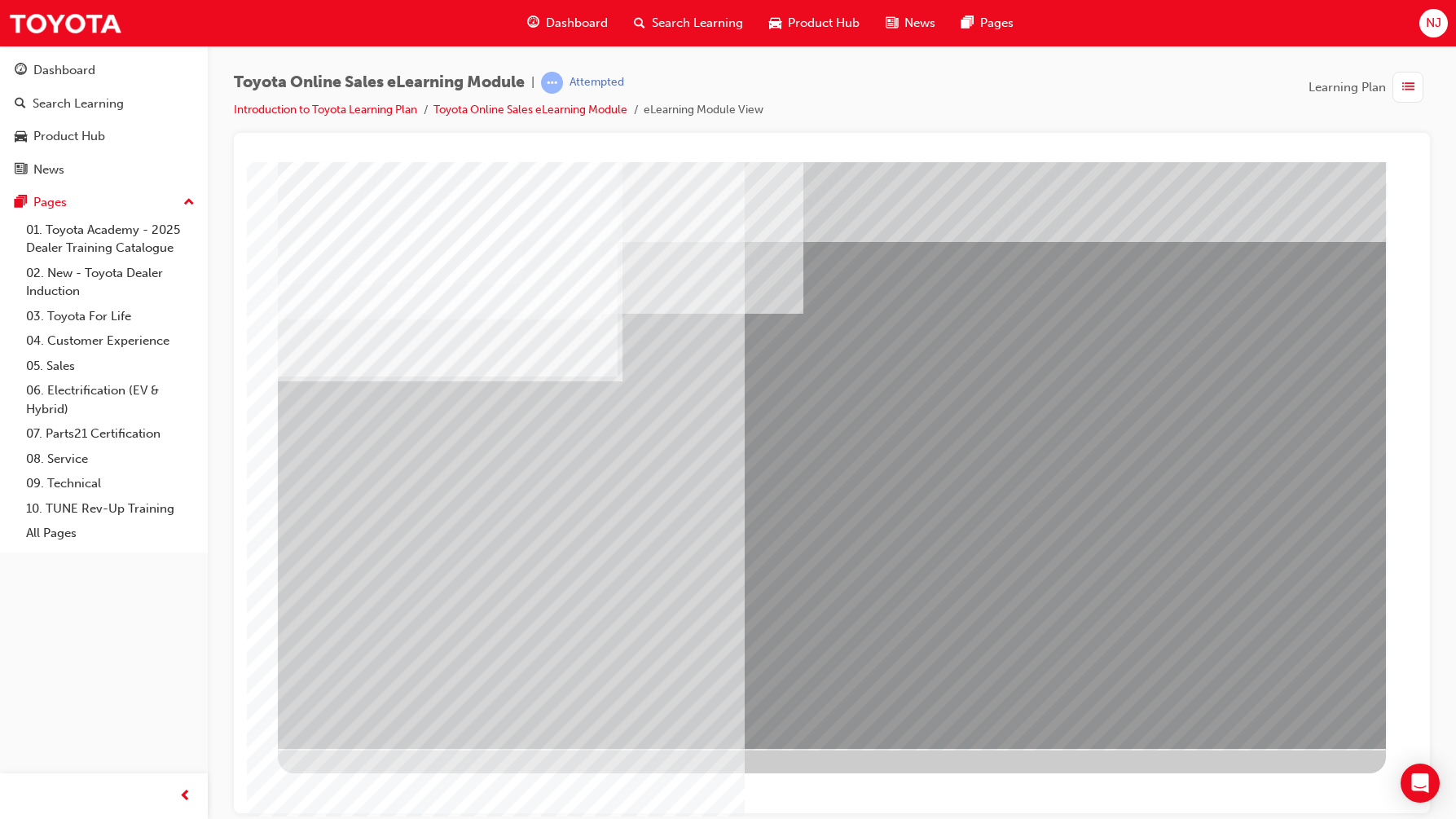 click at bounding box center (298, 3586) 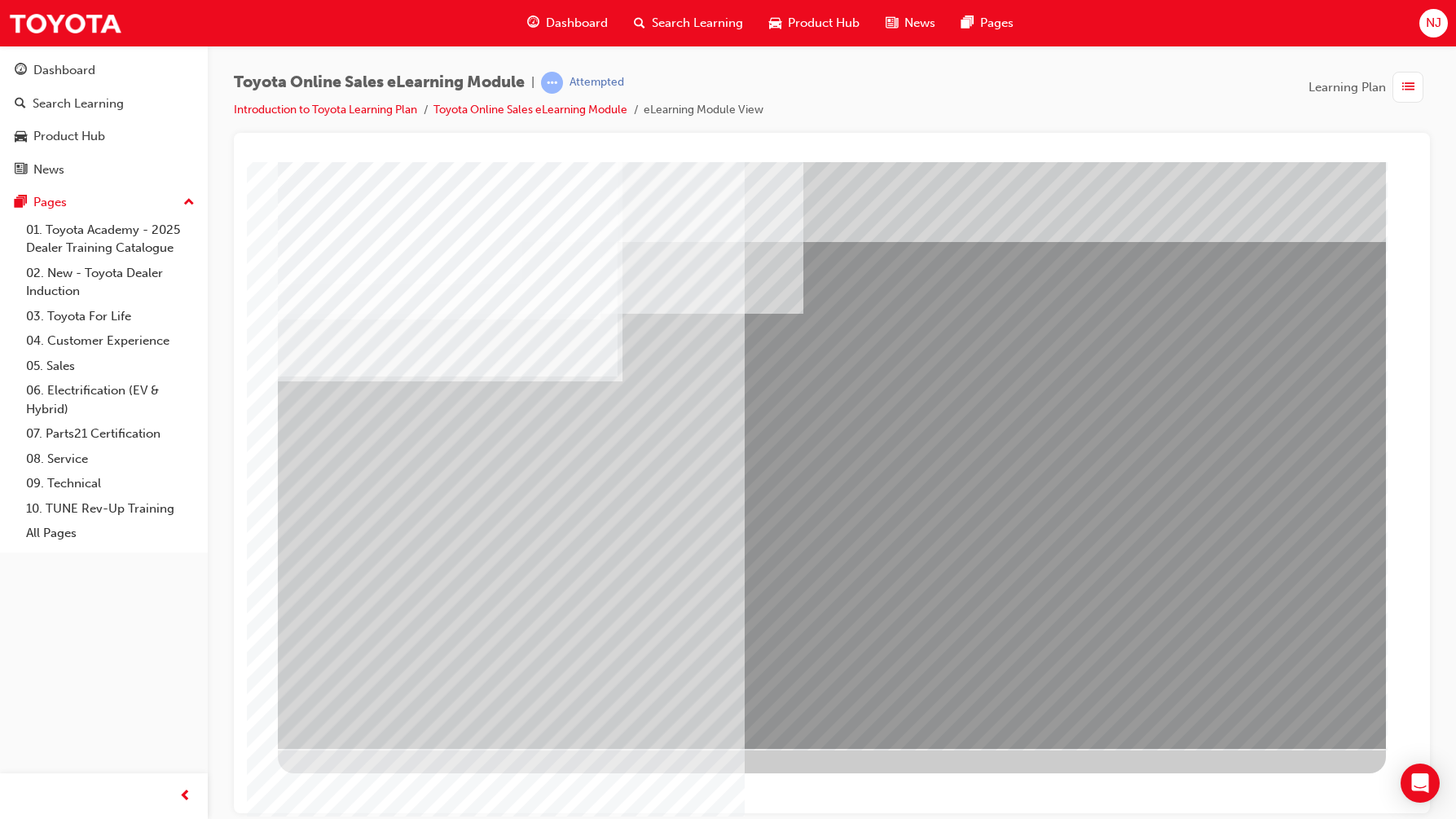 click at bounding box center (298, 3627) 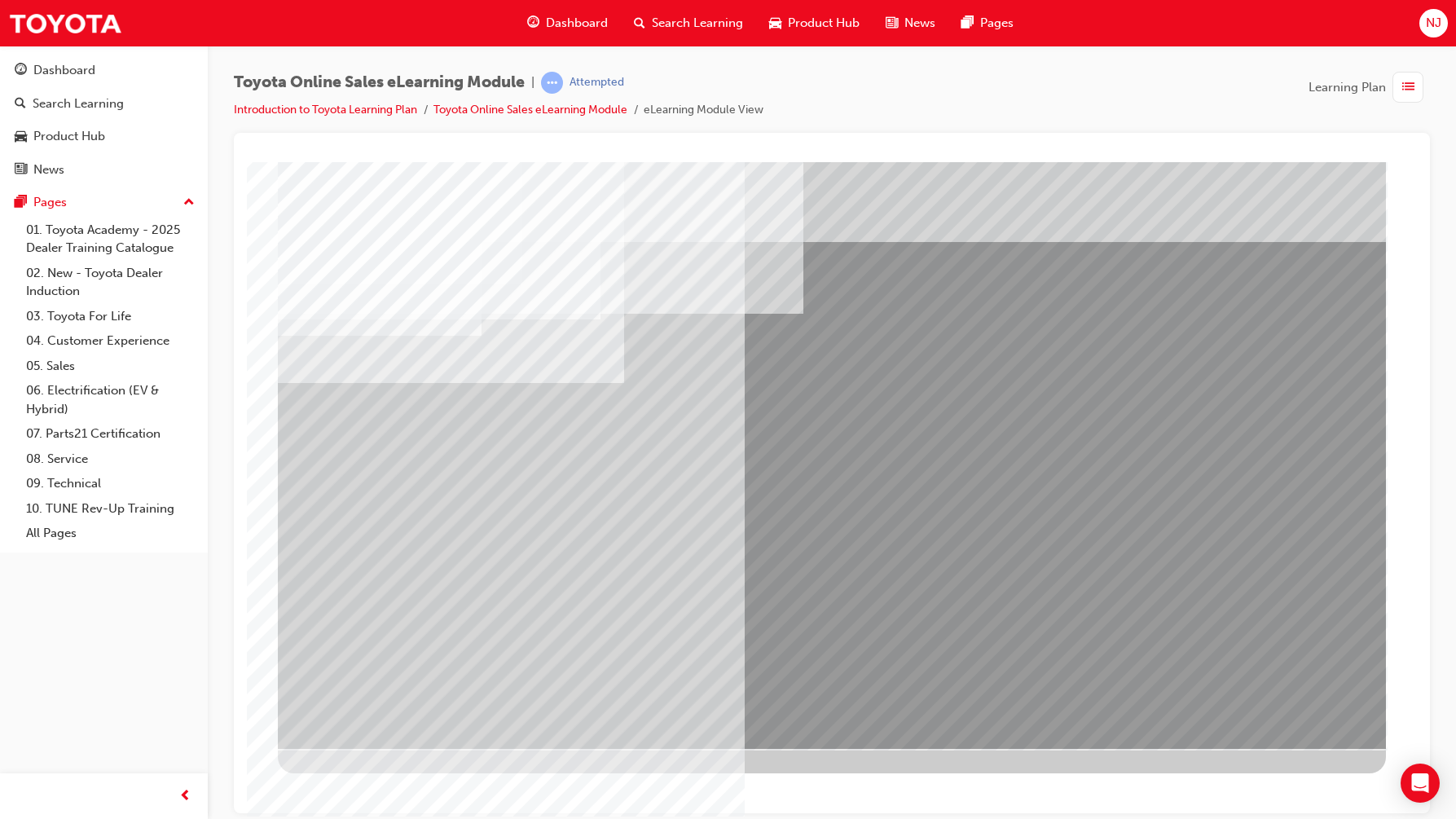 click at bounding box center (298, 3668) 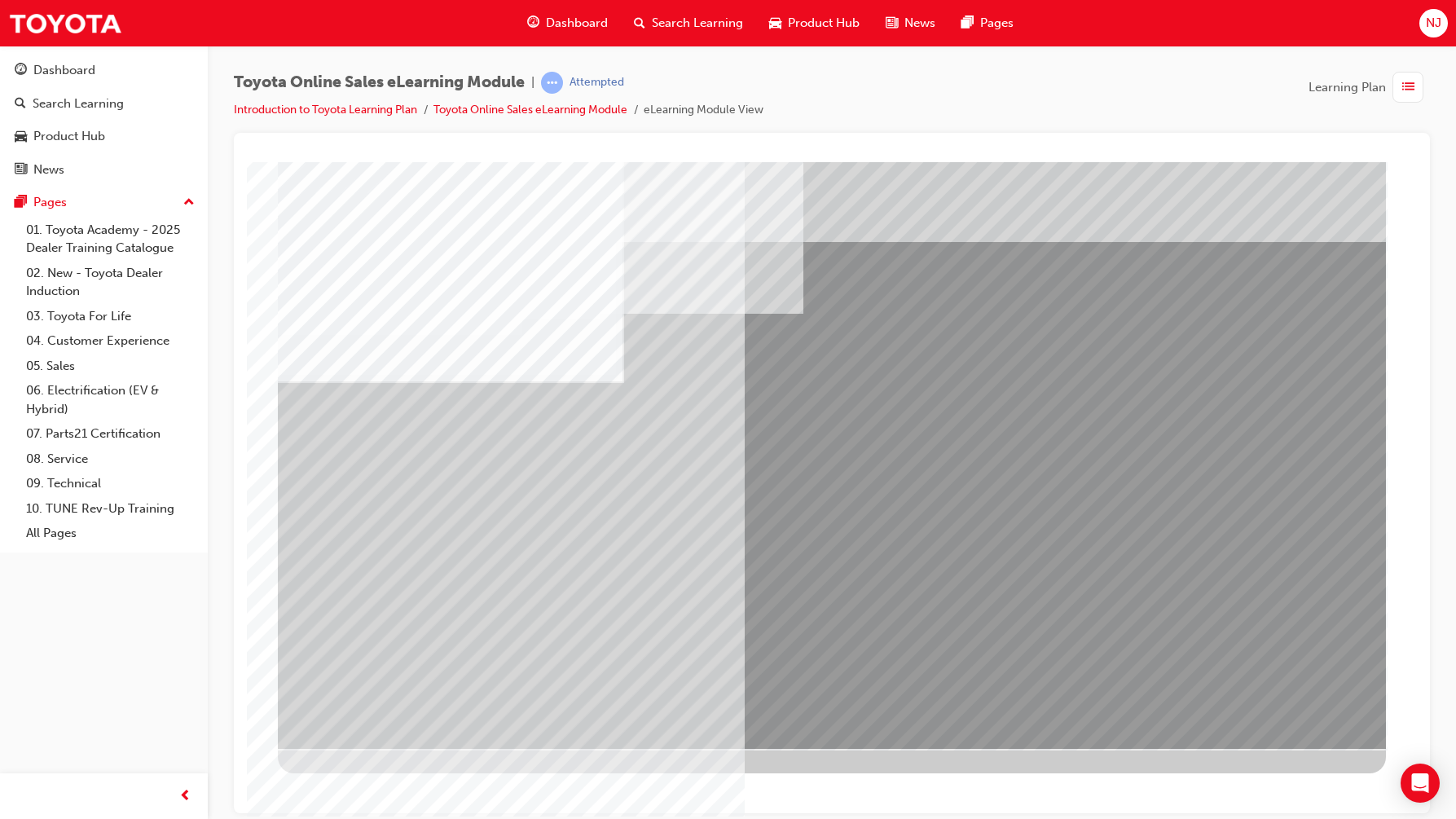 click at bounding box center [329, 4316] 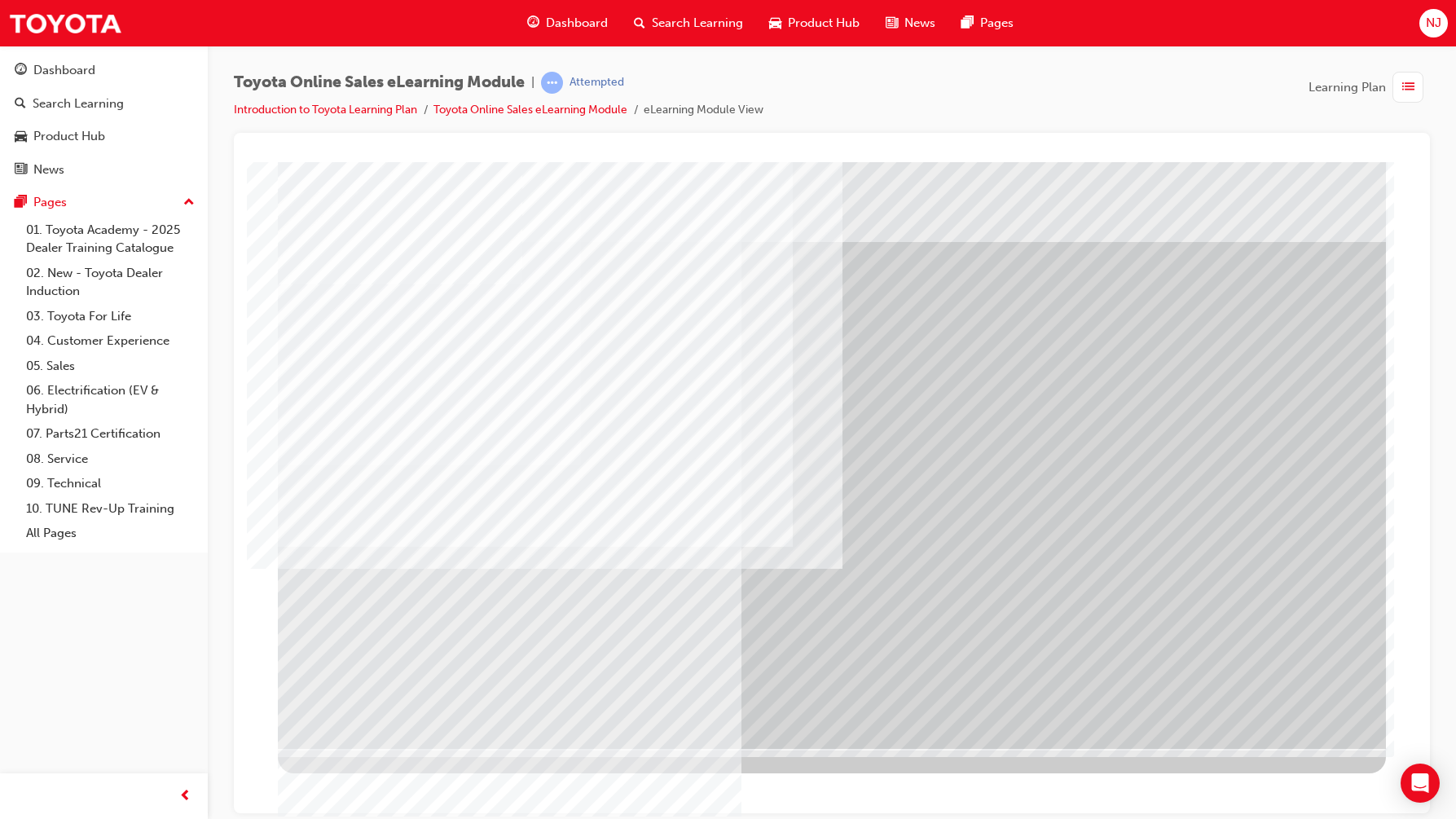 drag, startPoint x: 686, startPoint y: 616, endPoint x: 712, endPoint y: 627, distance: 28.231188 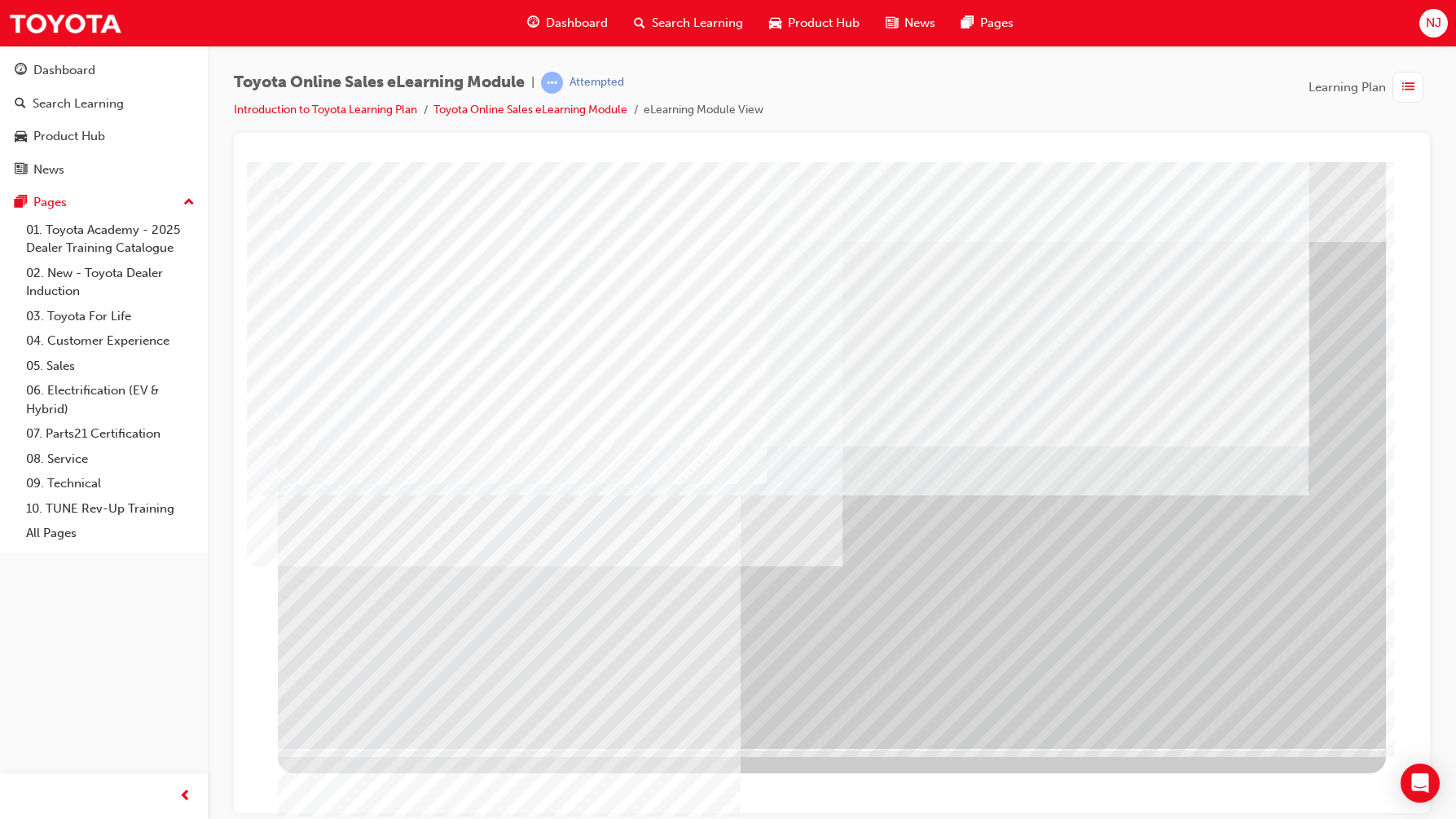 click at bounding box center (327, 3859) 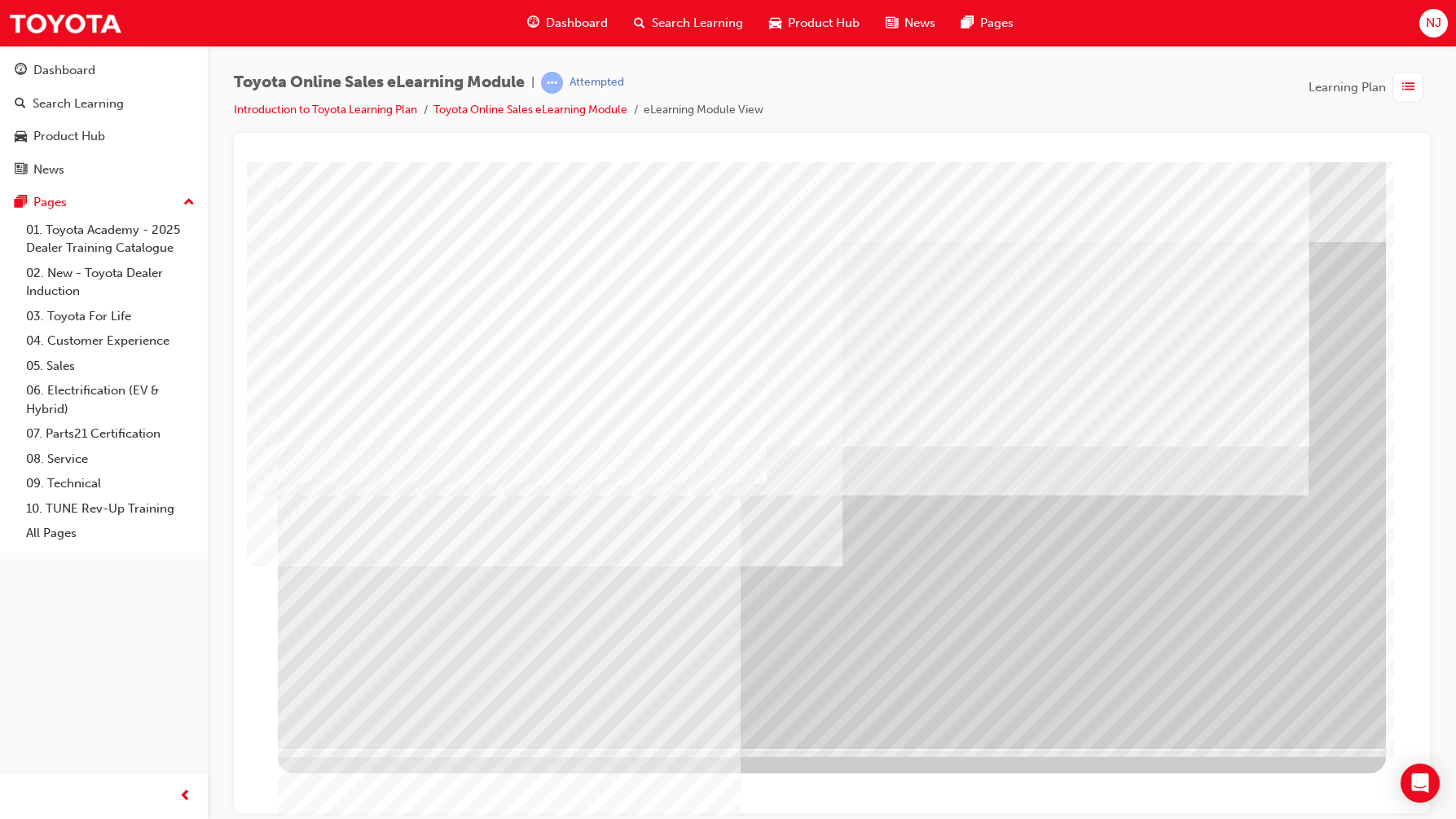 click at bounding box center (329, 3100) 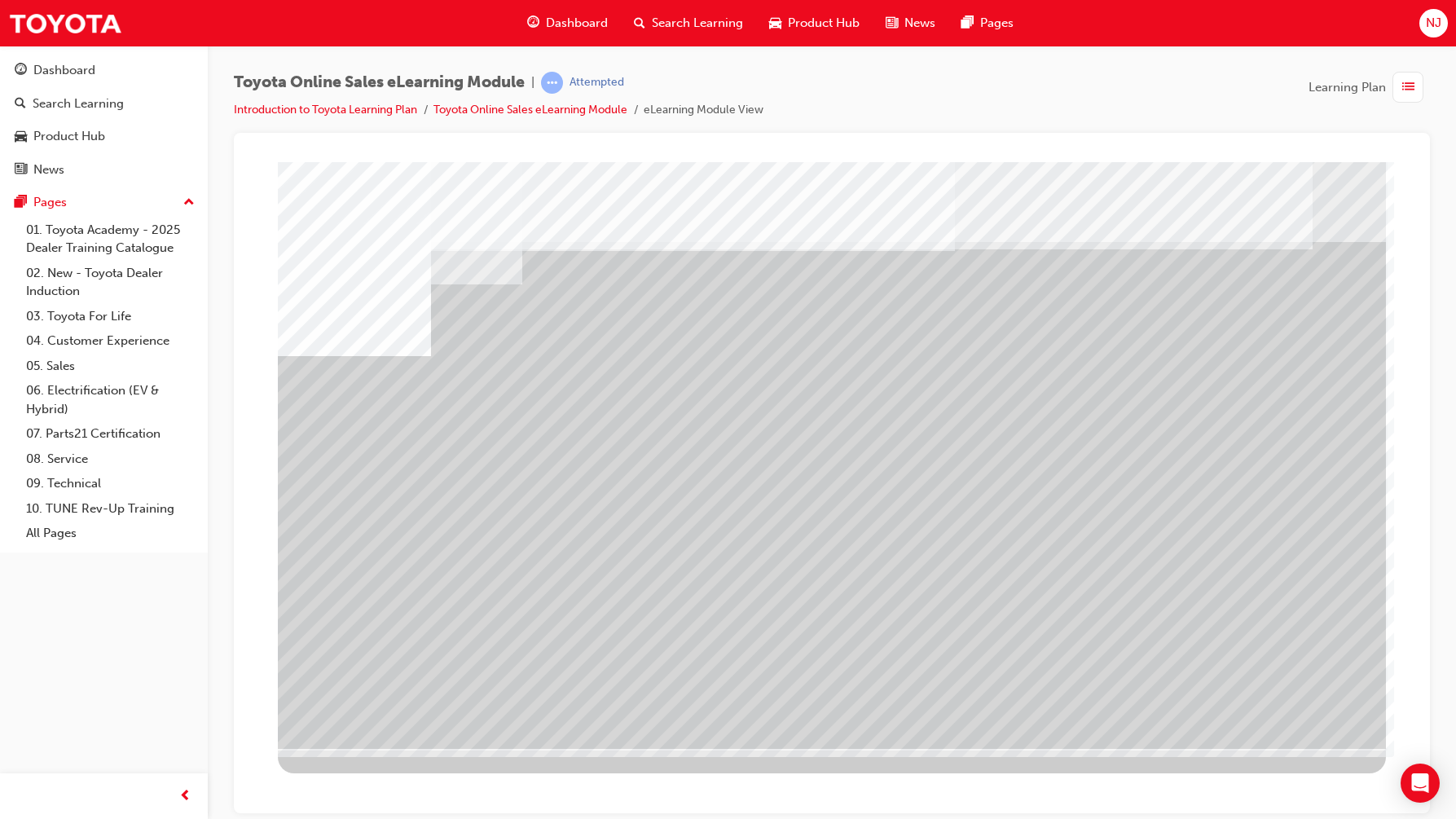 click at bounding box center [351, 3895] 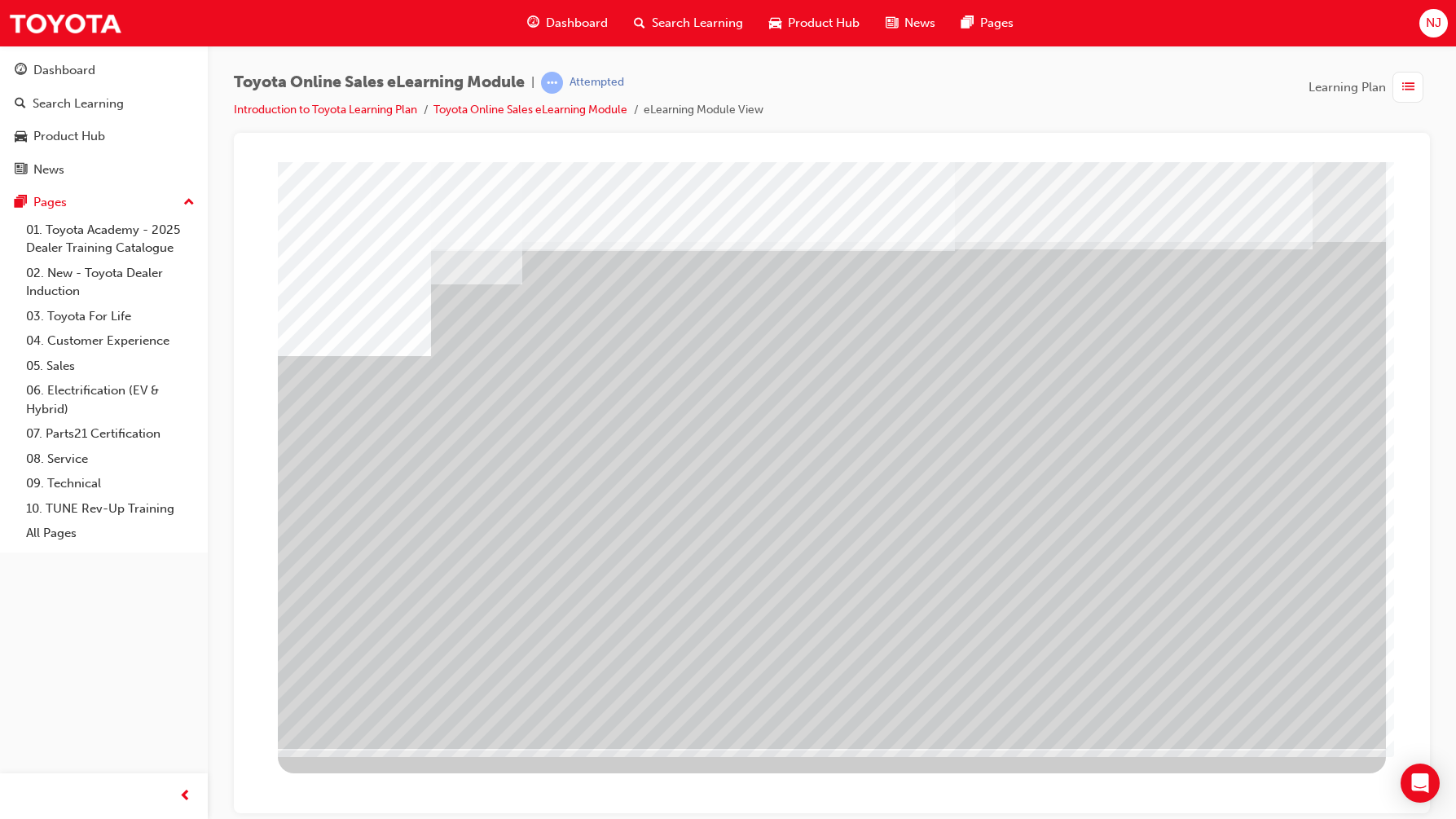 click at bounding box center [343, 4406] 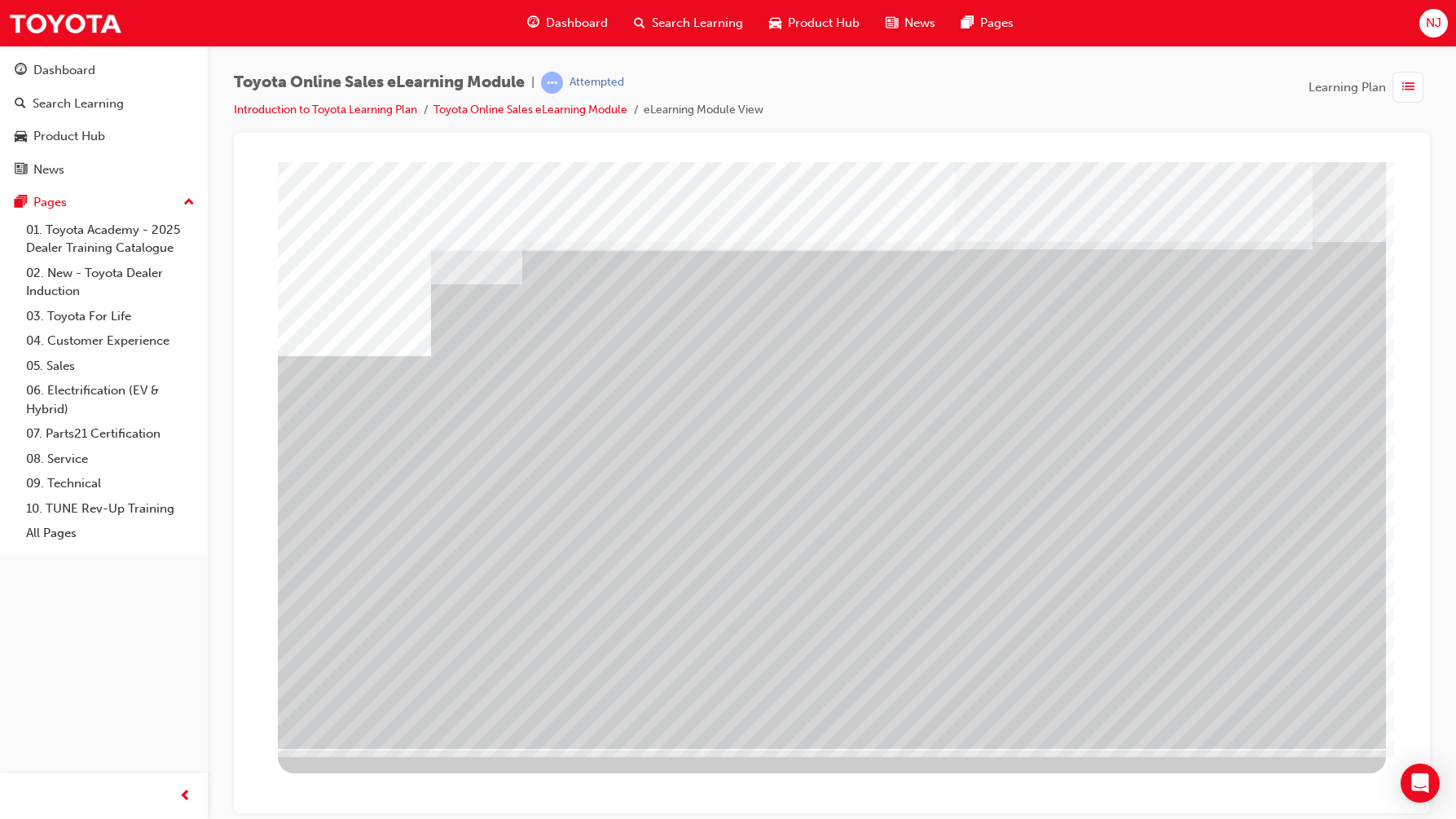 drag, startPoint x: 717, startPoint y: 588, endPoint x: 763, endPoint y: 612, distance: 51.88449 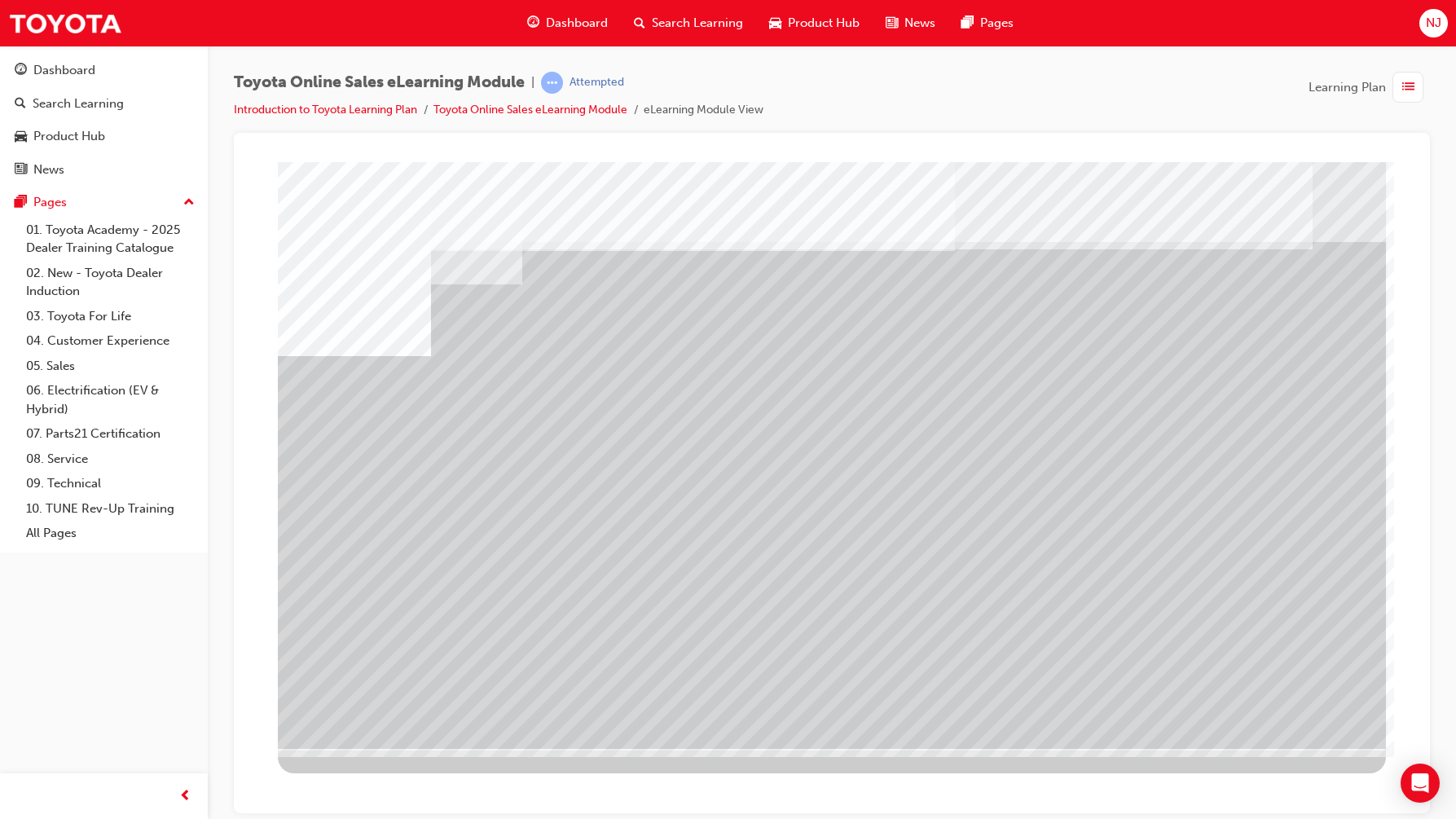 click at bounding box center [351, 4066] 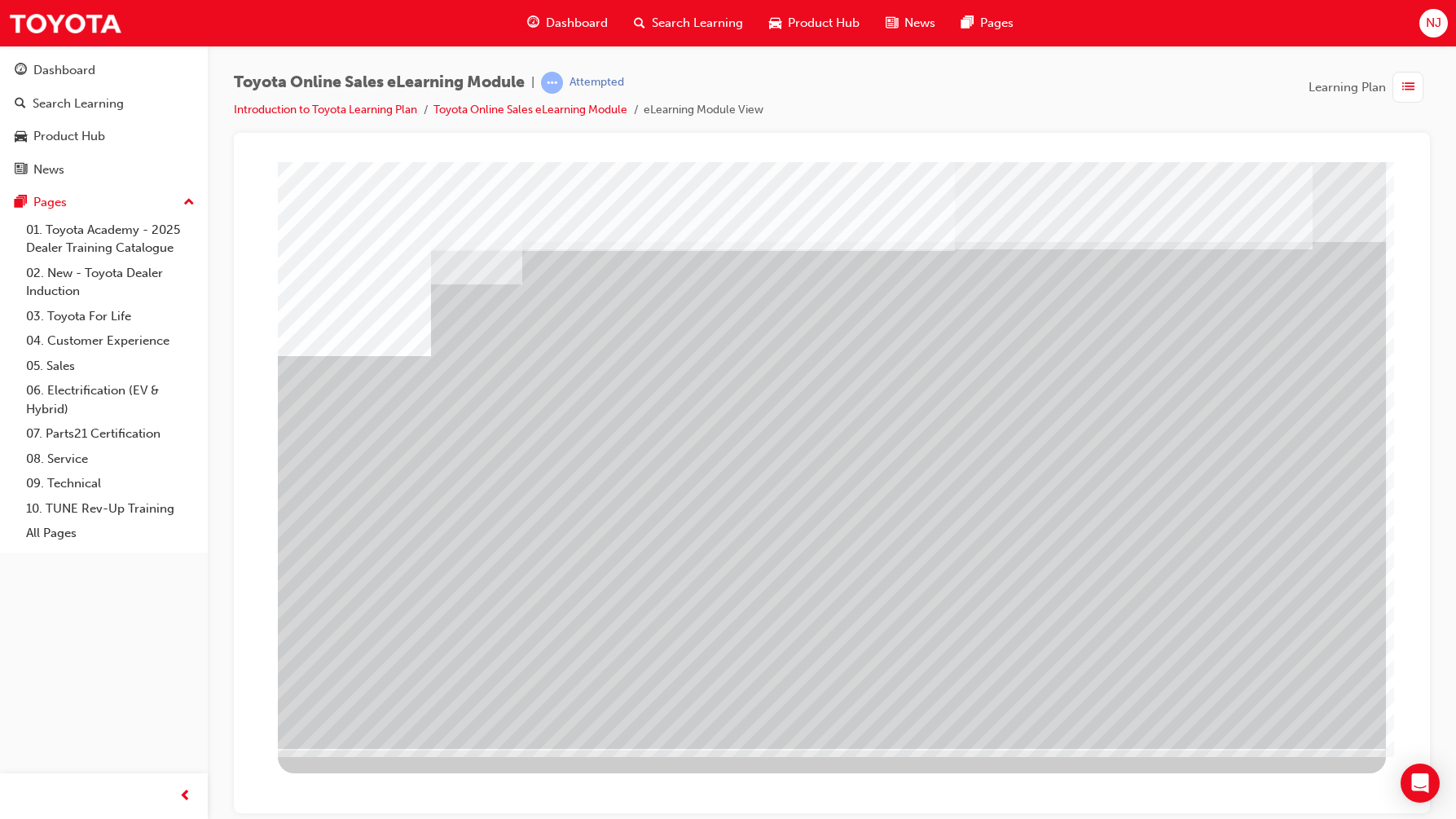 click at bounding box center (329, 2727) 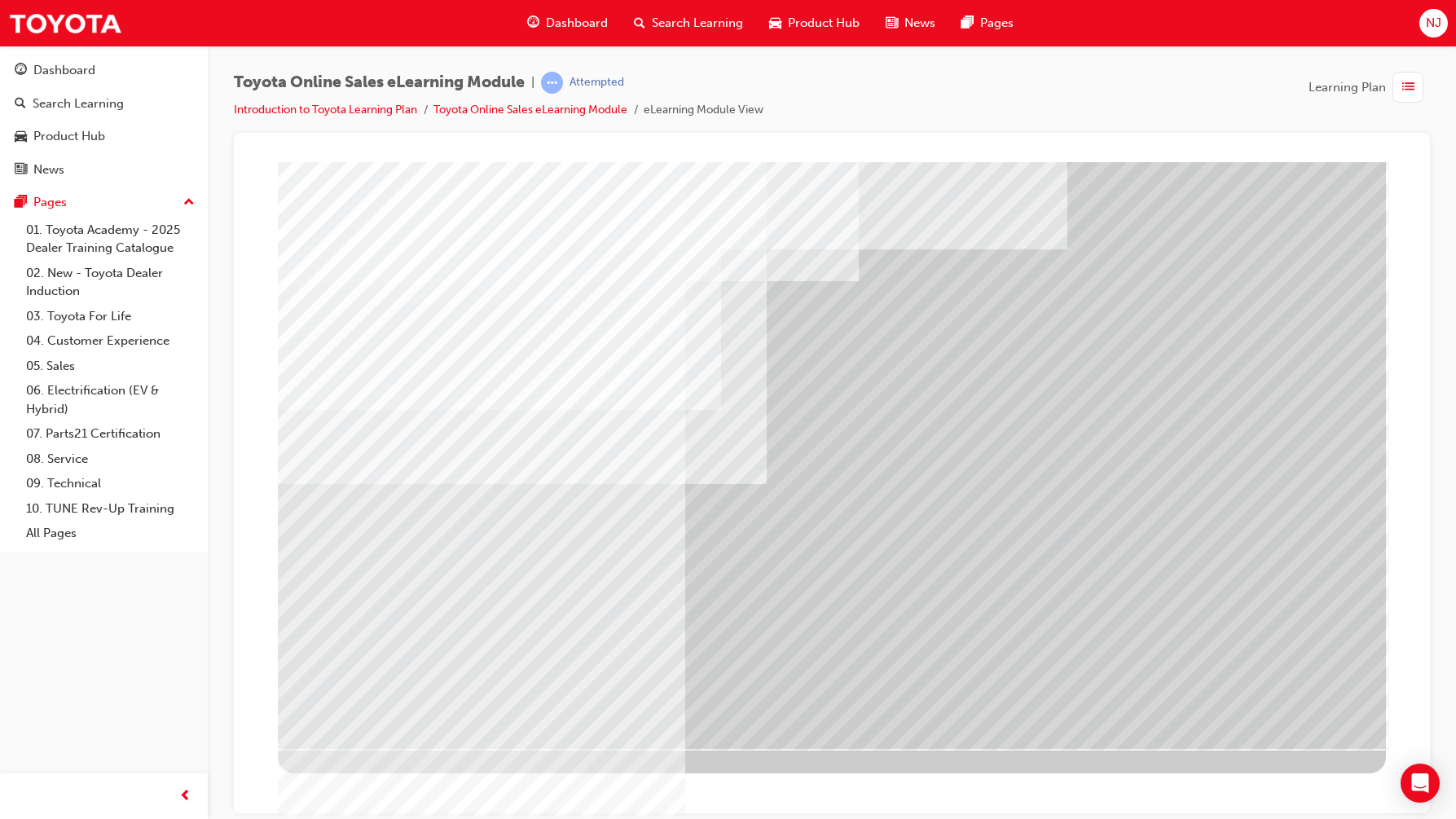 click at bounding box center [329, 3746] 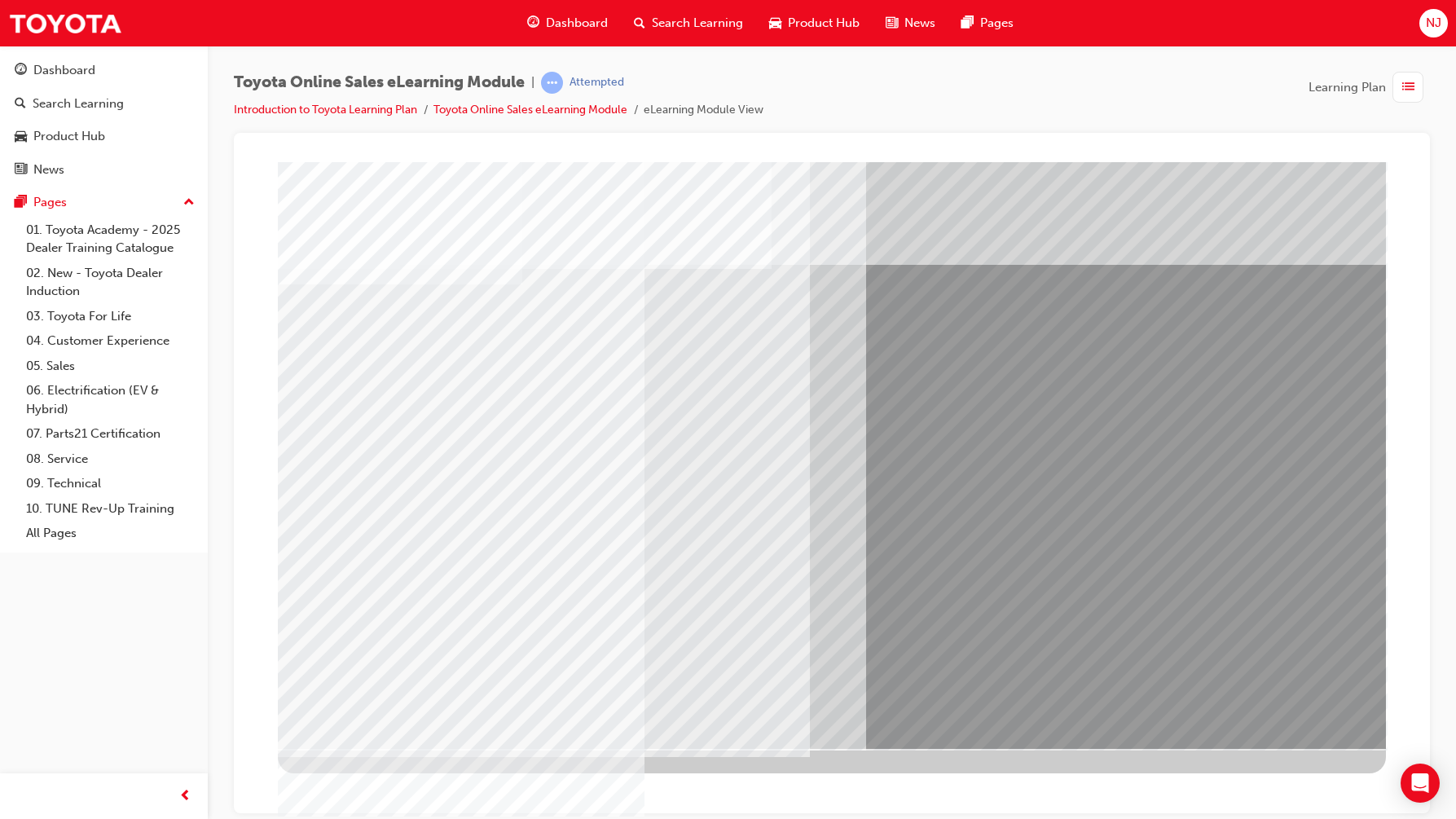 drag, startPoint x: 979, startPoint y: 428, endPoint x: 974, endPoint y: 437, distance: 10.29563 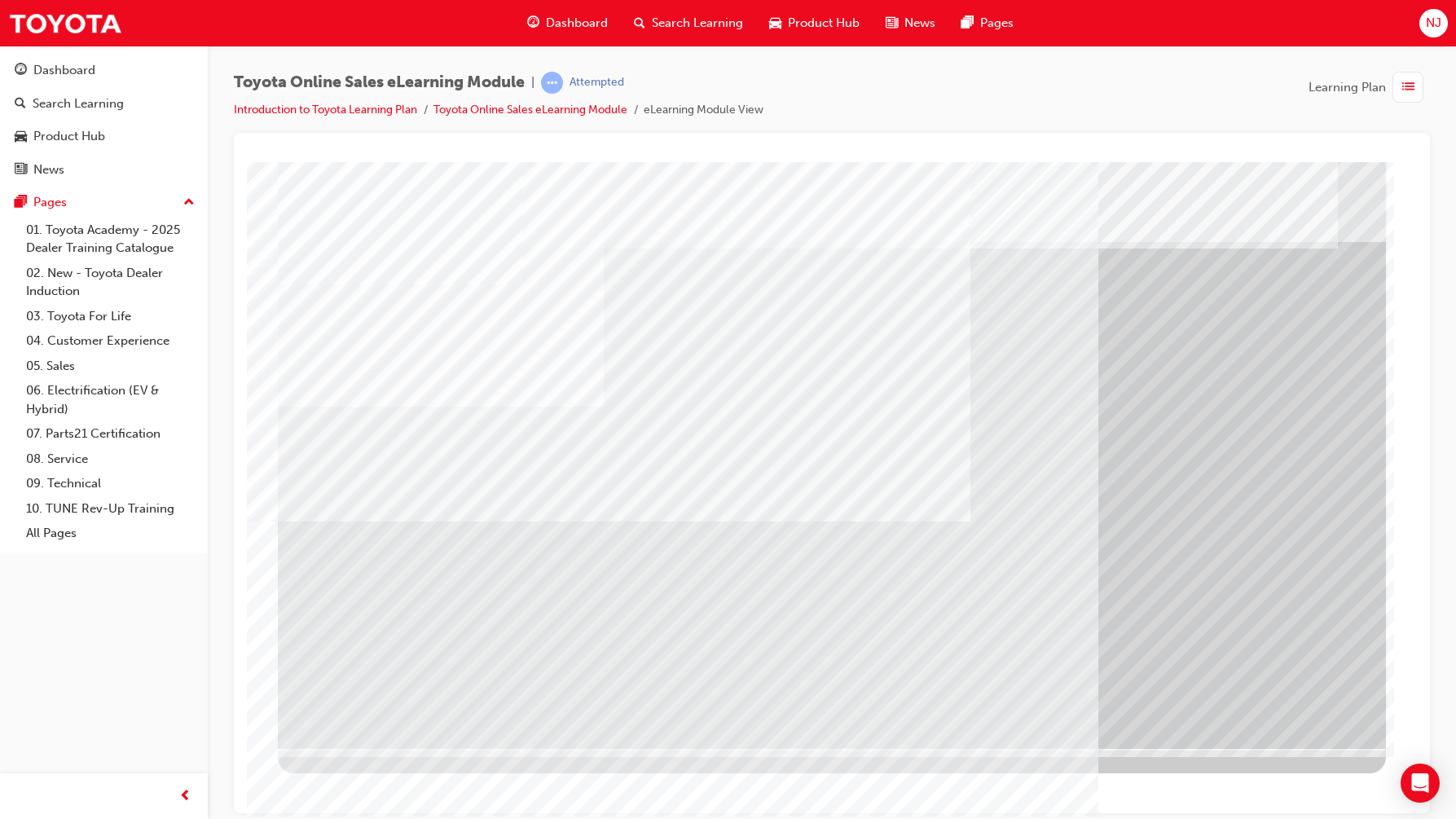 click at bounding box center (441, 2367) 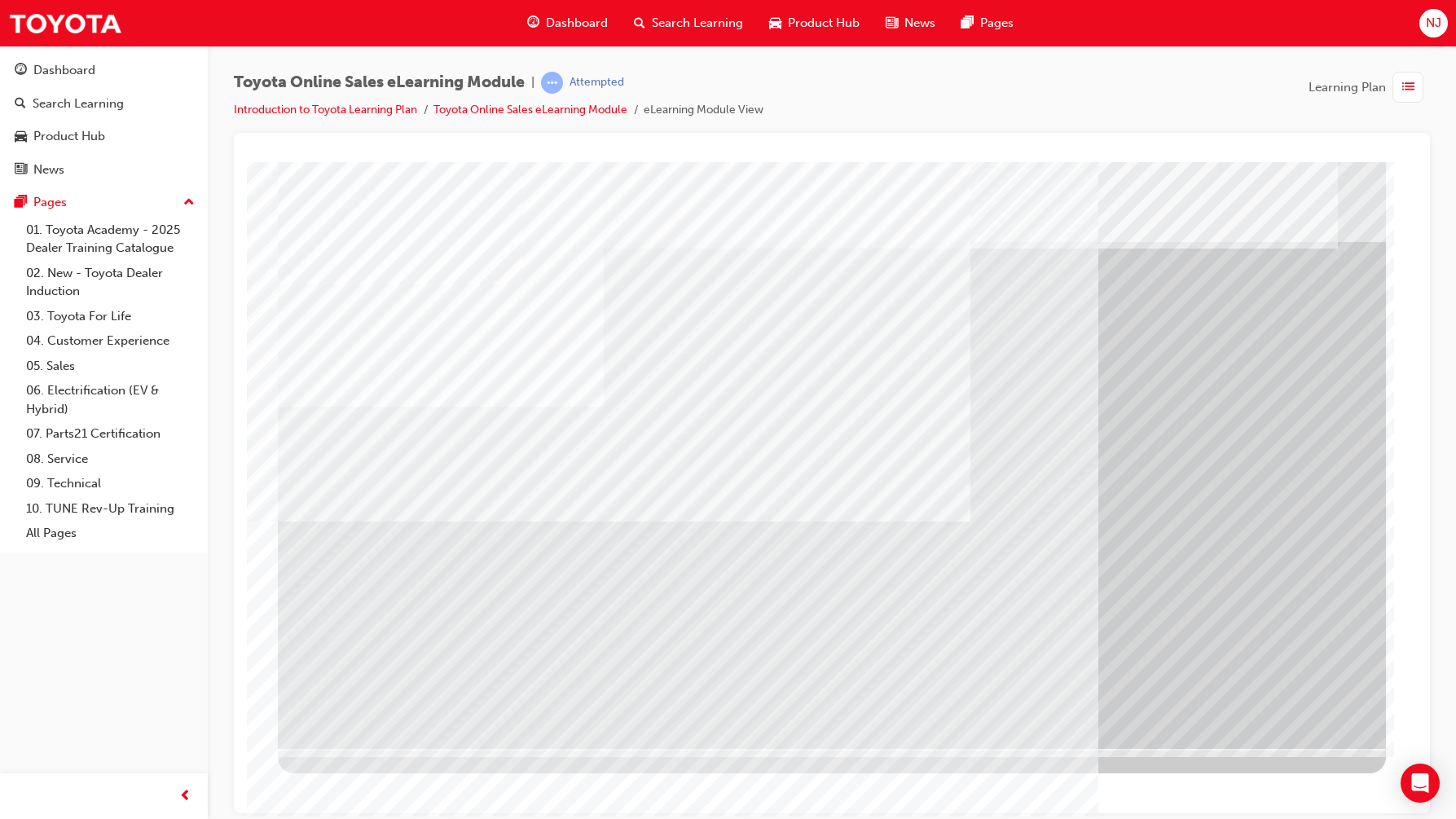 click at bounding box center [441, 2669] 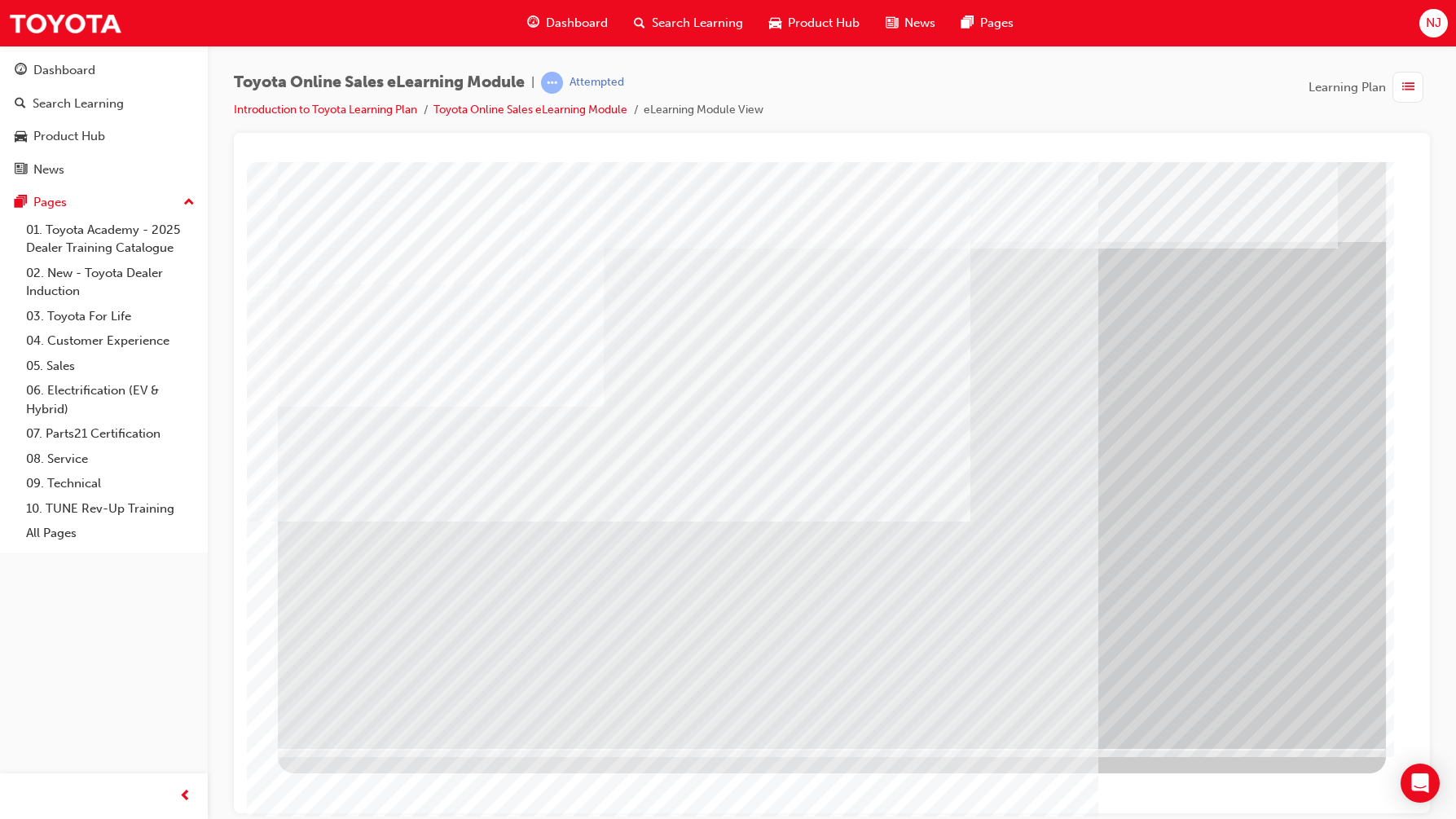 click at bounding box center (329, 2324) 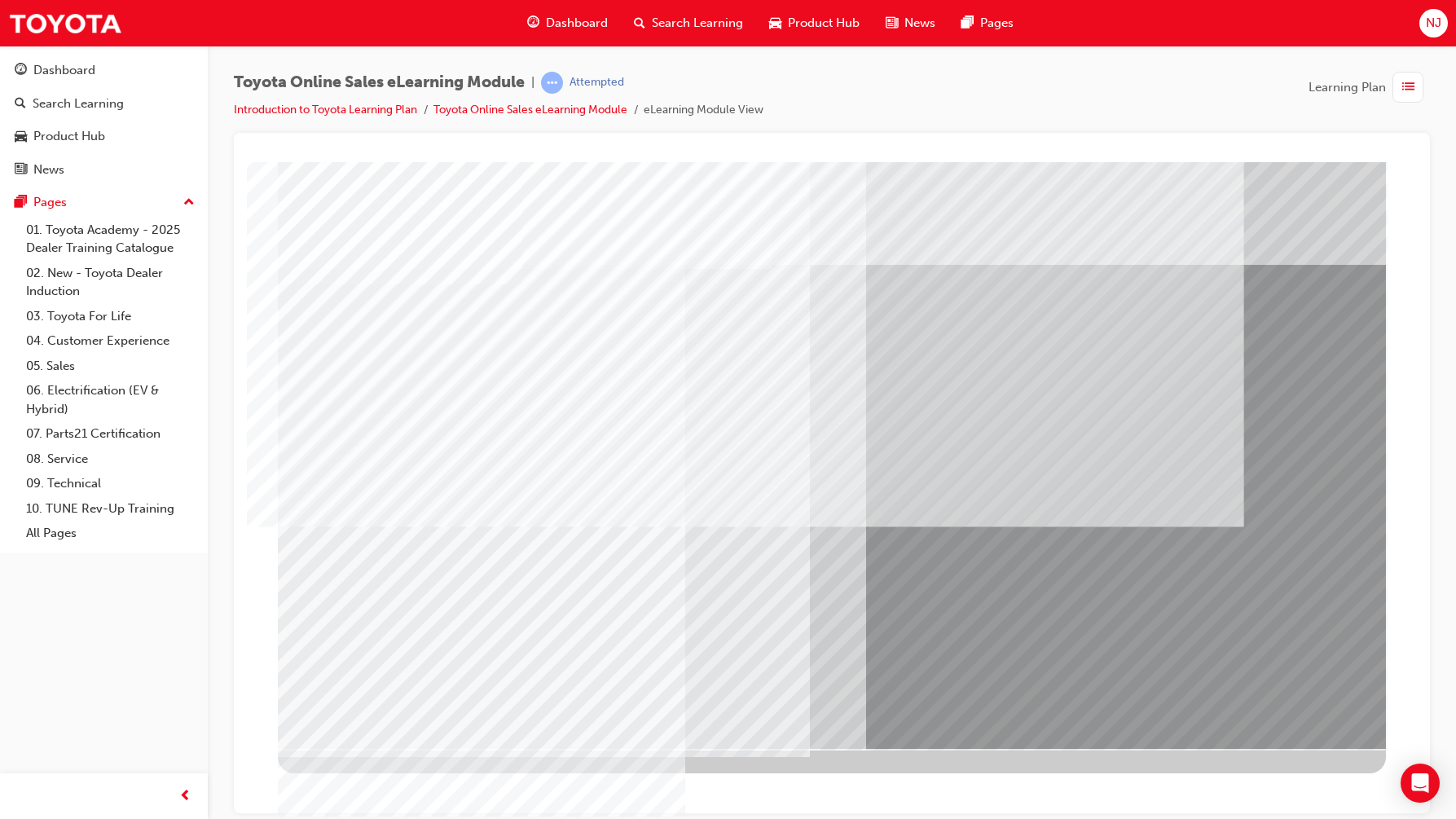 click at bounding box center (444, 3944) 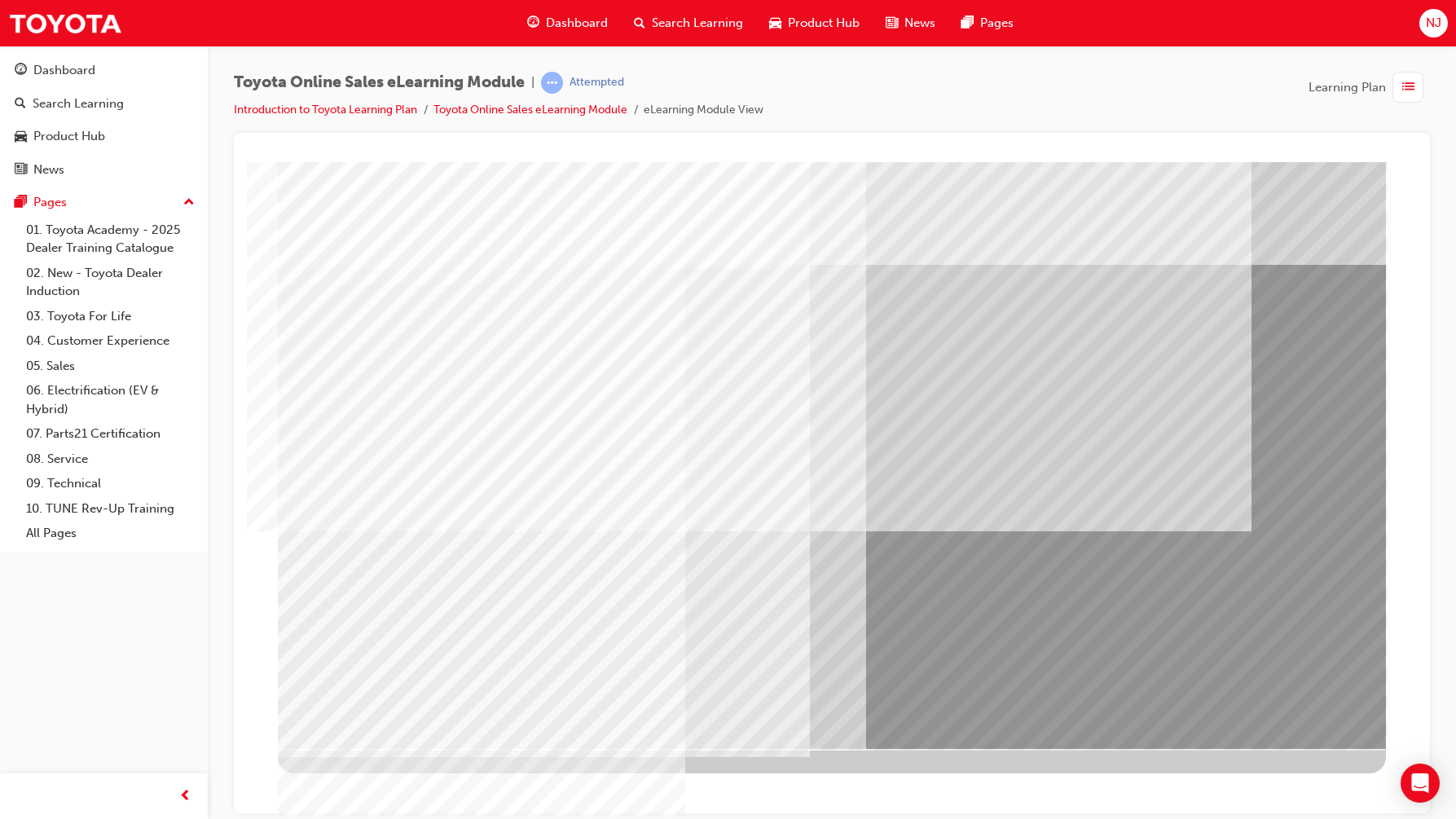 click at bounding box center [329, 2869] 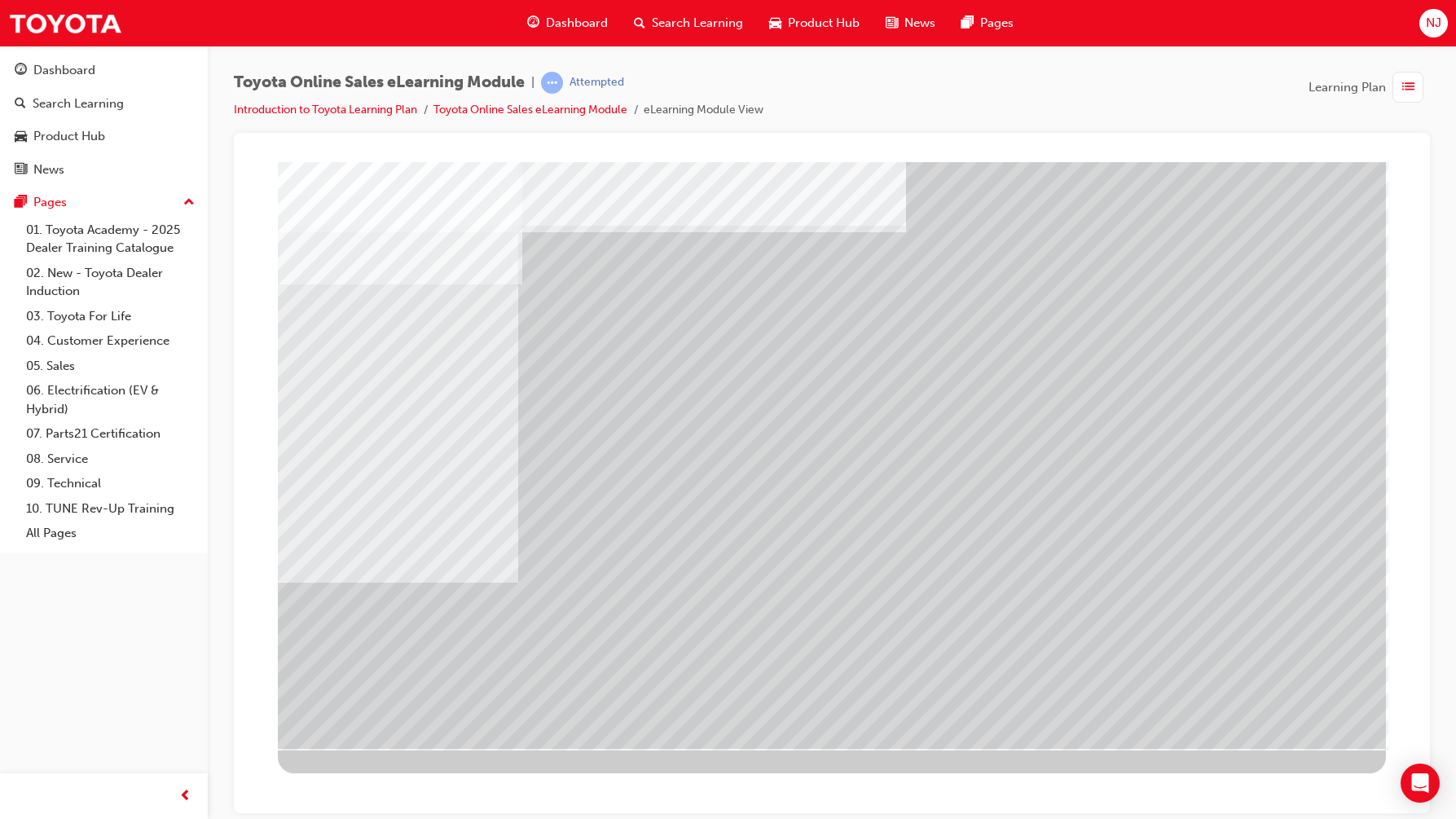 click at bounding box center [329, 2611] 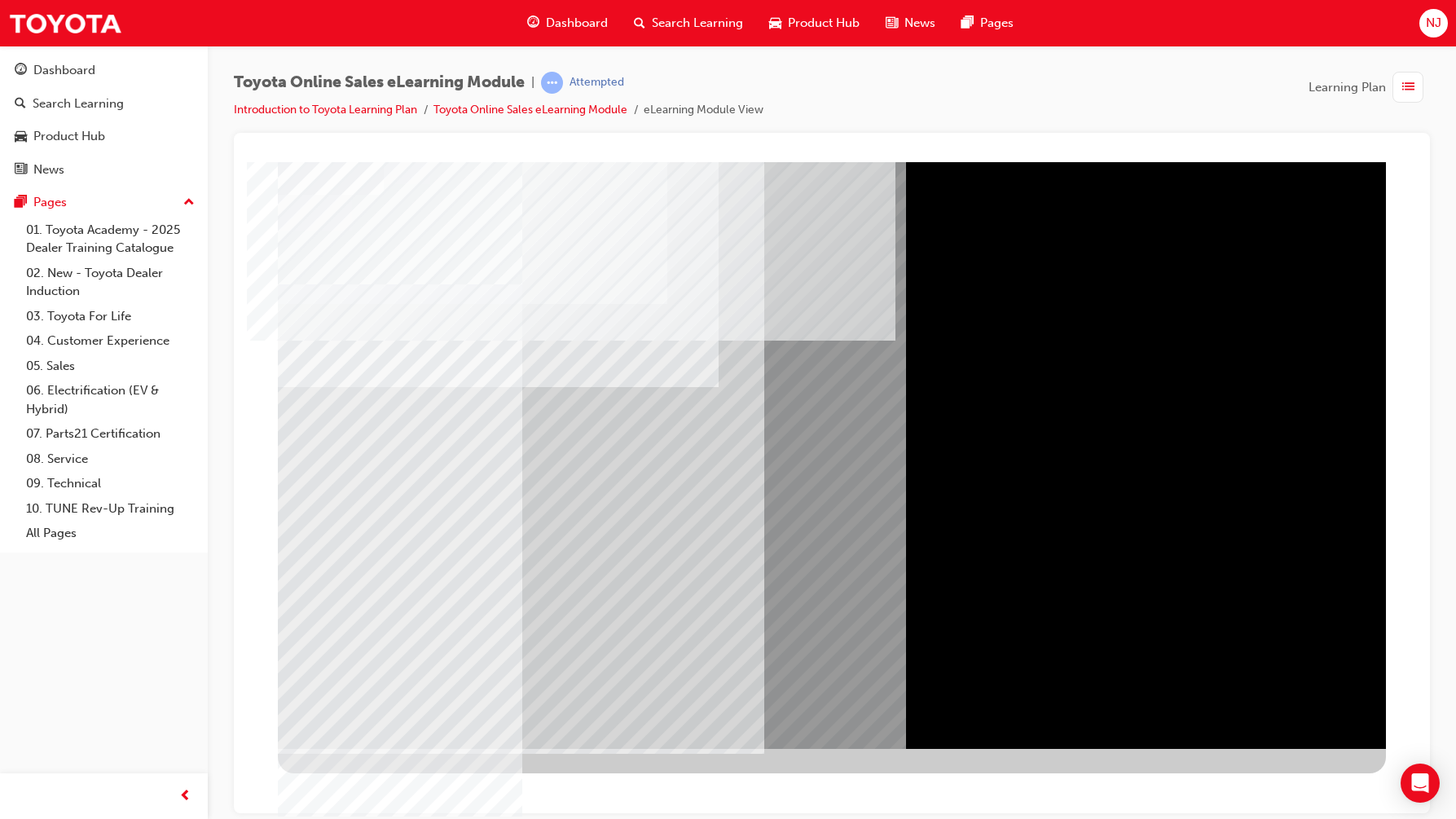 click at bounding box center (453, 3674) 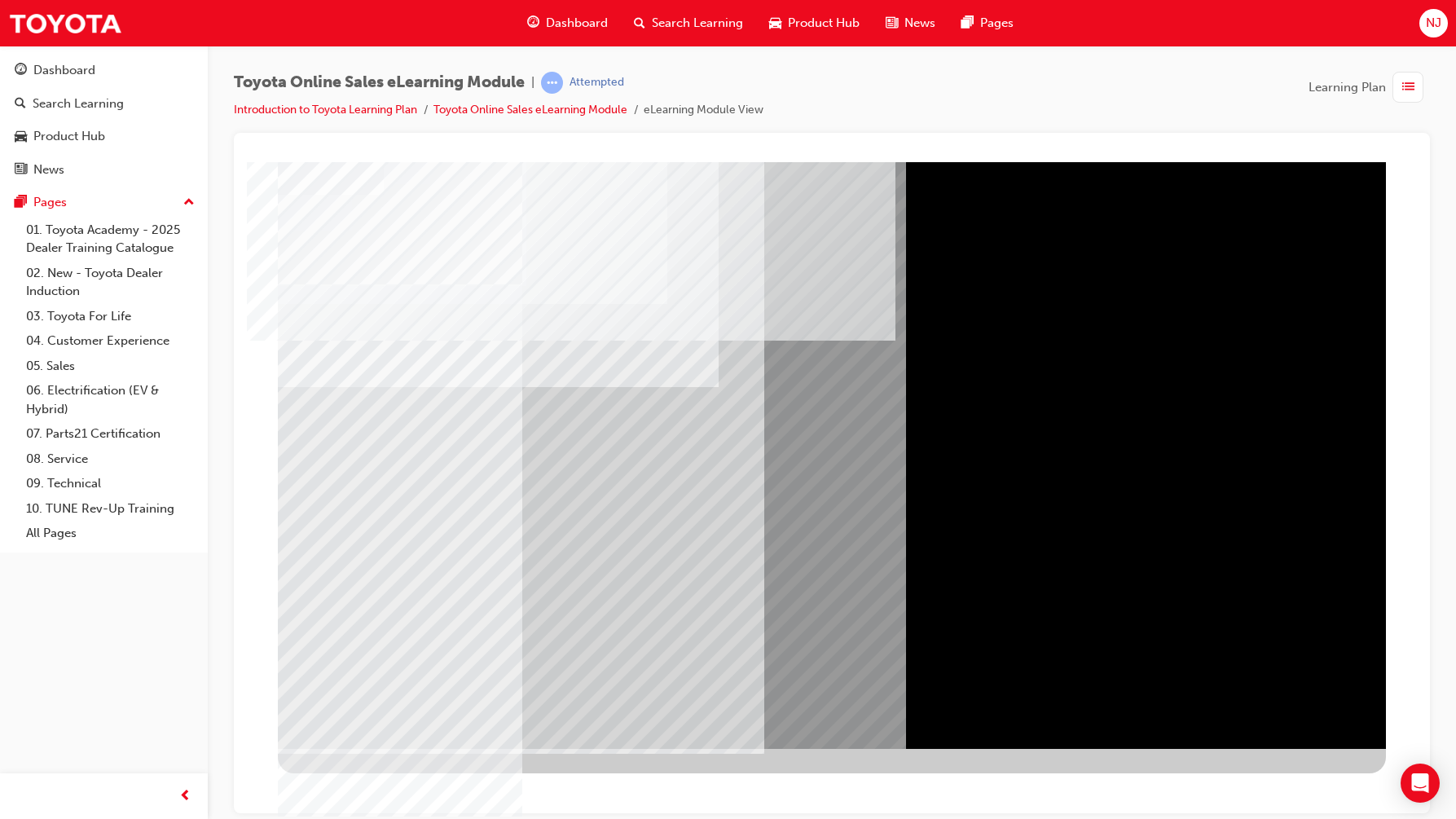 click at bounding box center (315, 2060) 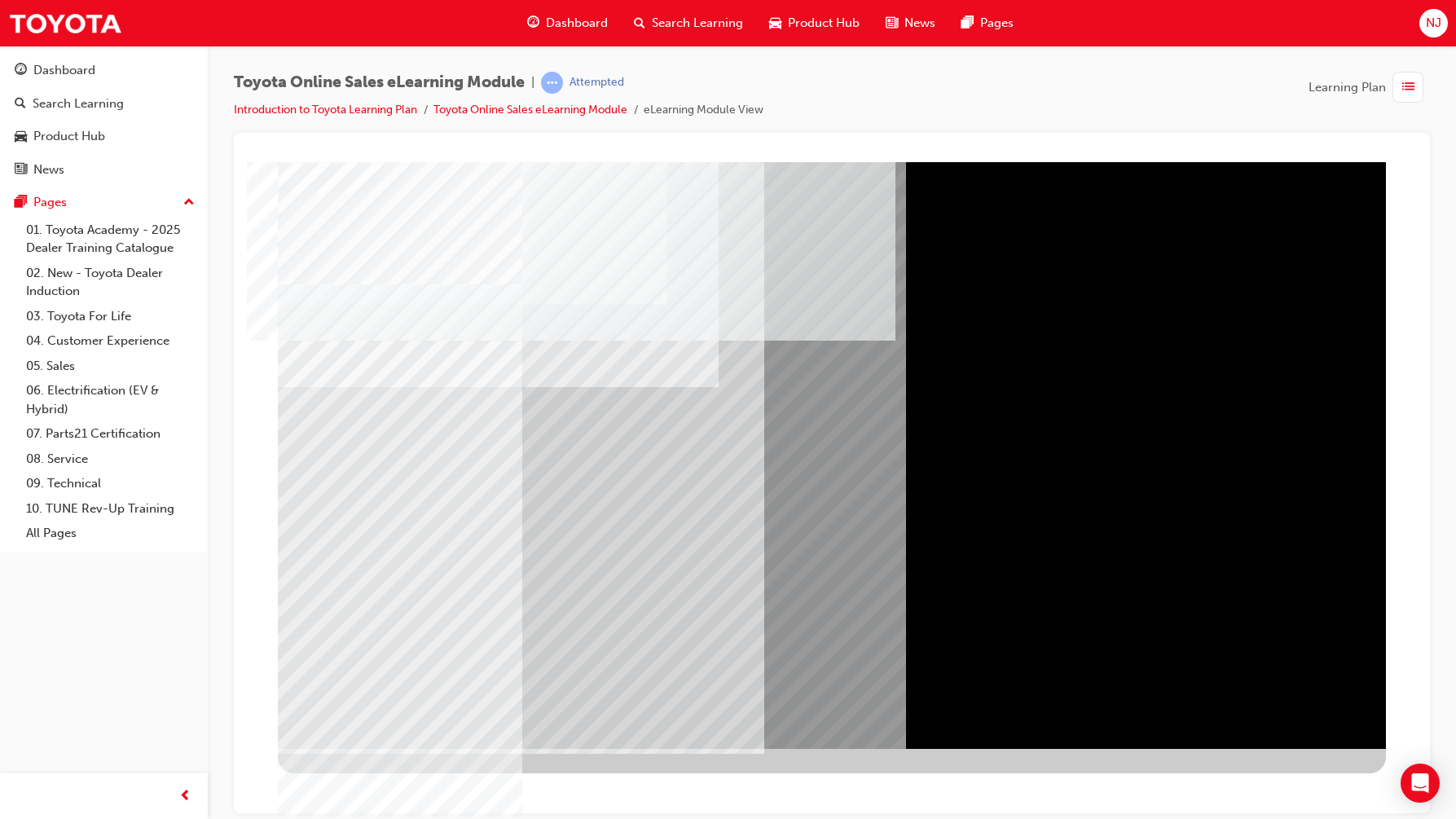 click at bounding box center [329, 3826] 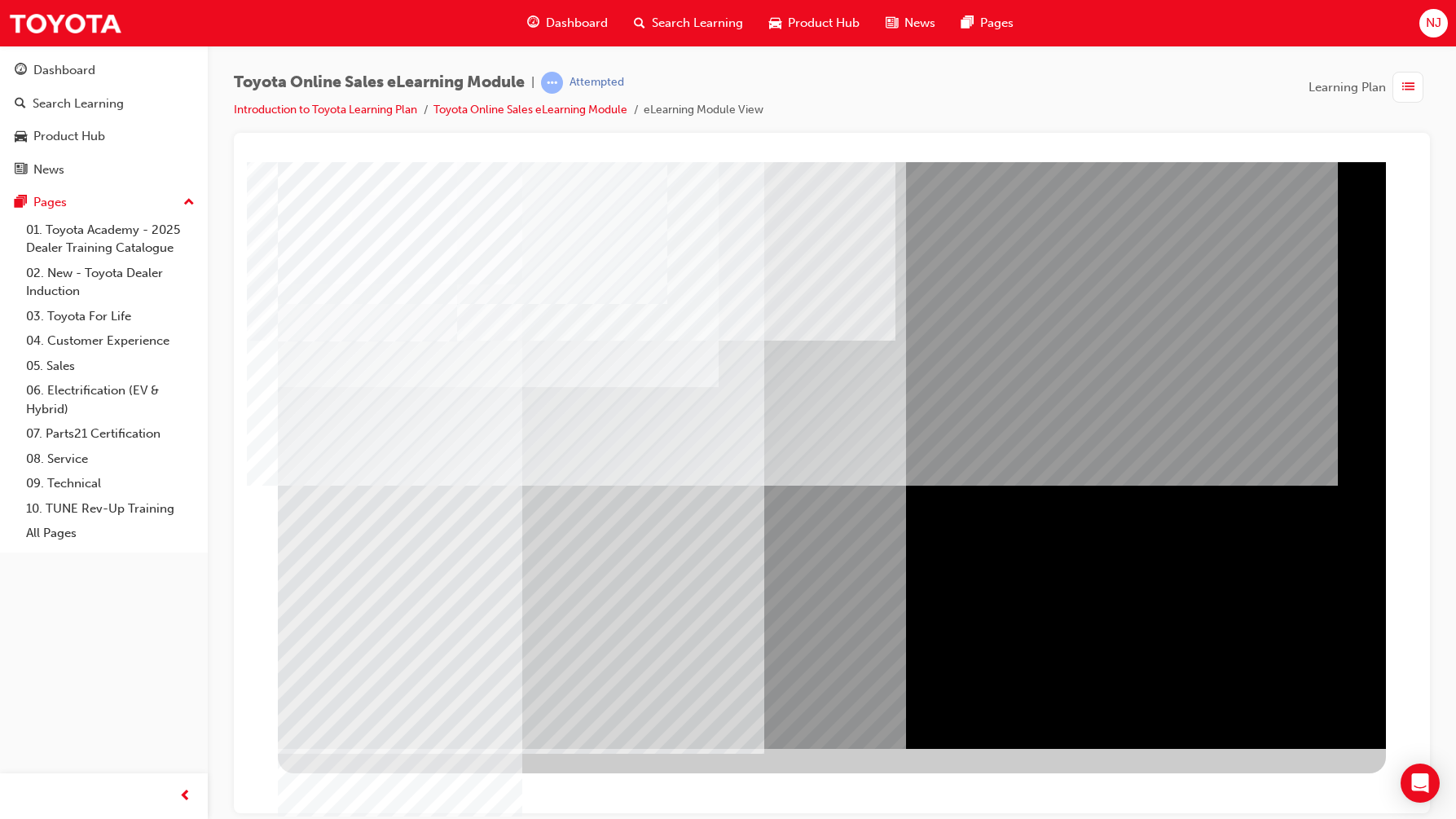 click at bounding box center (367, 4067) 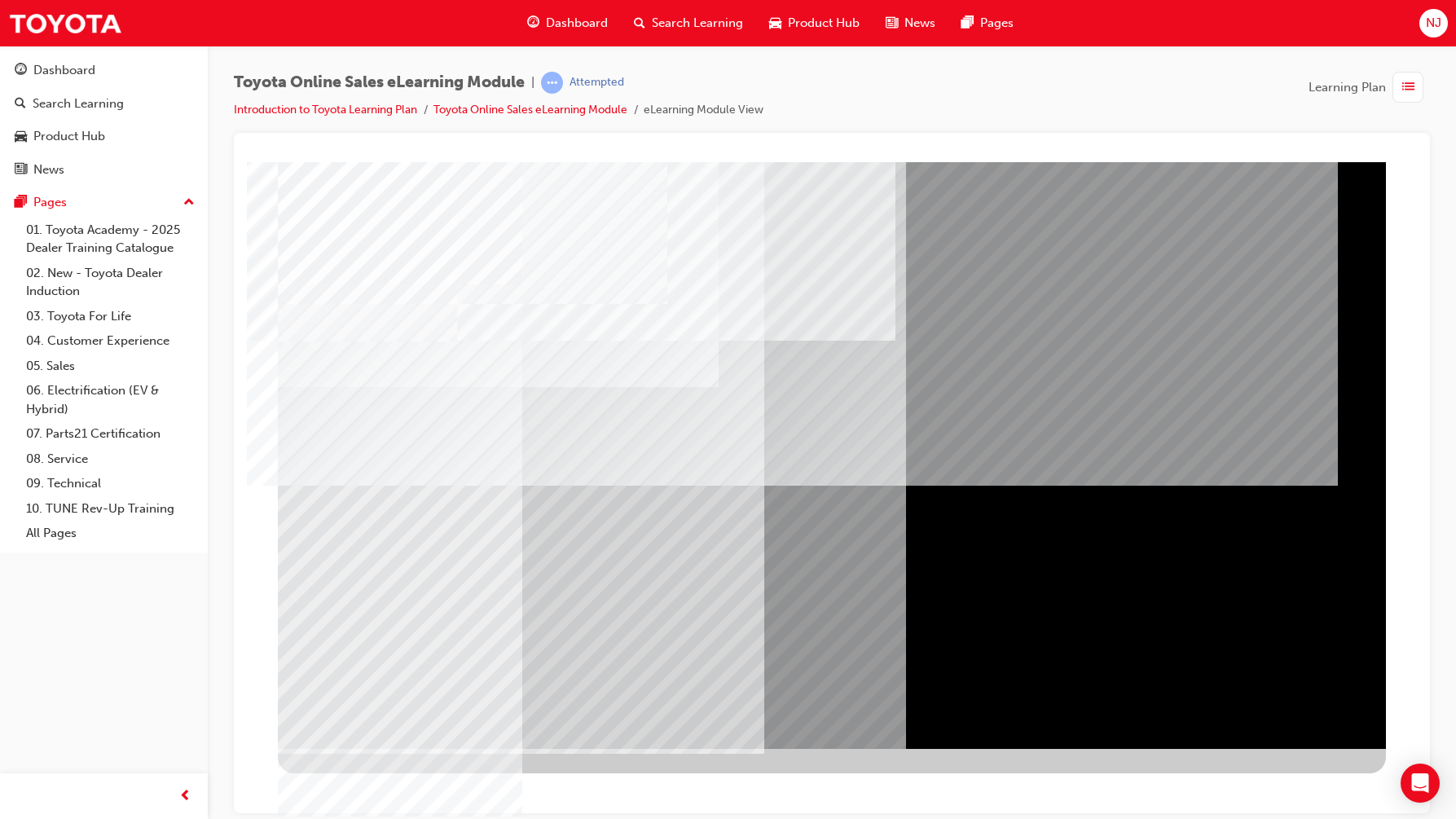 click at bounding box center [329, 4172] 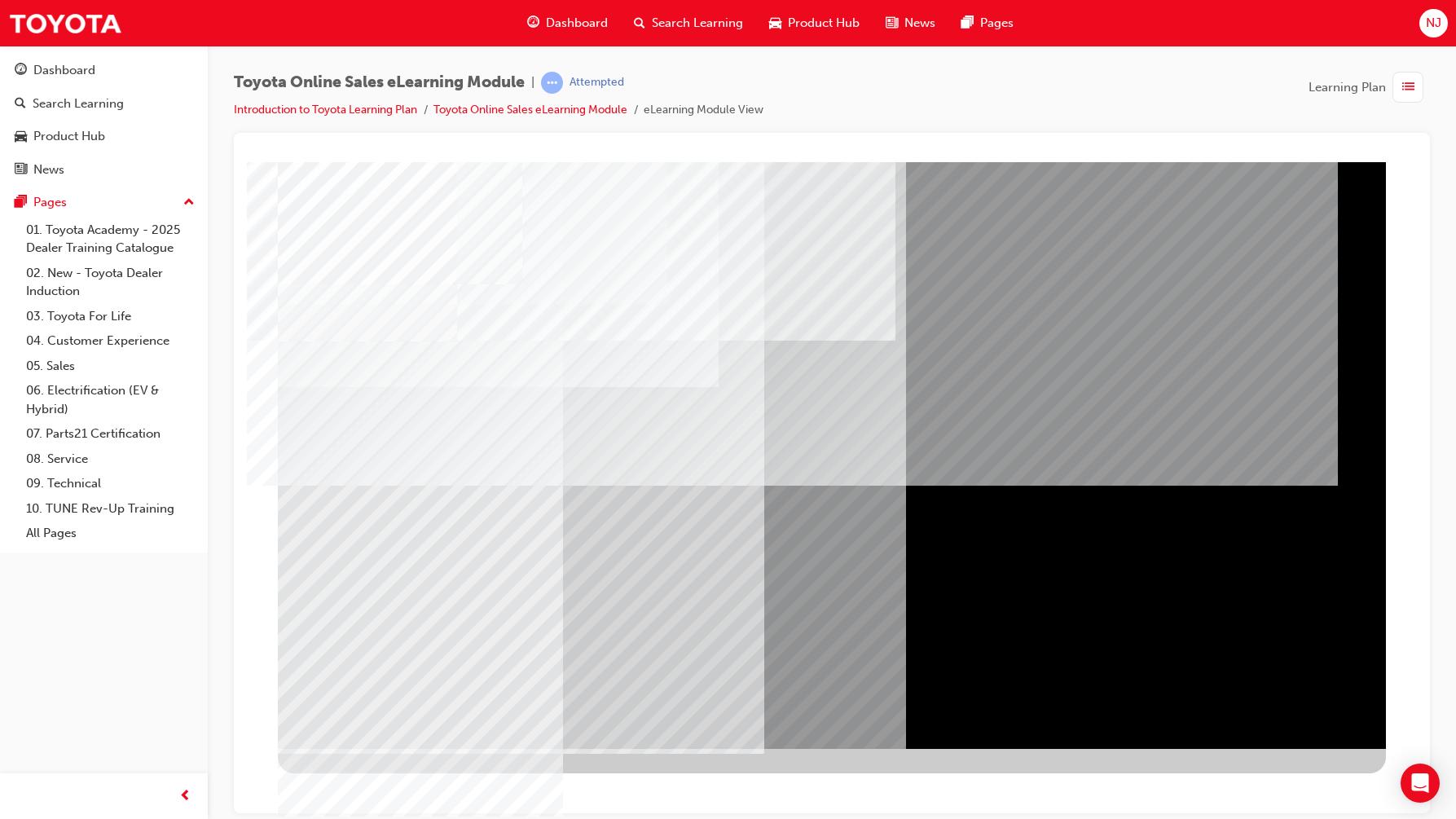 click at bounding box center [329, 4264] 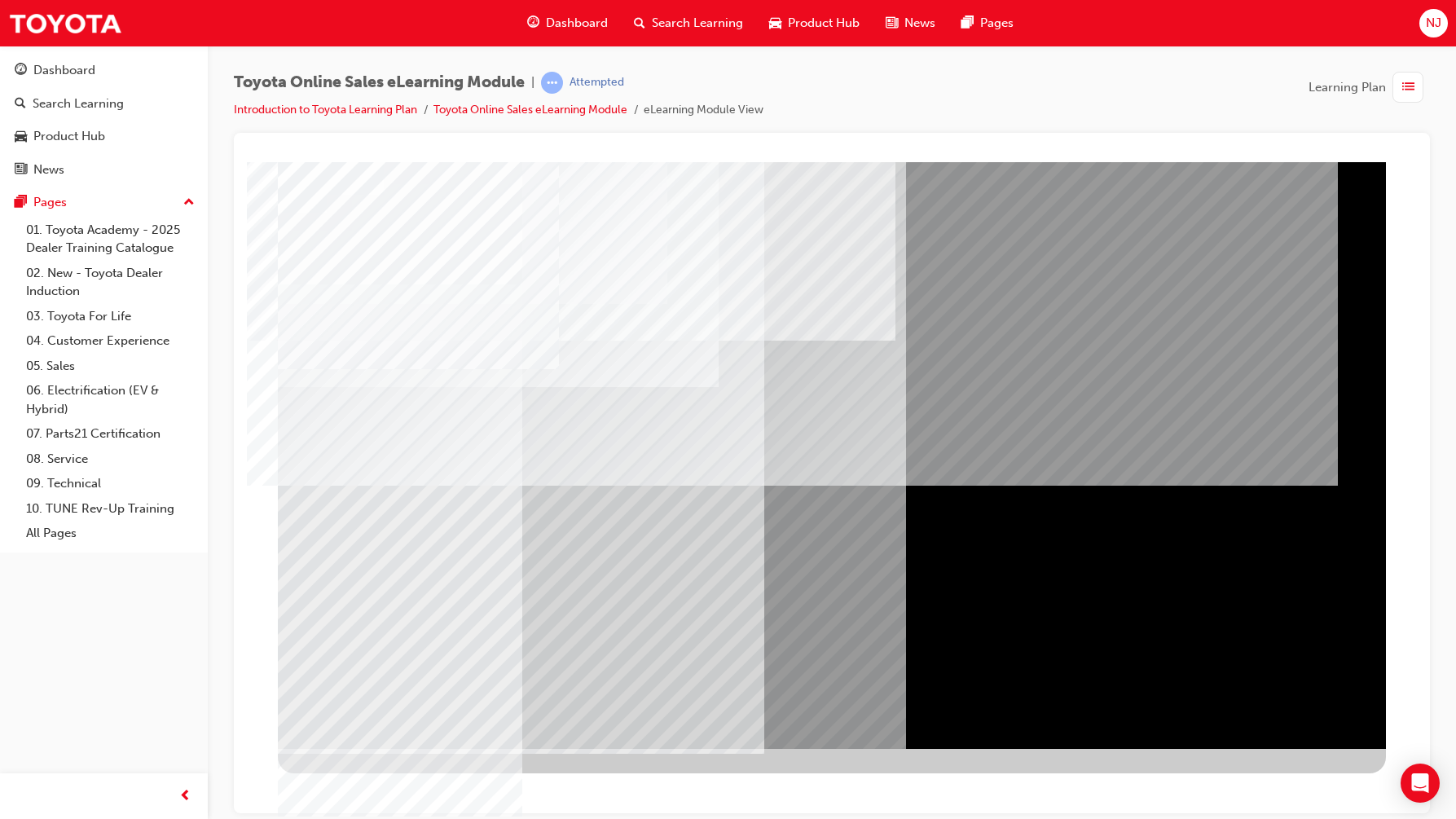 click at bounding box center [329, 4286] 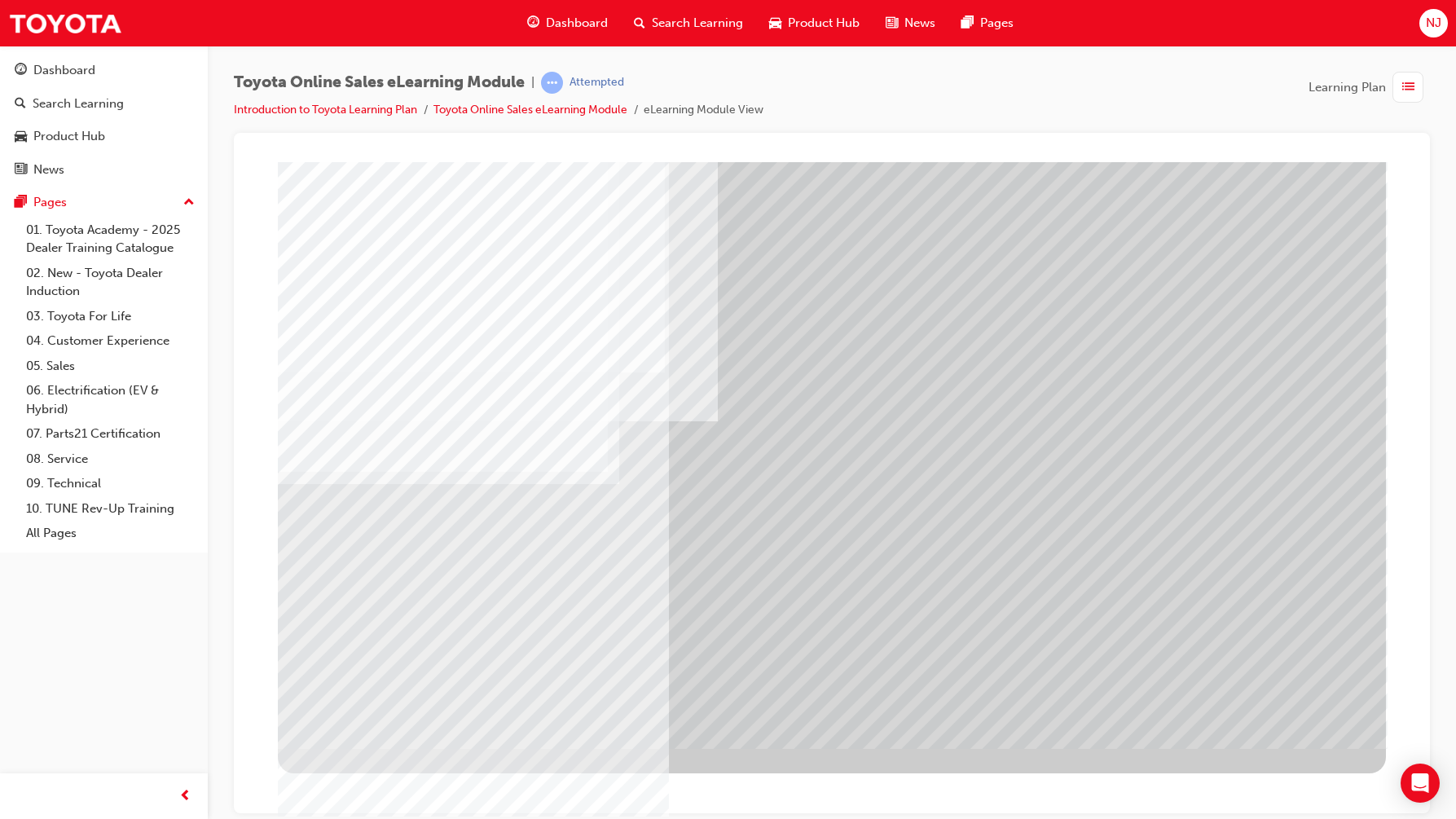 click at bounding box center (329, 4987) 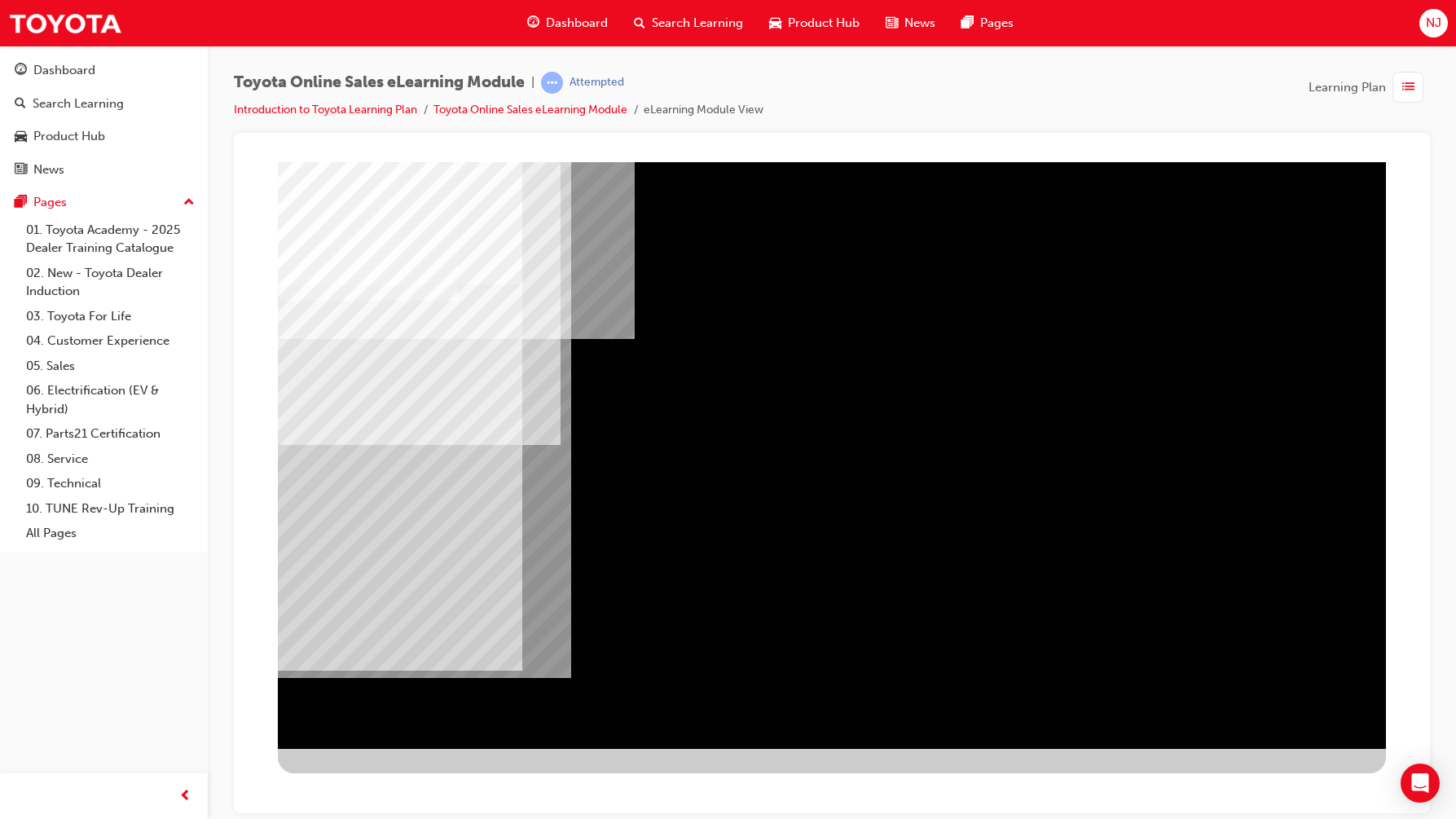 click at bounding box center (368, 2292) 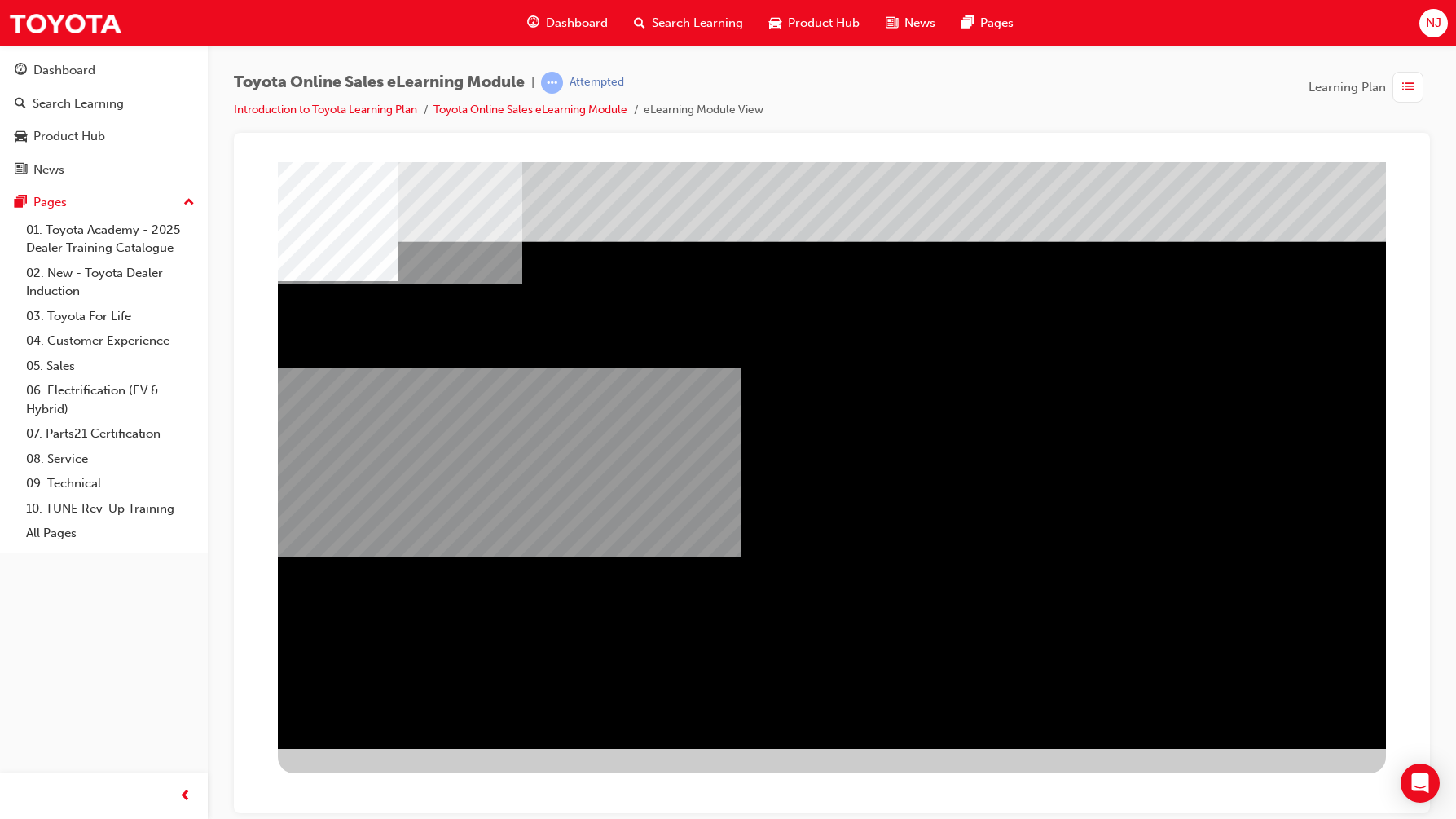 click at bounding box center (329, 2092) 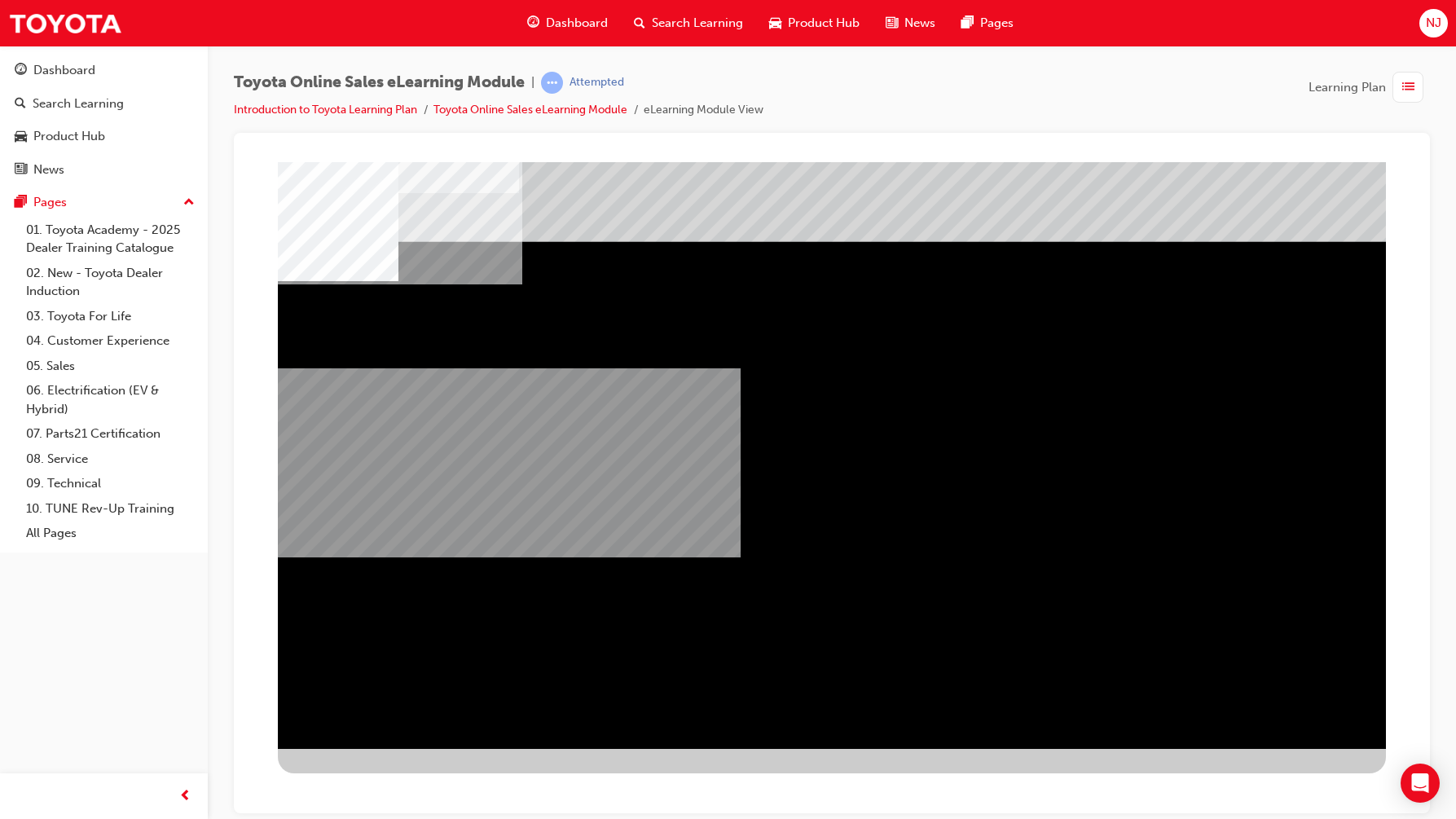 click at bounding box center (329, 1991) 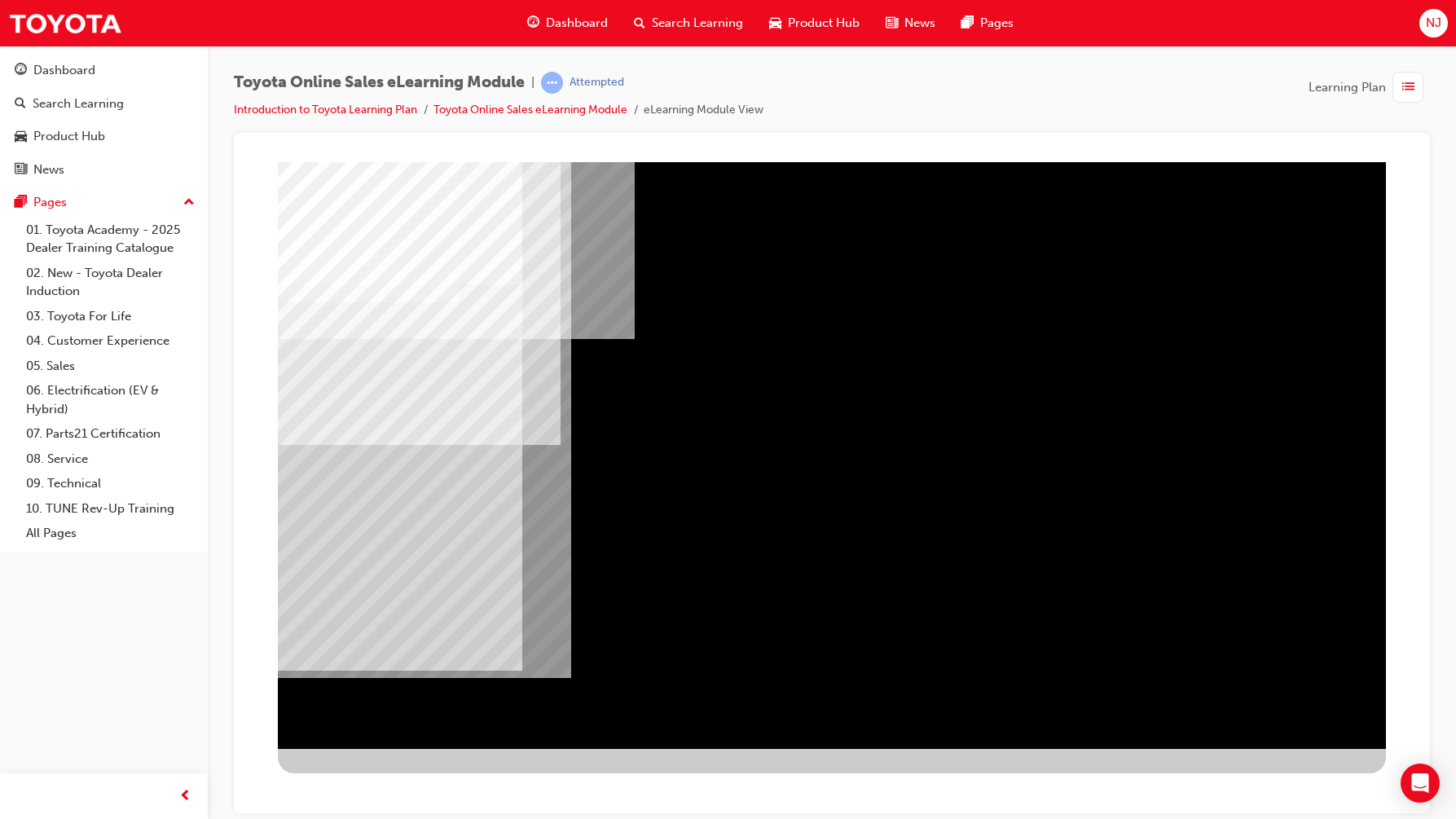 click at bounding box center (329, 2376) 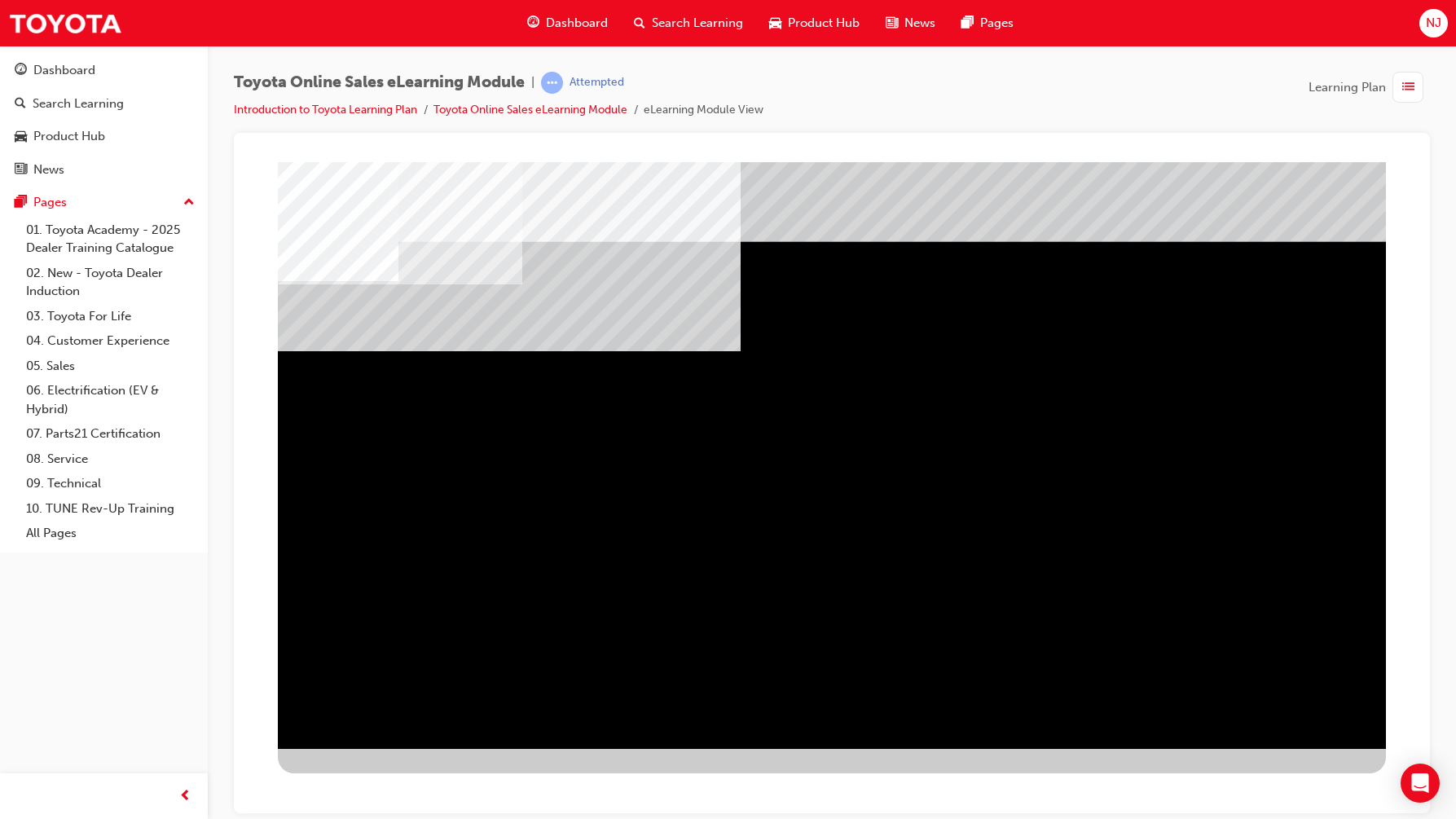 click at bounding box center [329, 1766] 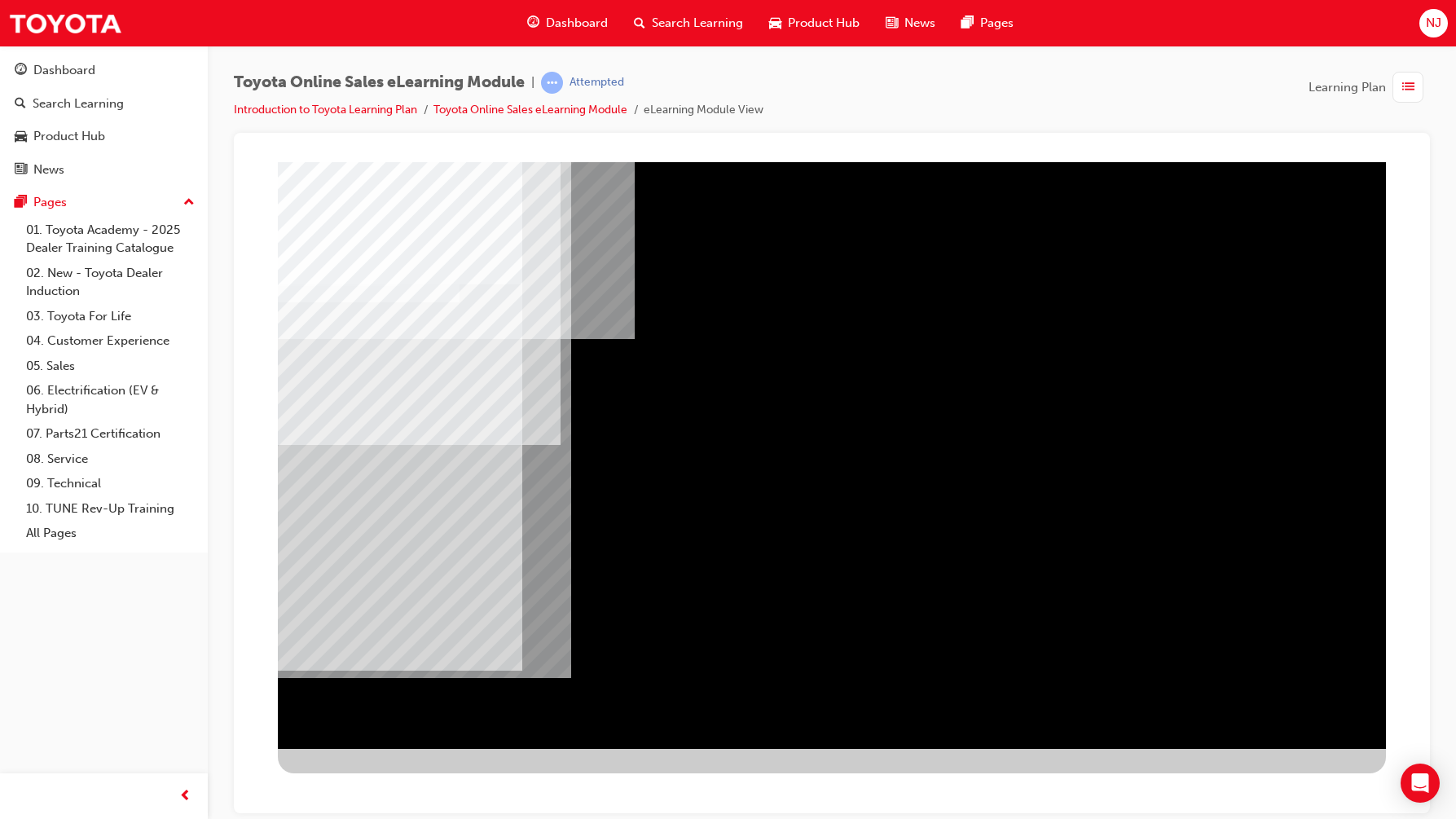 click at bounding box center [454, 1365] 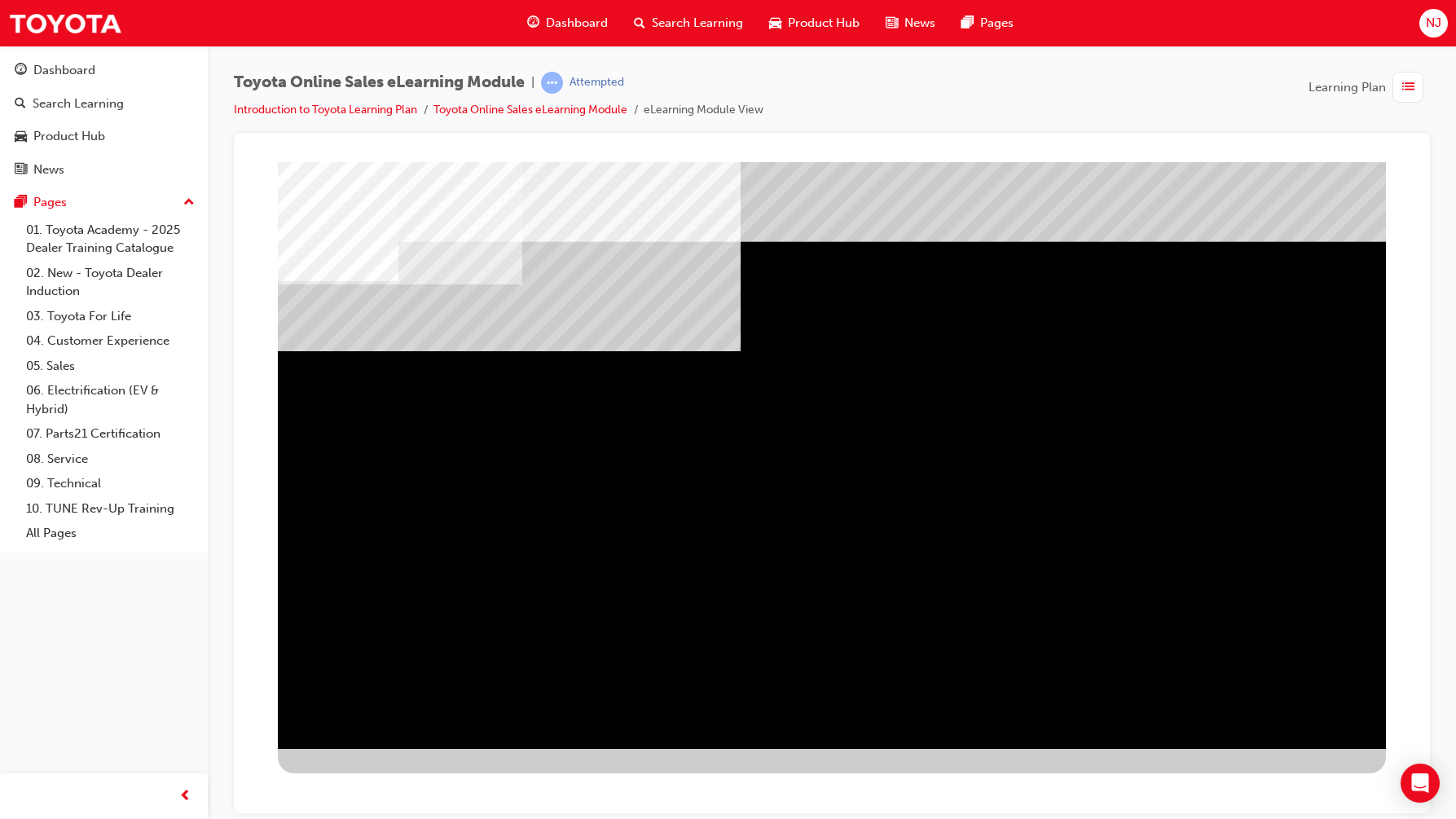click at bounding box center [329, 1766] 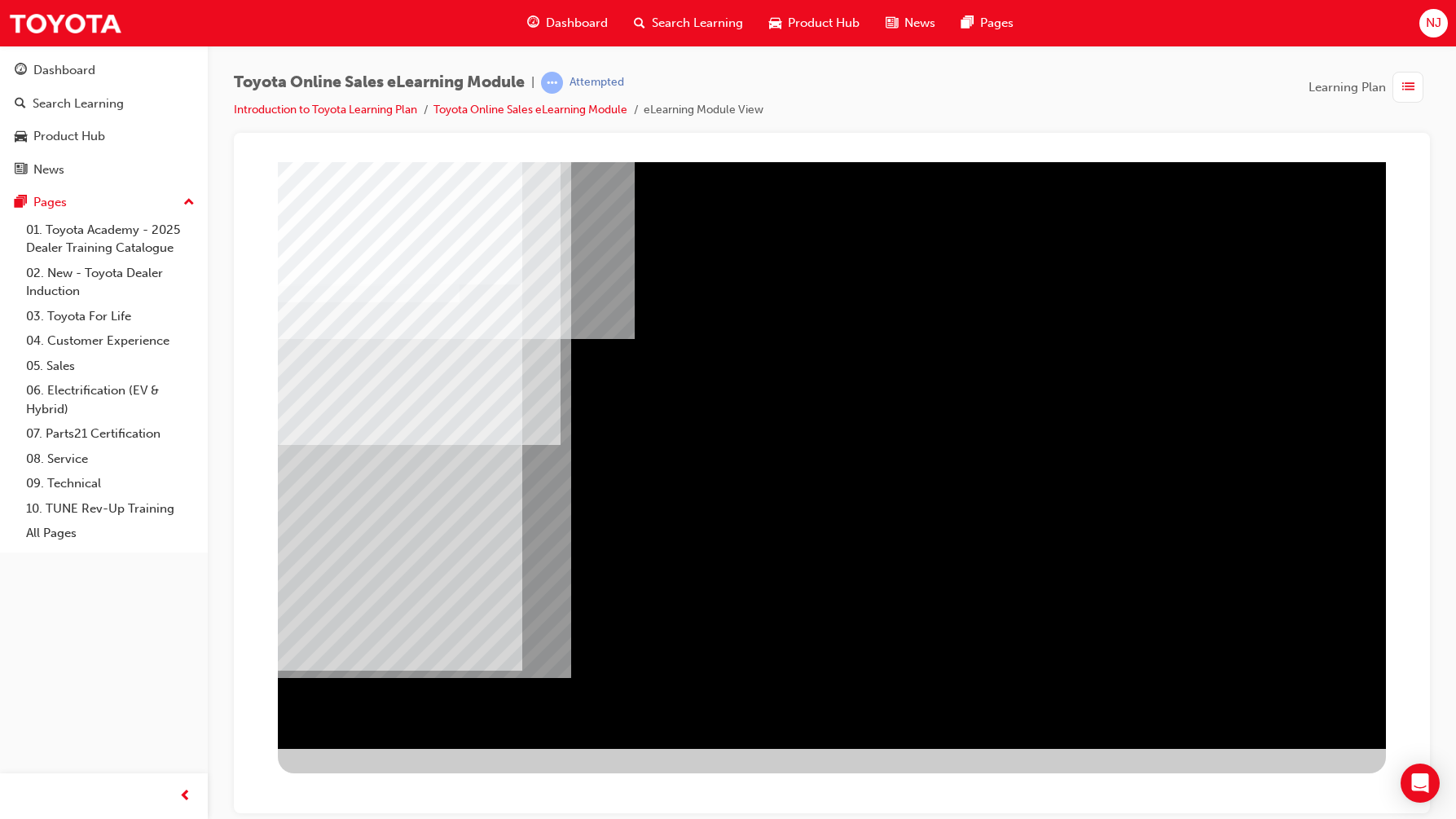 click at bounding box center (832, 455) 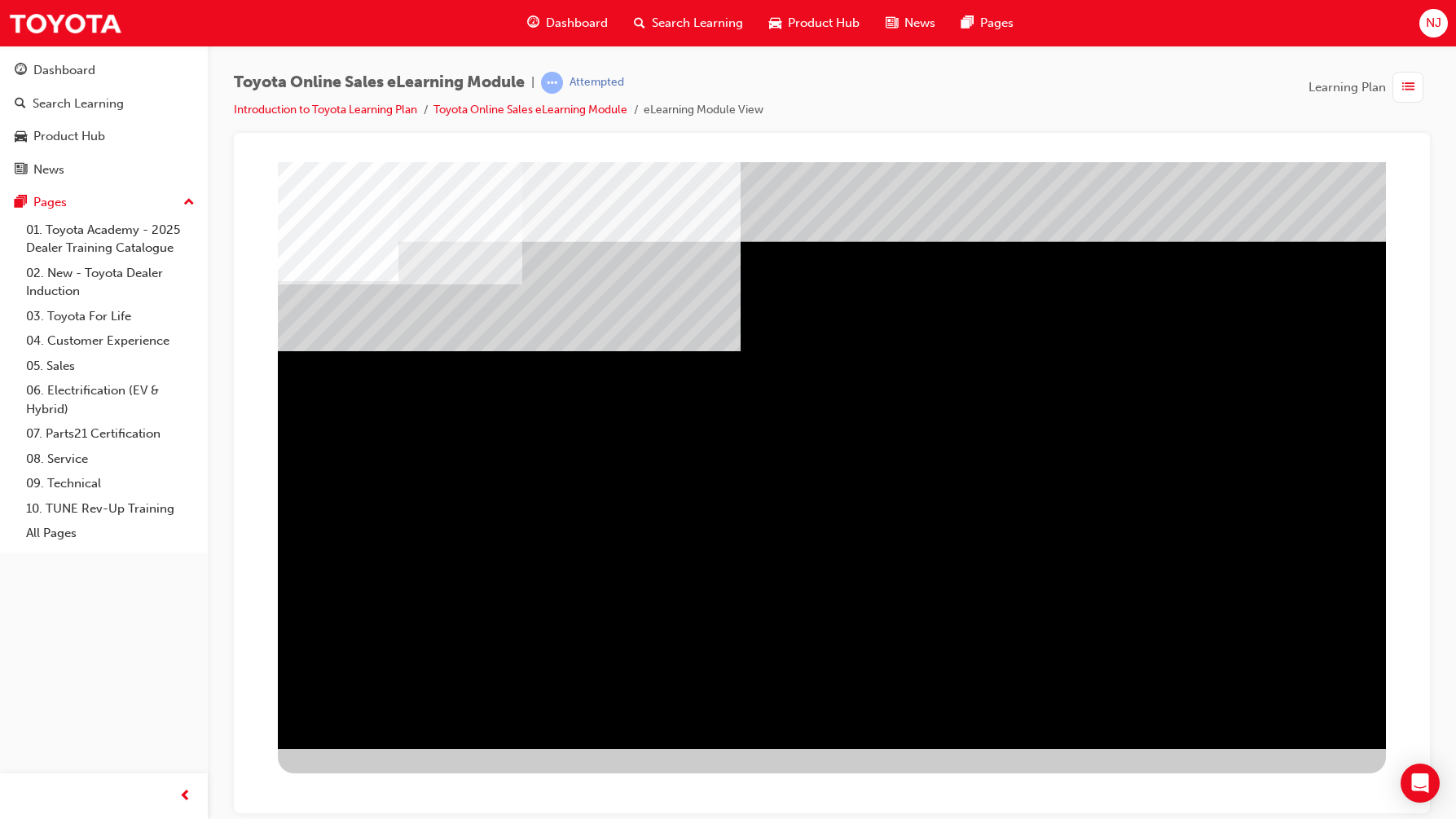click at bounding box center (329, 1766) 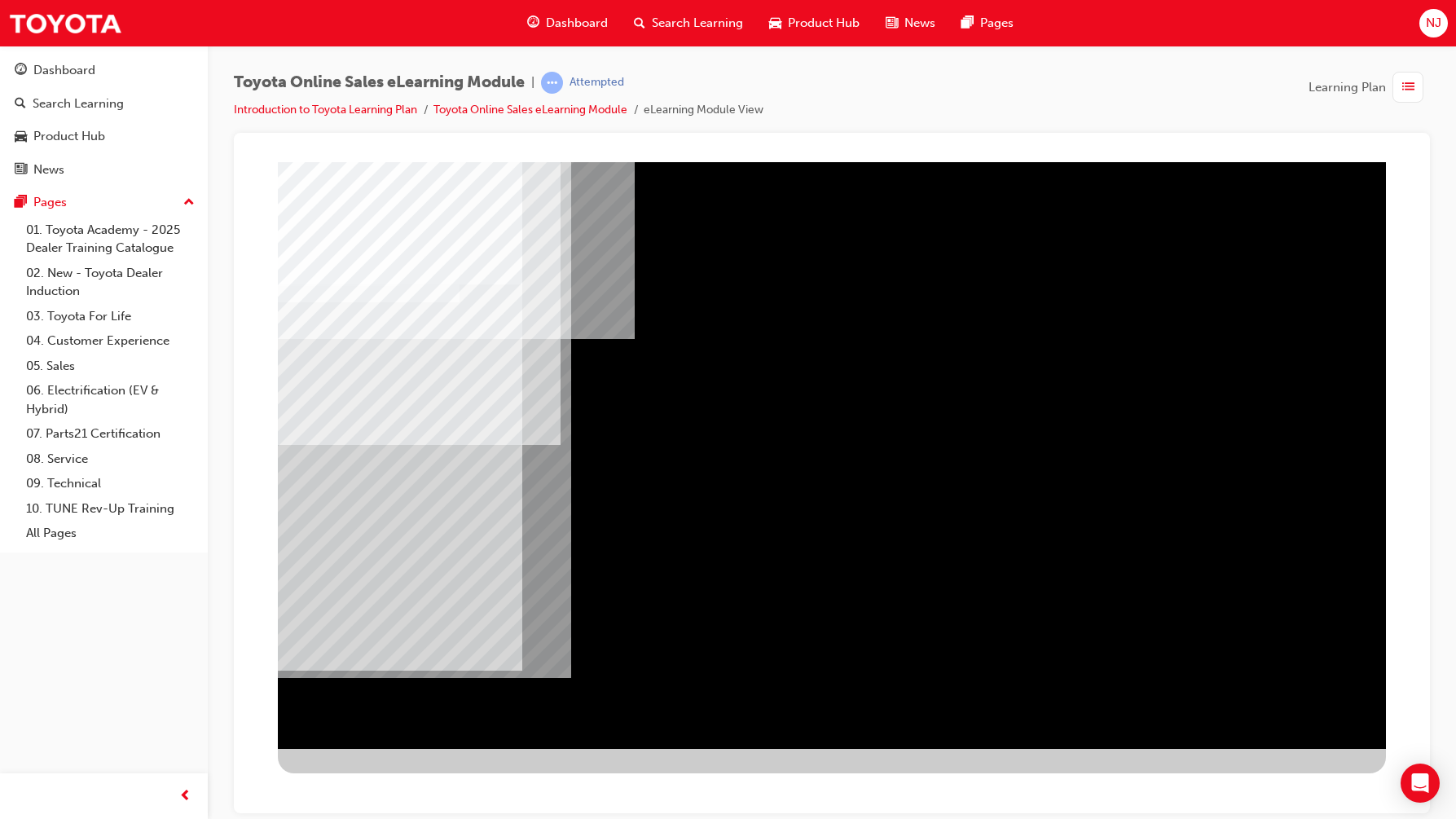 click at bounding box center (329, 1279) 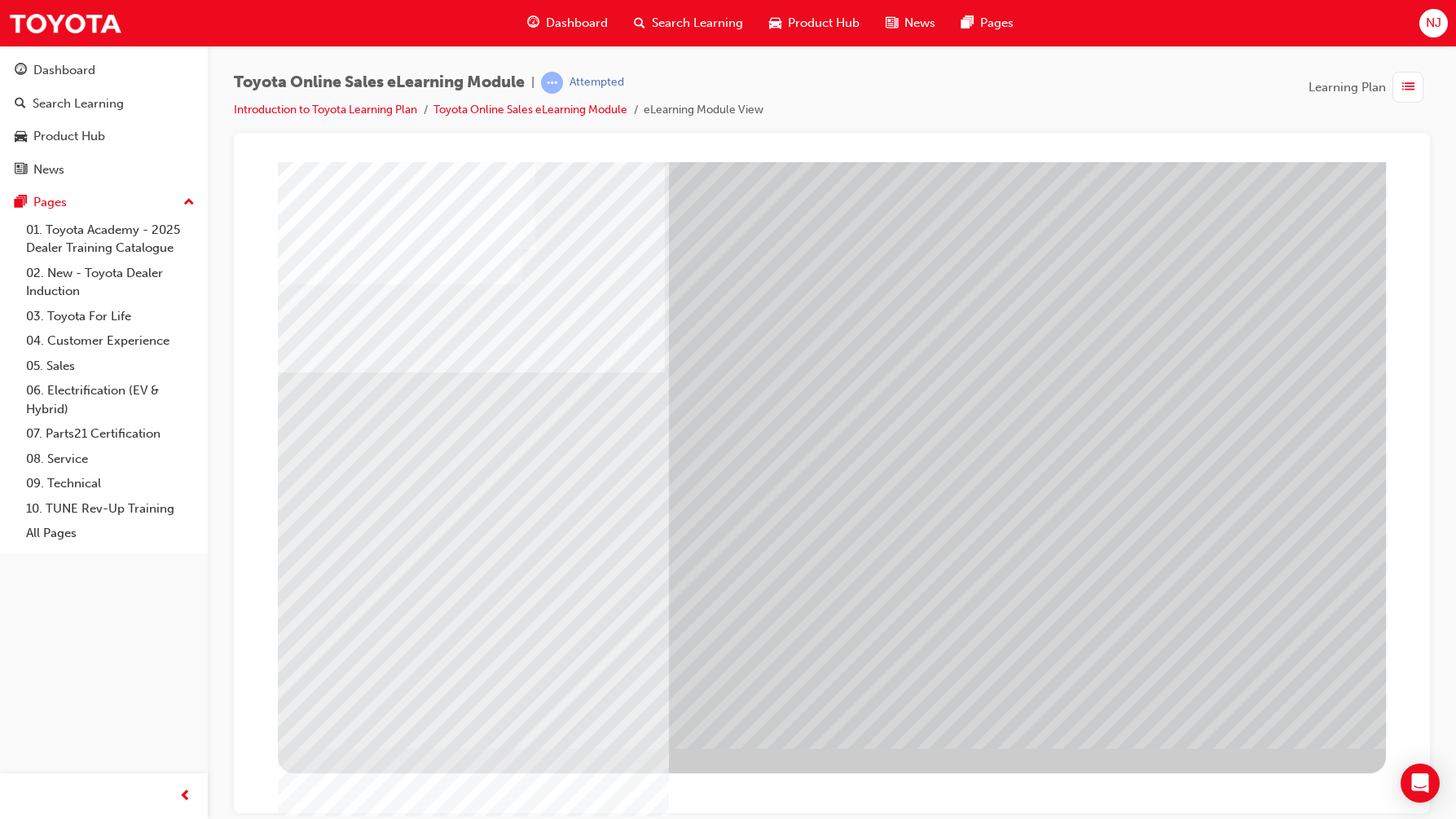 click at bounding box center (473, 2521) 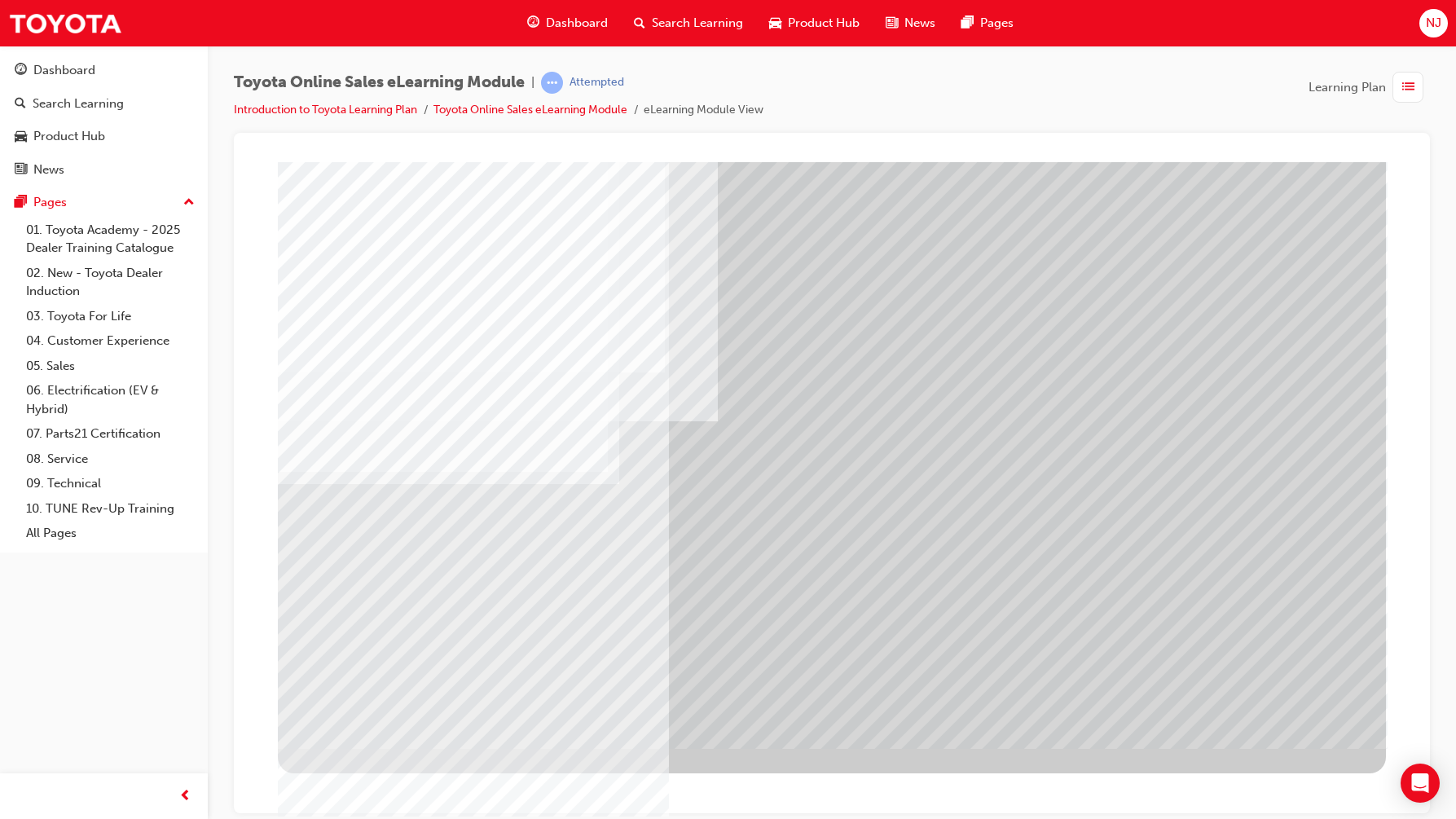 click at bounding box center (329, 4987) 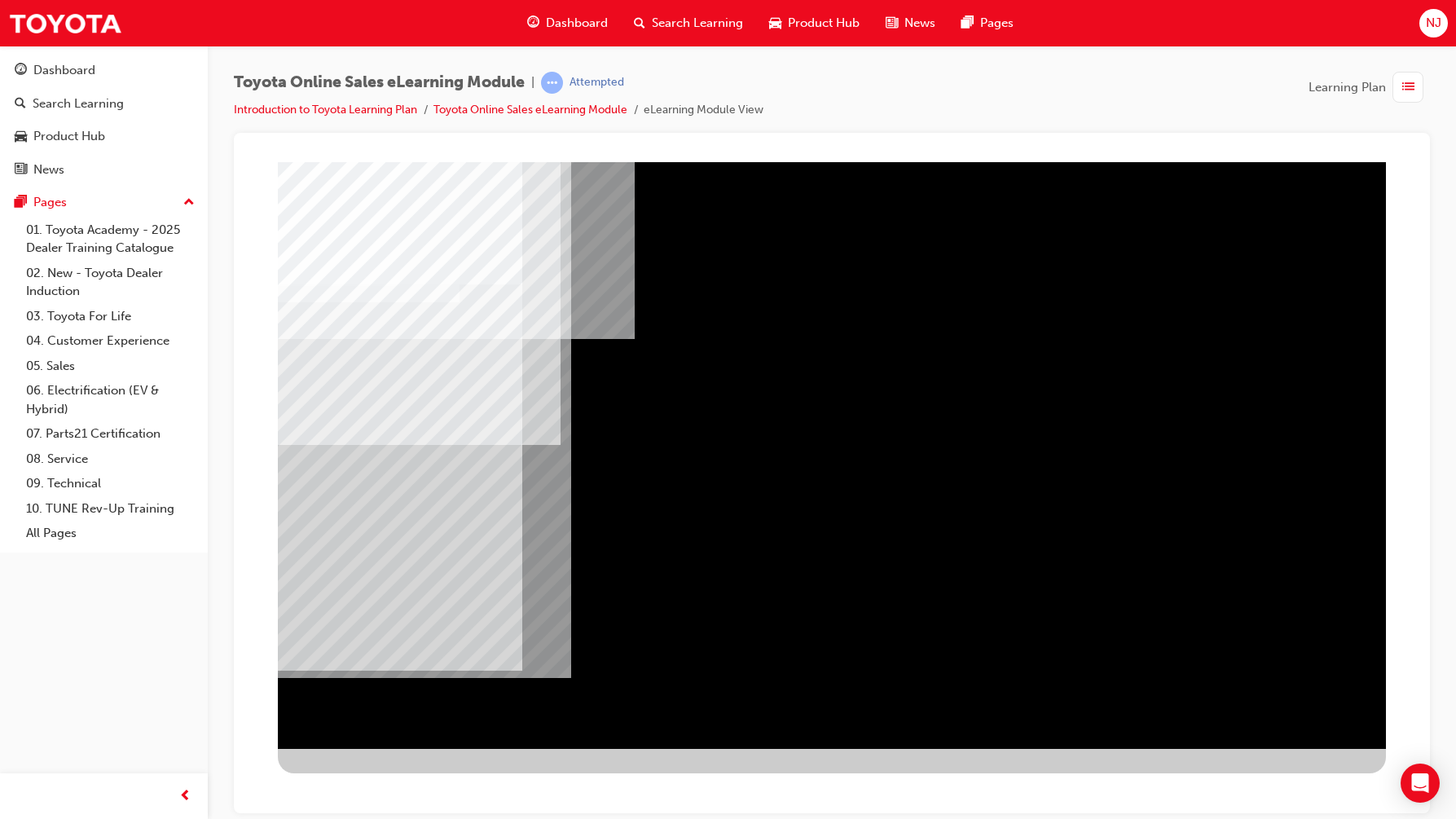 click at bounding box center (329, 2376) 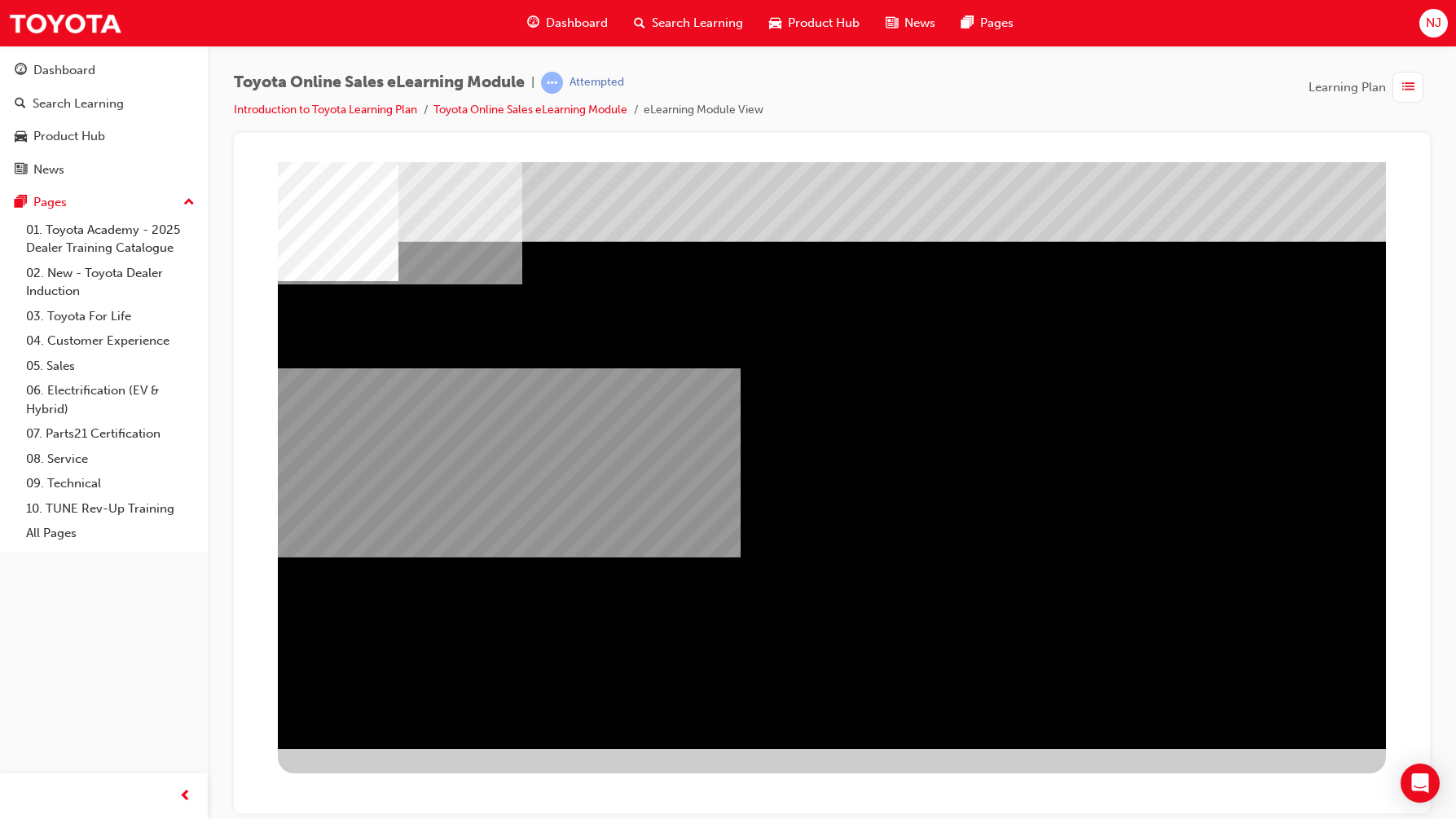 click at bounding box center [329, 2092] 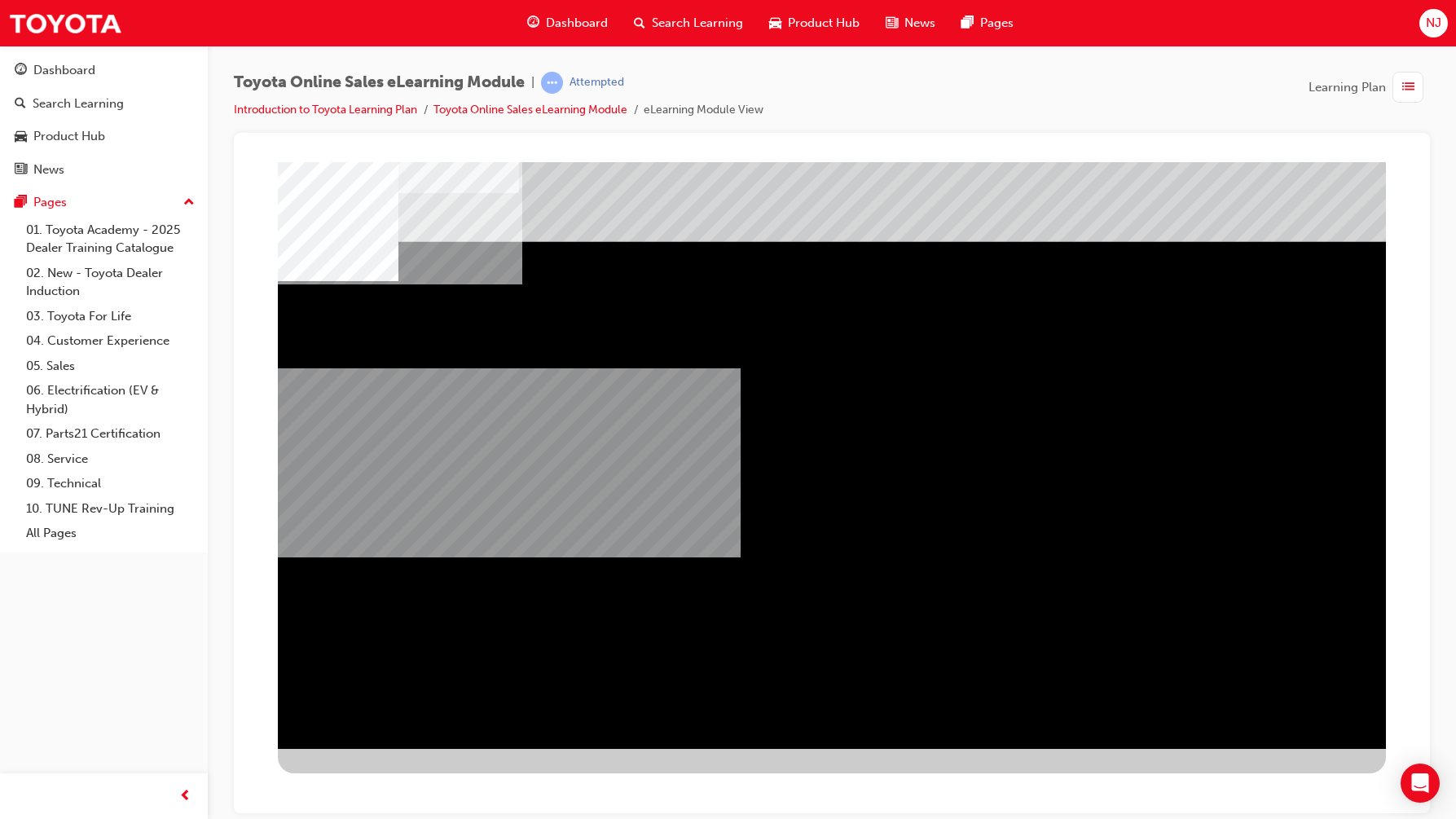 drag, startPoint x: 1019, startPoint y: 560, endPoint x: 1011, endPoint y: 566, distance: 10 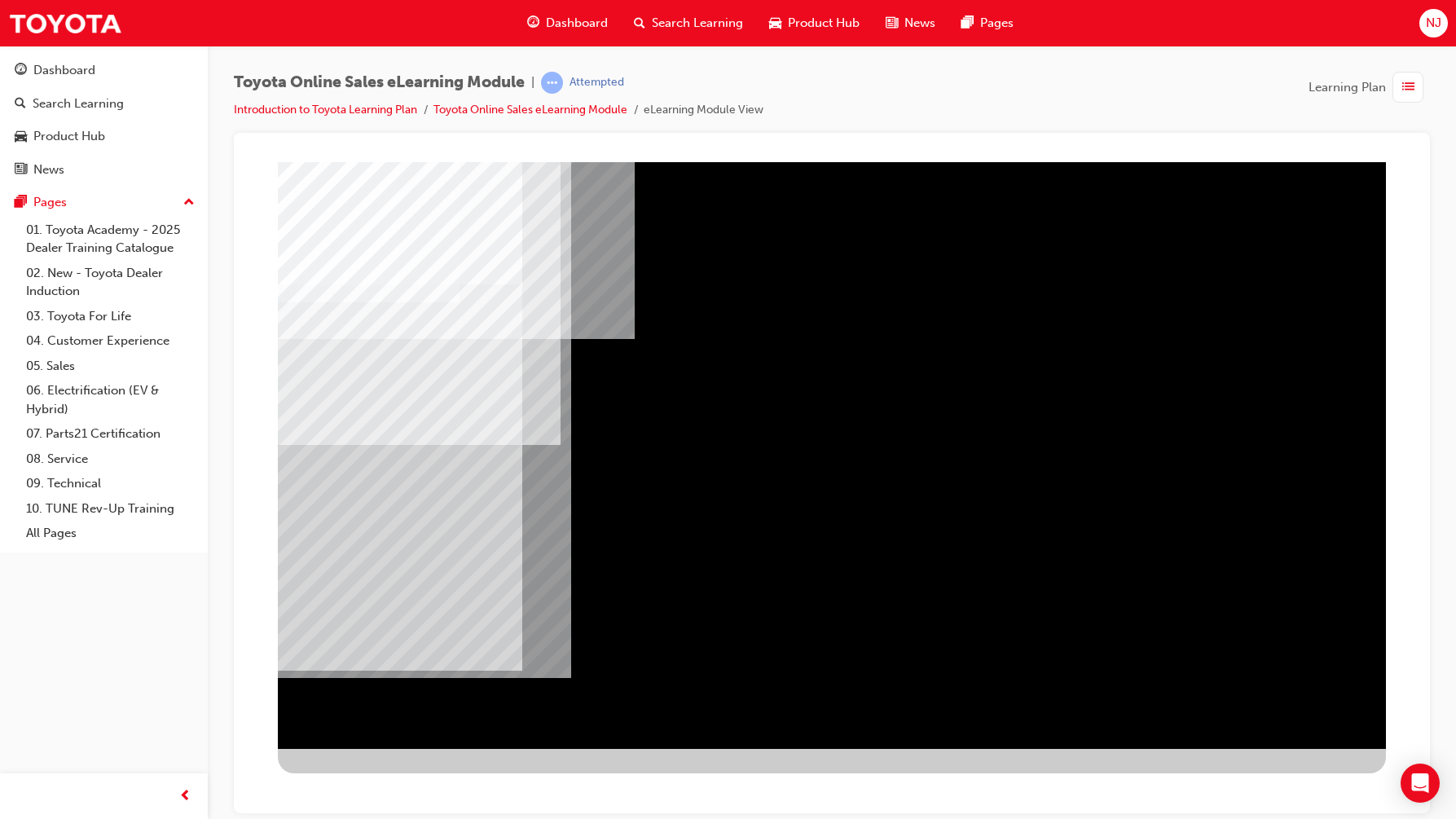 click at bounding box center (400, 1691) 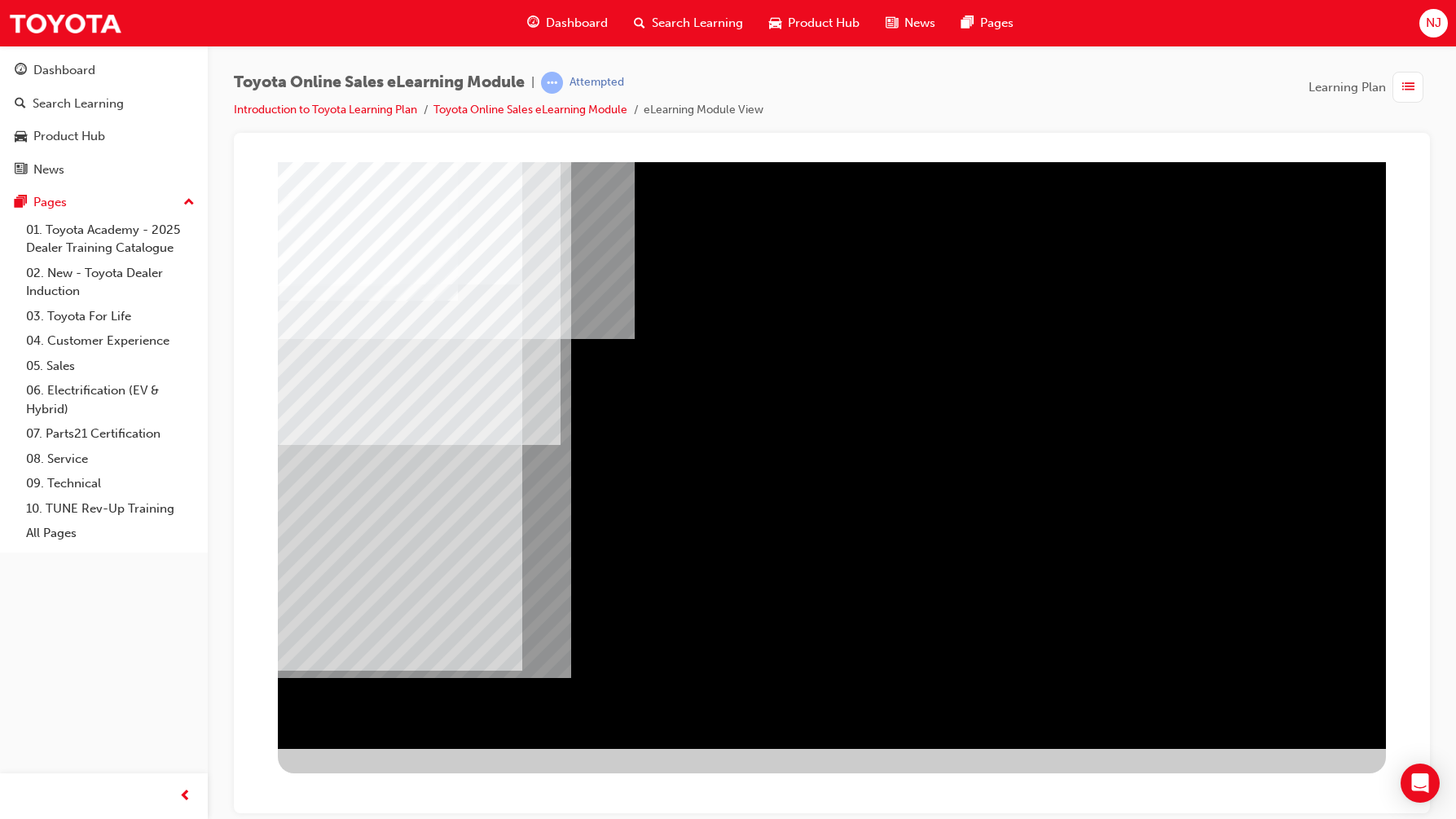 click at bounding box center (368, 2292) 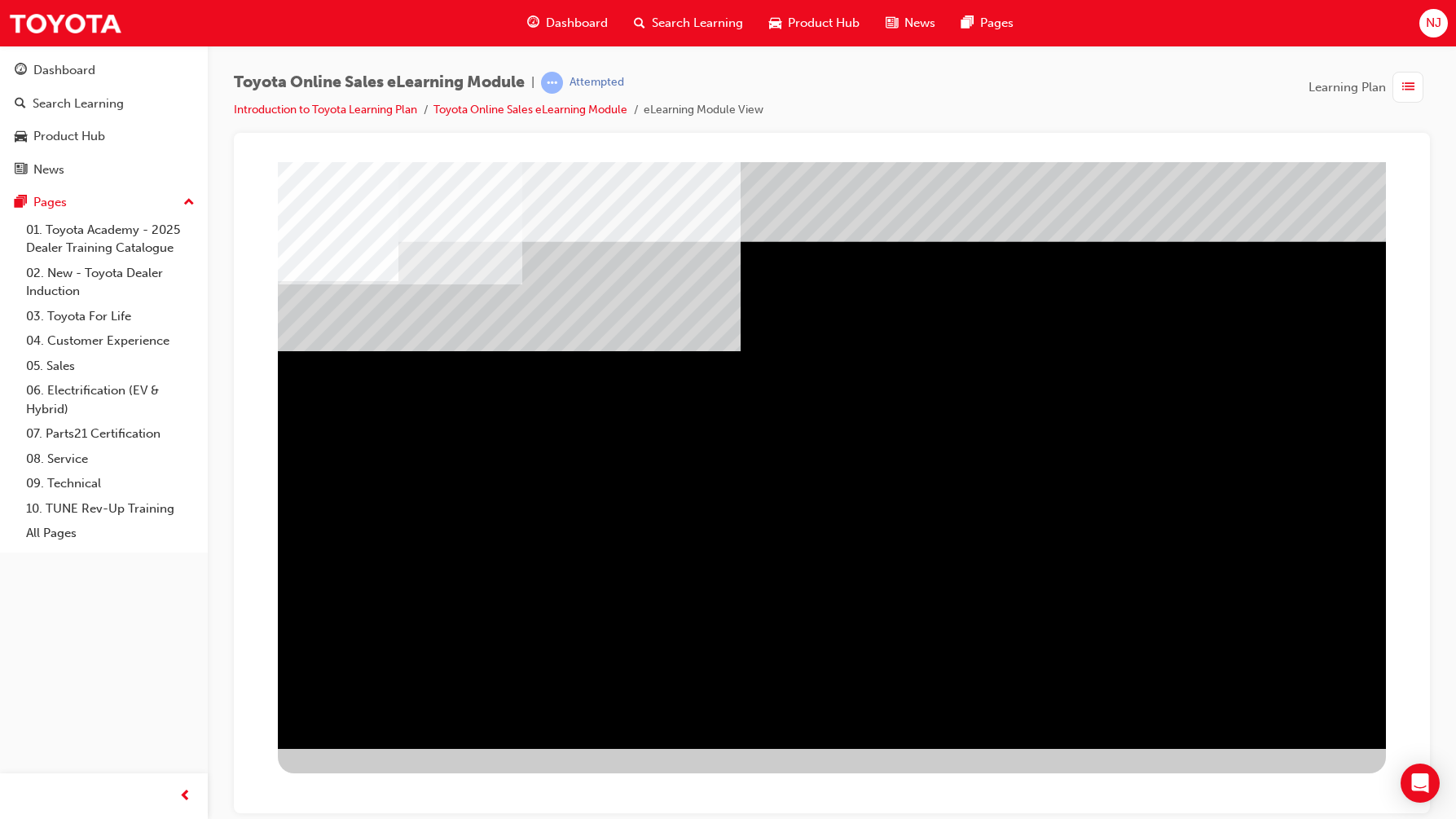 click at bounding box center (329, 1766) 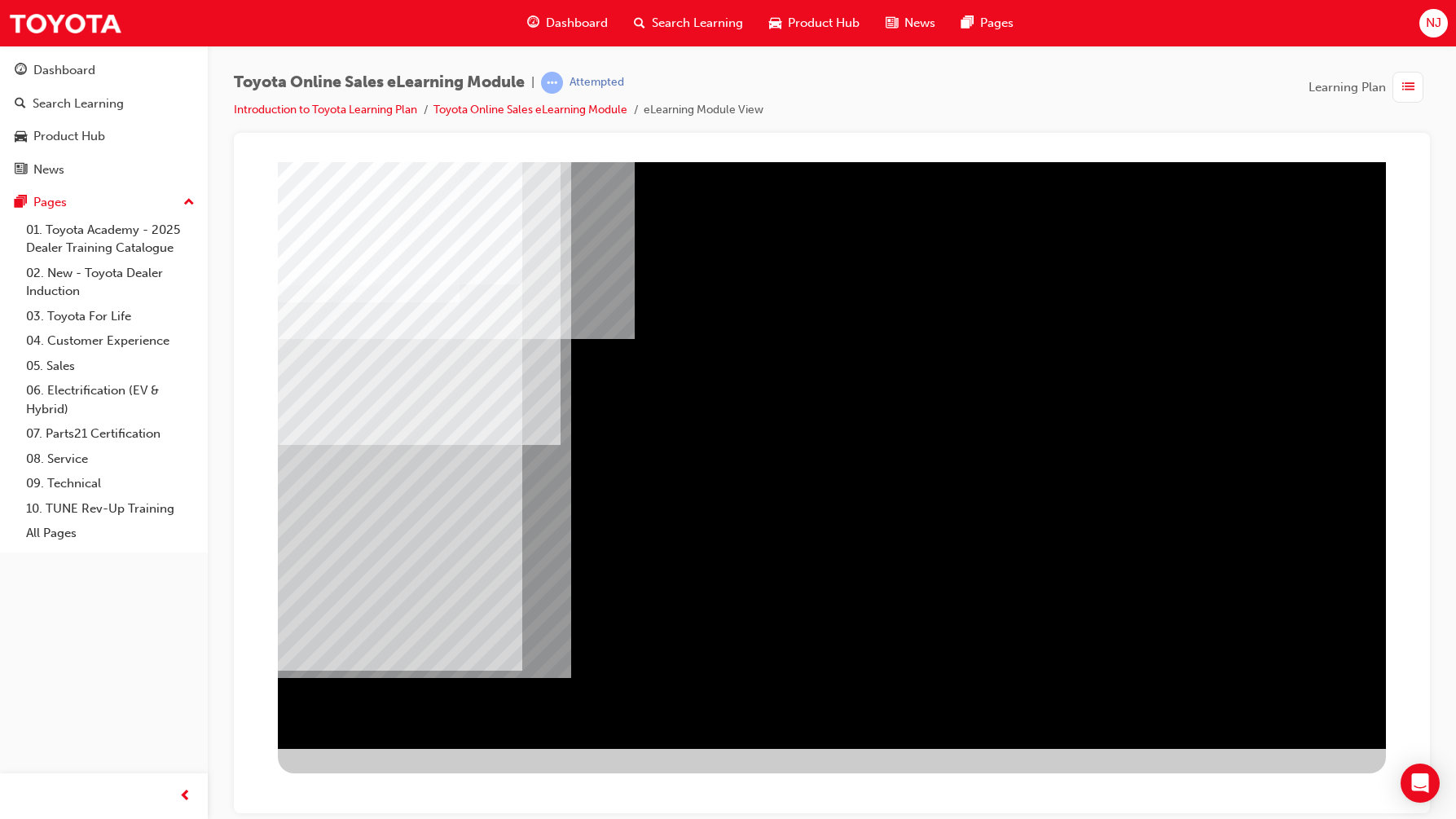 click at bounding box center [368, 2292] 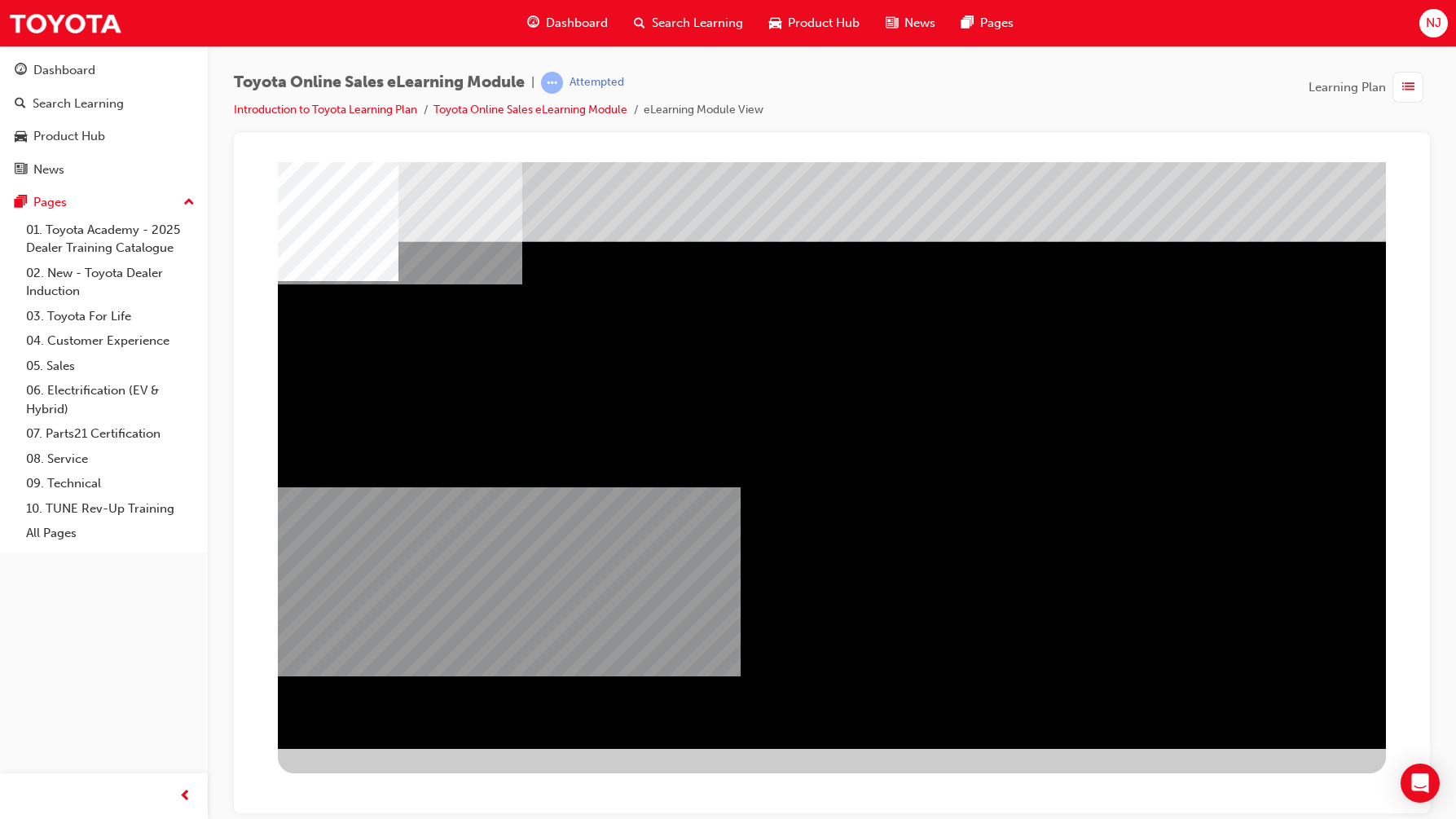 click on "multistate" at bounding box center [832, 455] 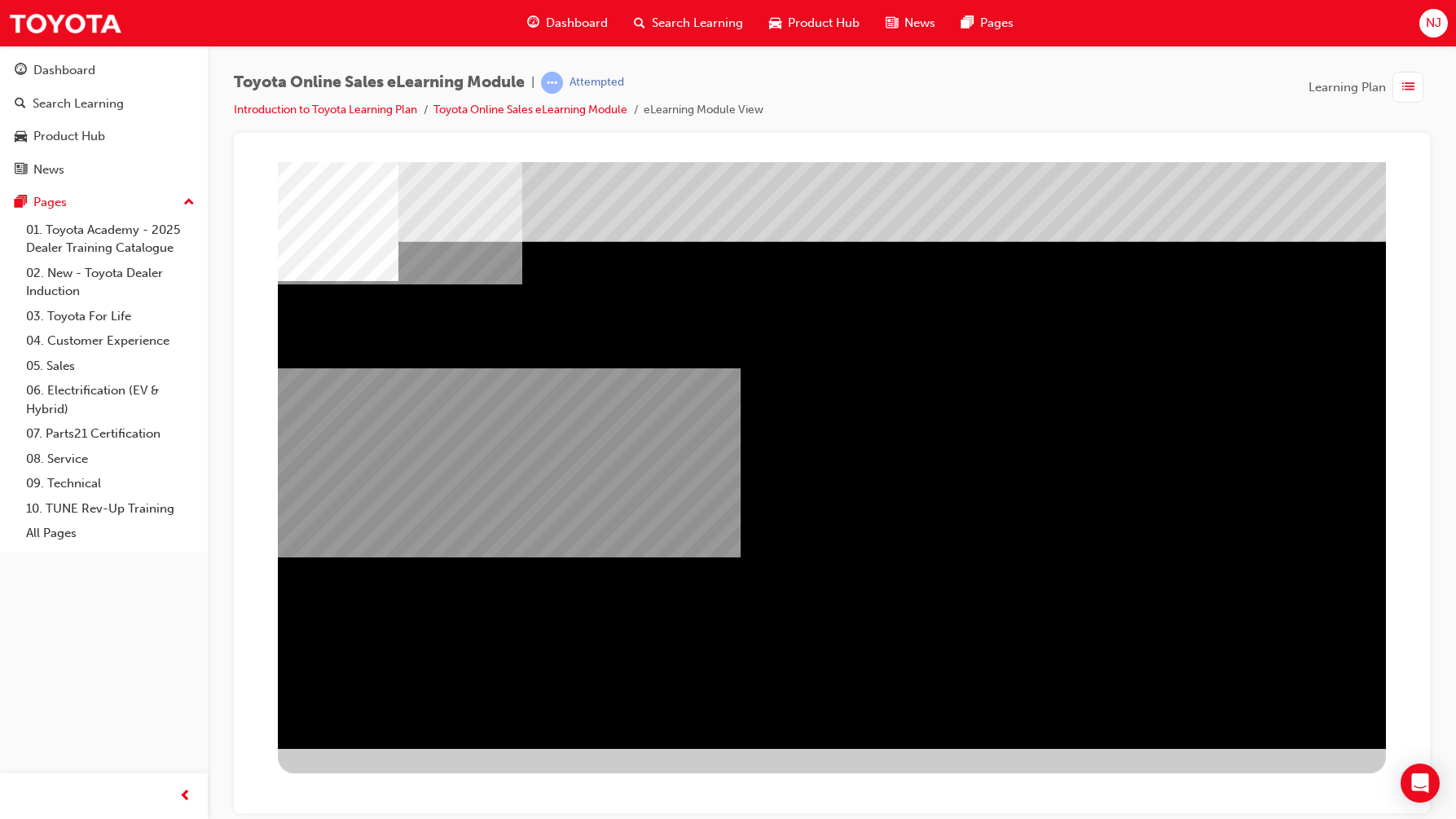 click at bounding box center [329, 2092] 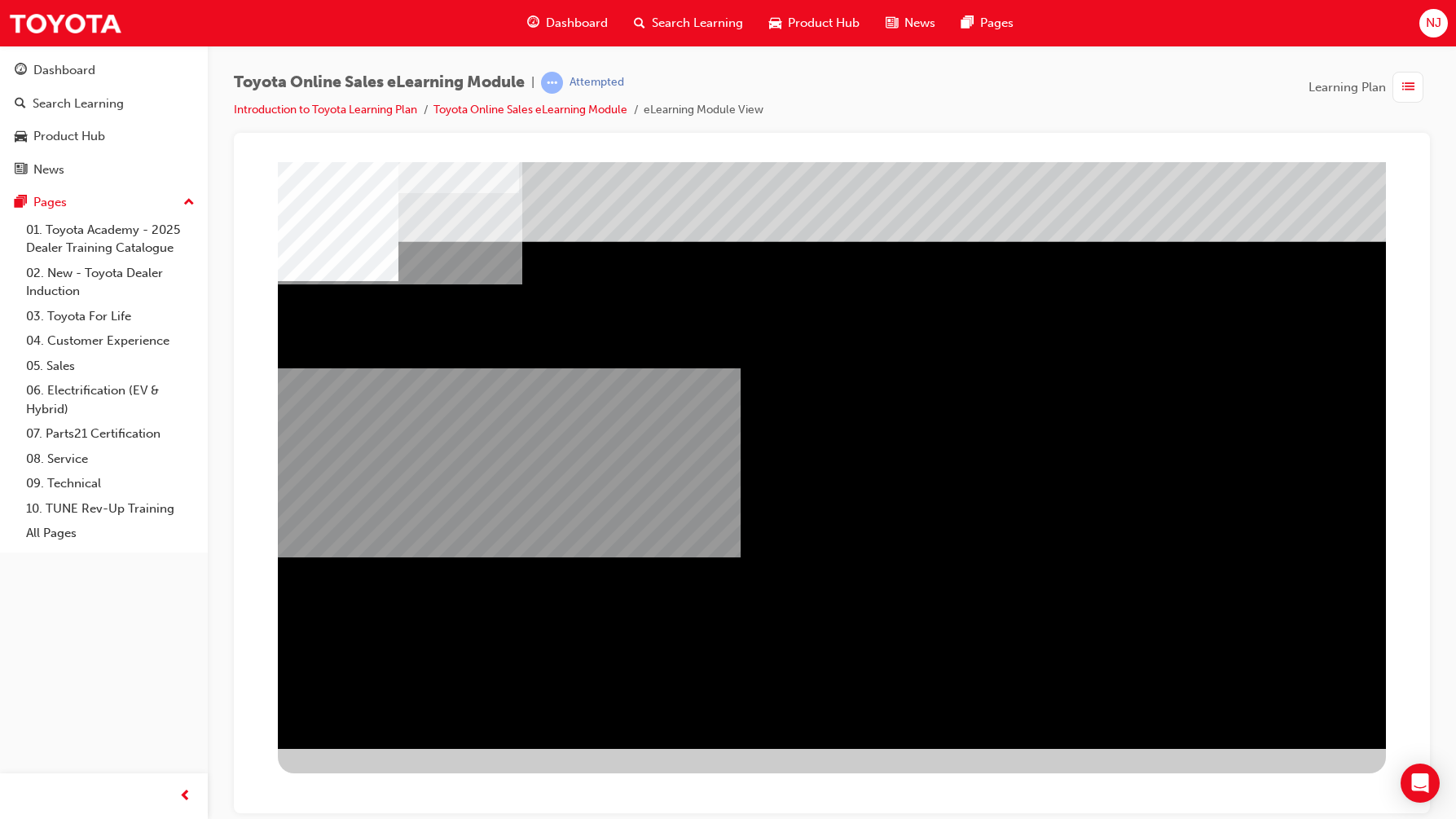 click at bounding box center (398, 2123) 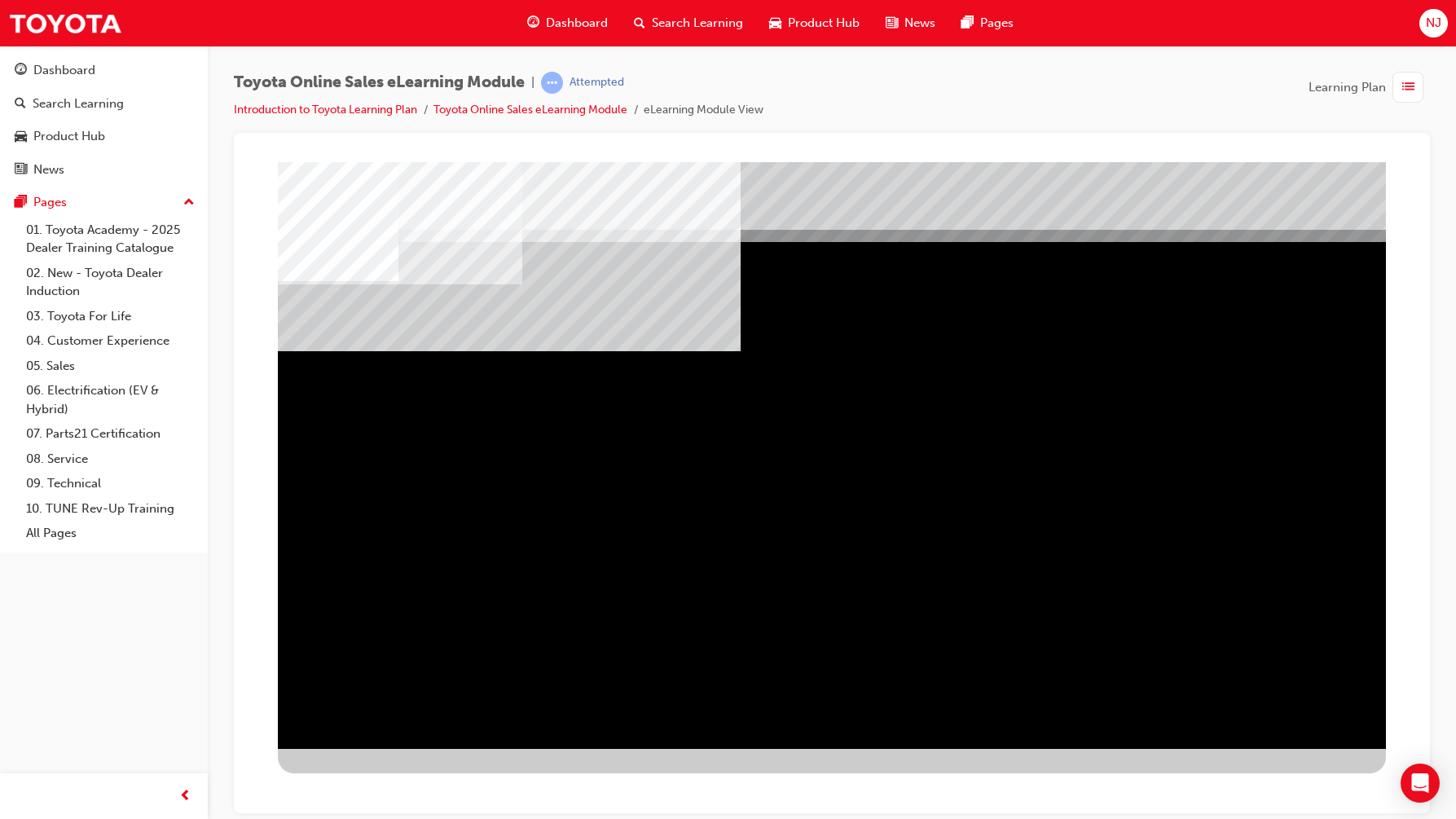 click at bounding box center (329, 1950) 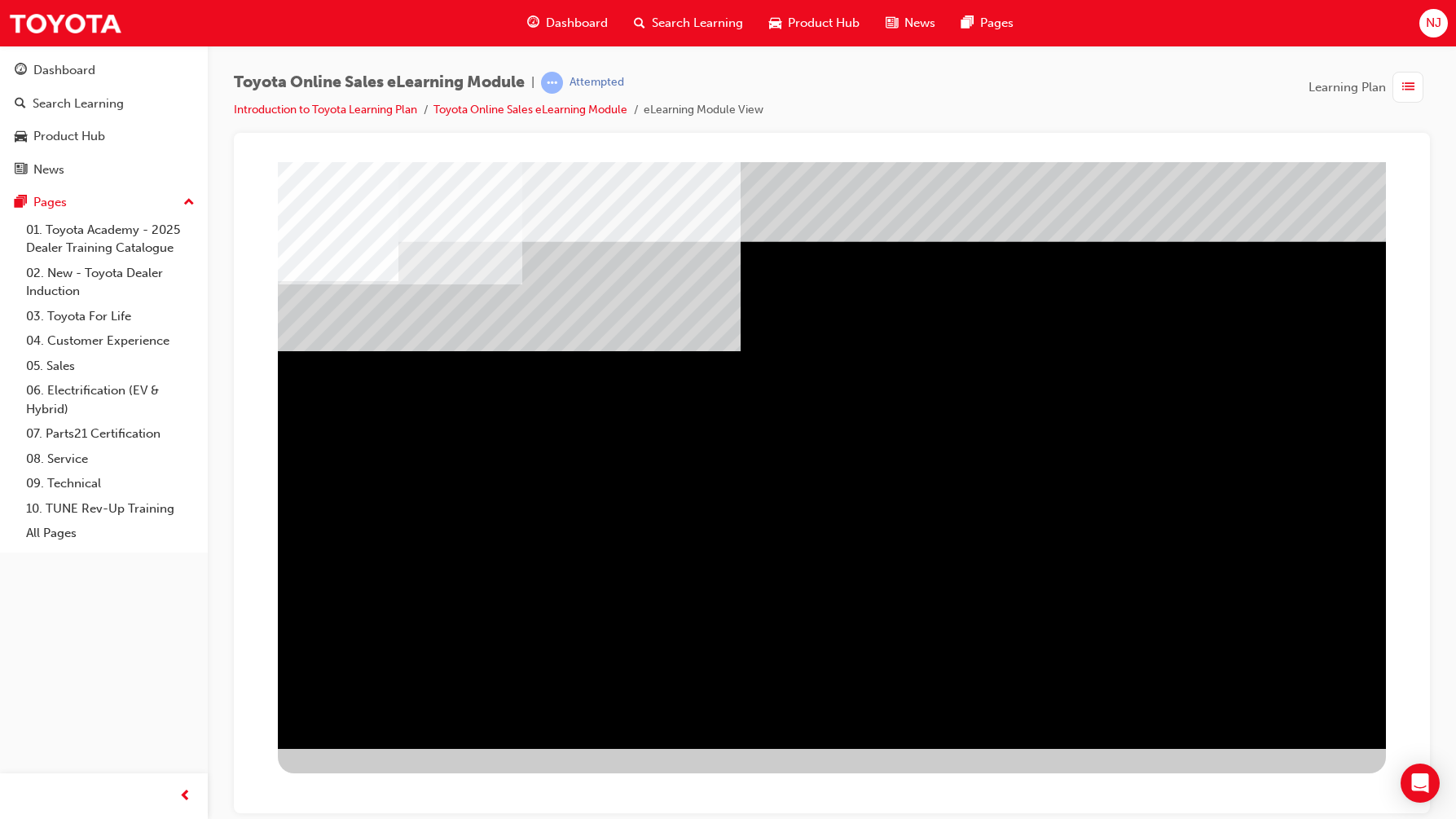 click on "multistate" at bounding box center [832, 455] 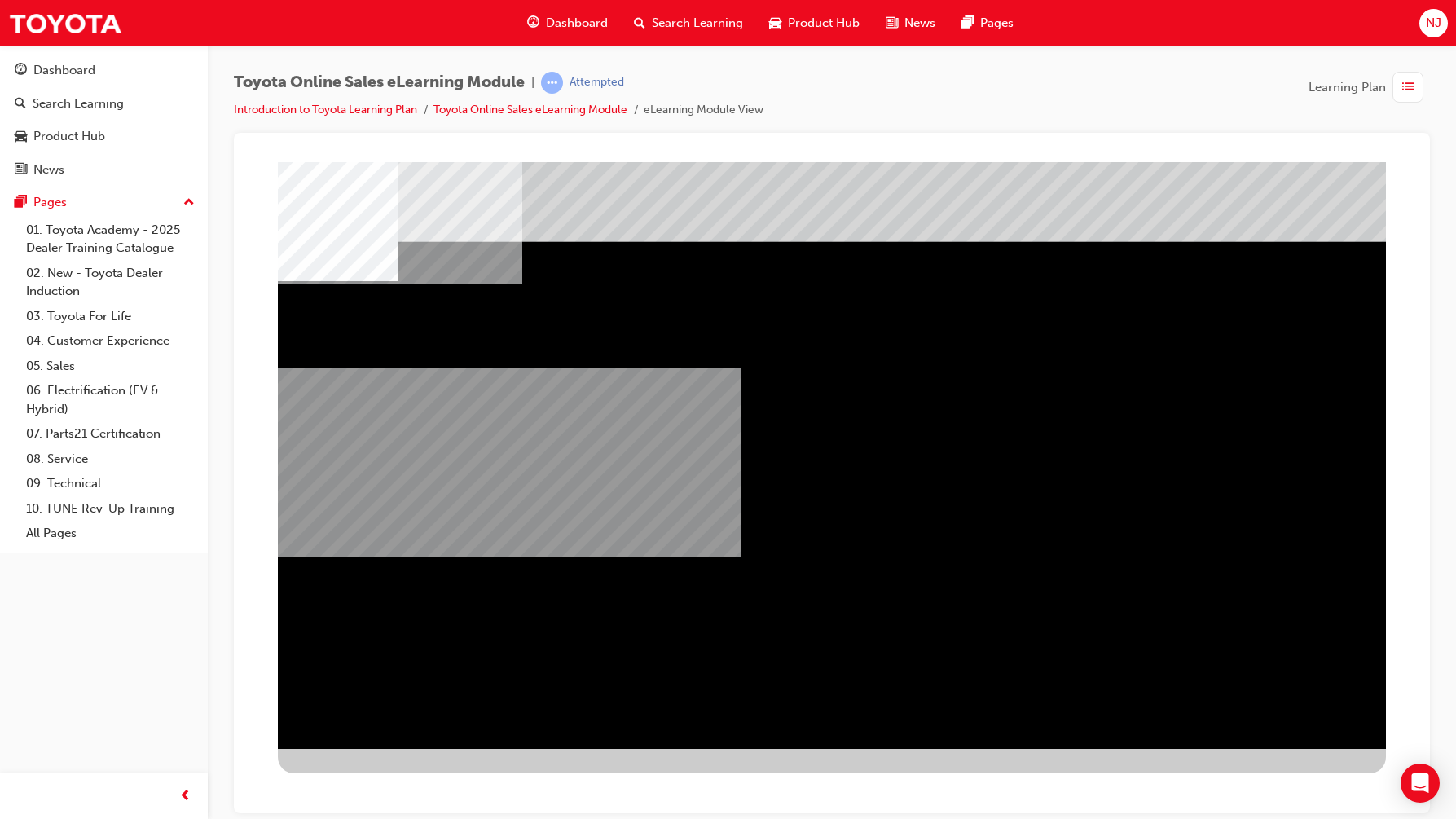 click at bounding box center [329, 2092] 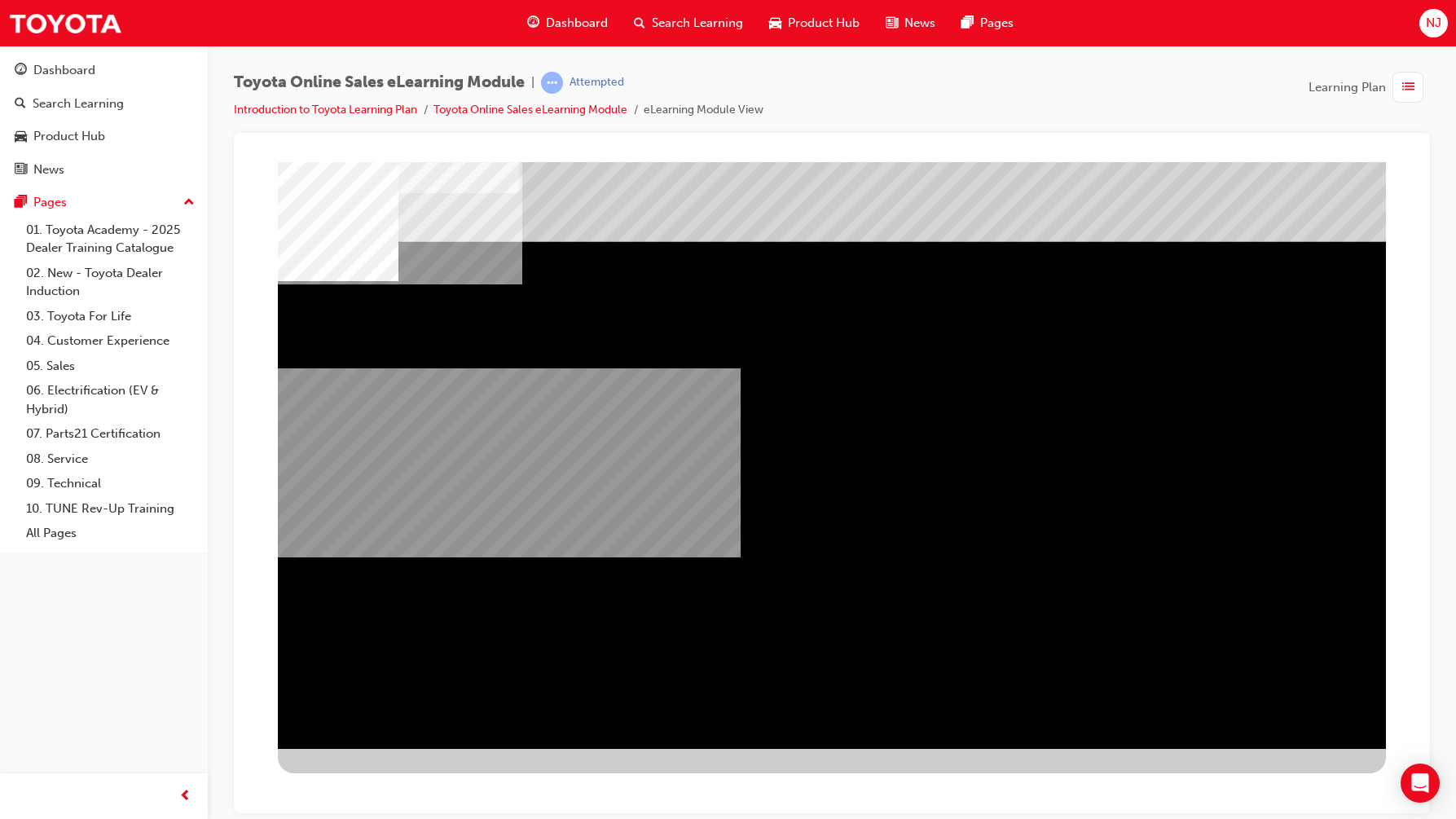 click at bounding box center [335, 1808] 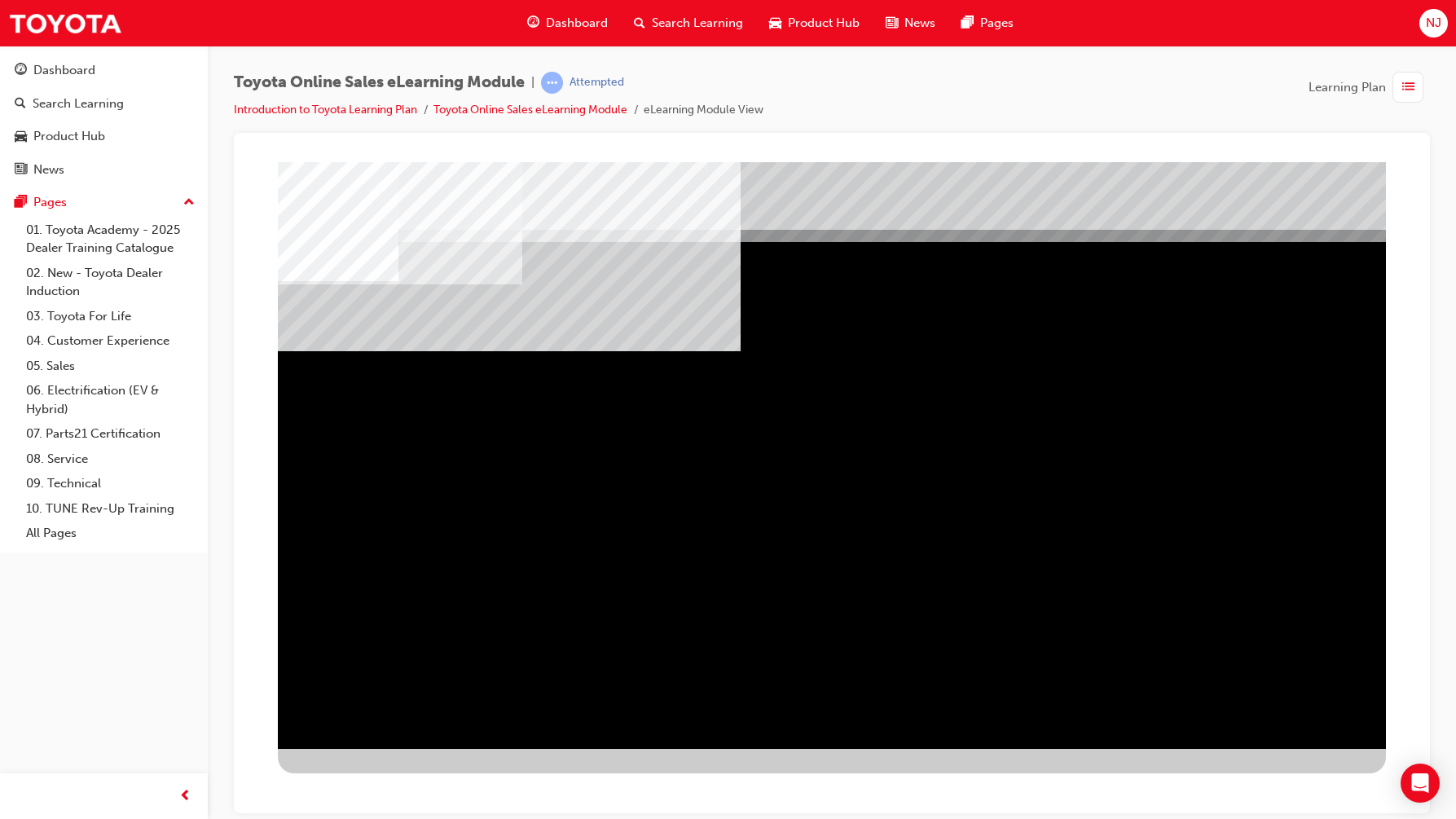 click at bounding box center [329, 1979] 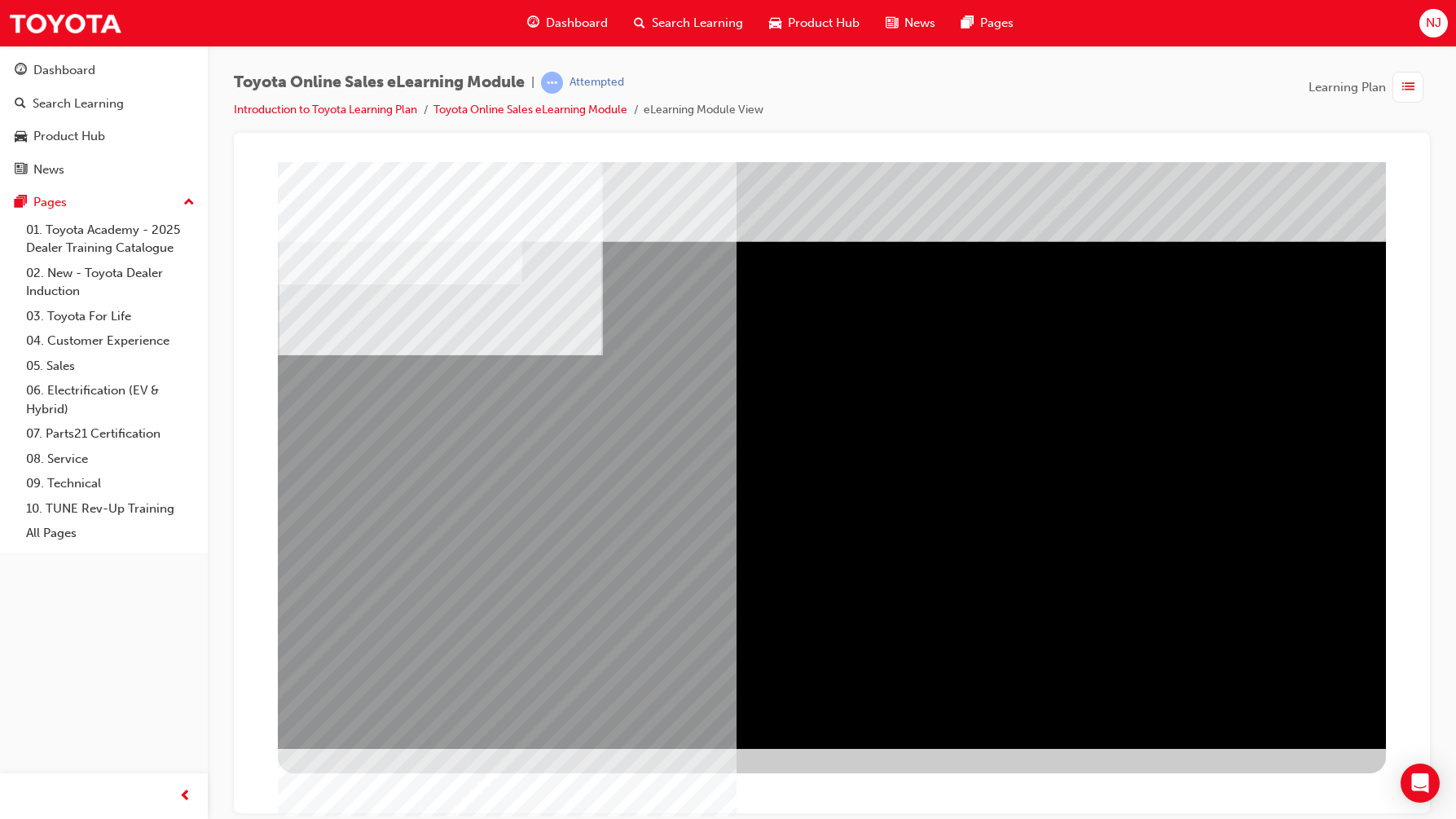 click at bounding box center (440, 1179) 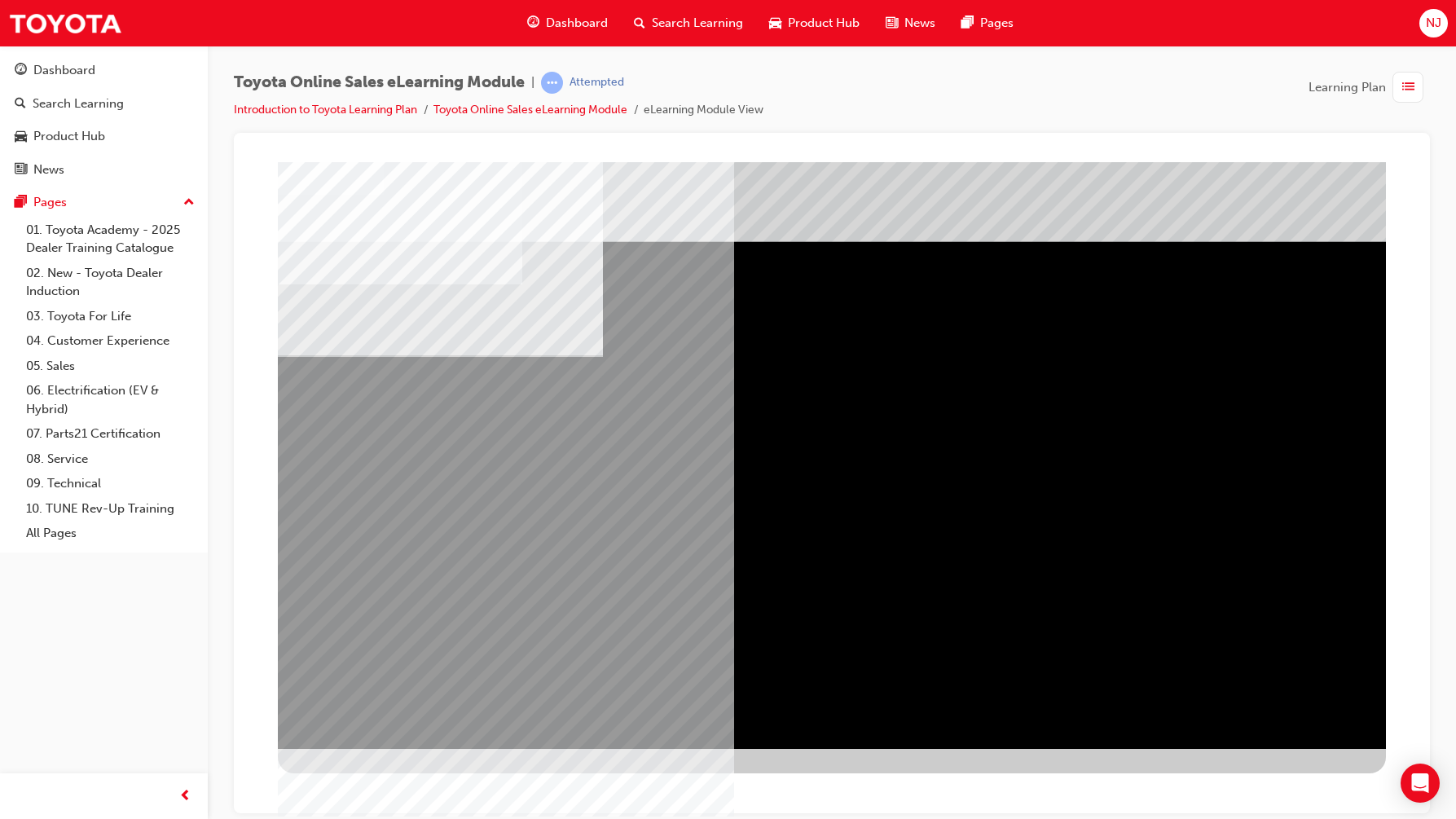 click at bounding box center (440, 1345) 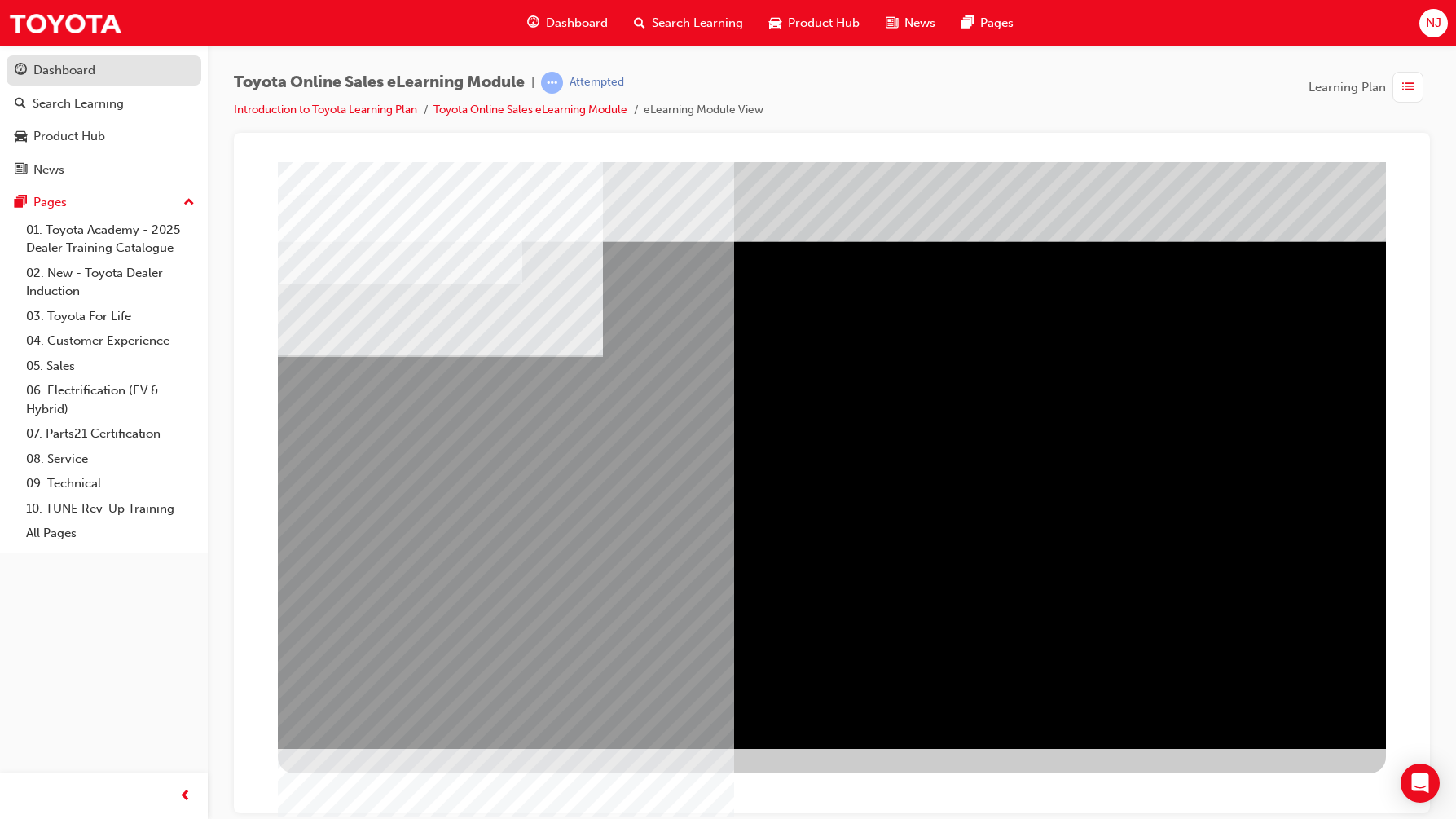 click on "Dashboard" at bounding box center [64, 70] 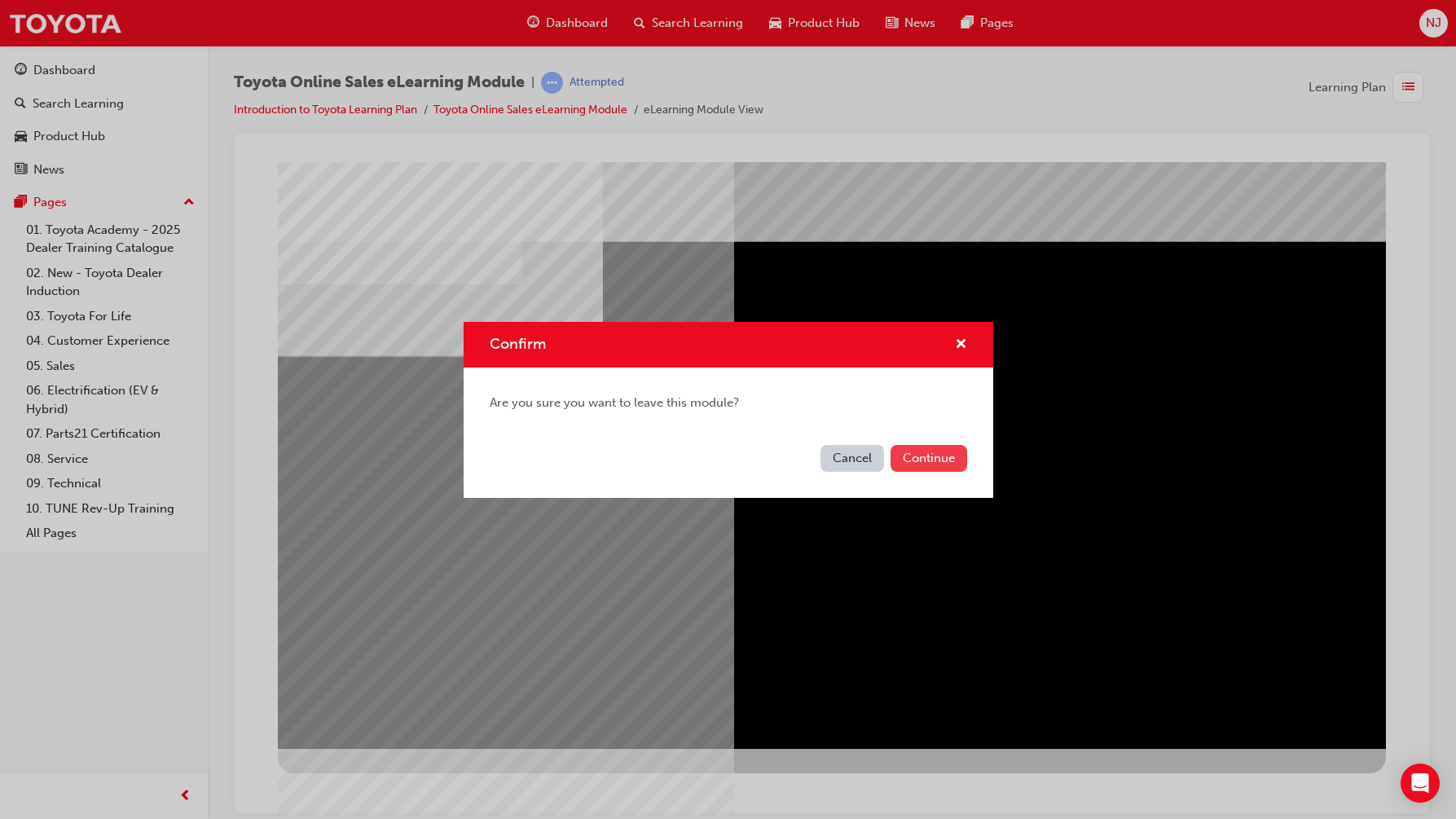 click on "Continue" at bounding box center (929, 458) 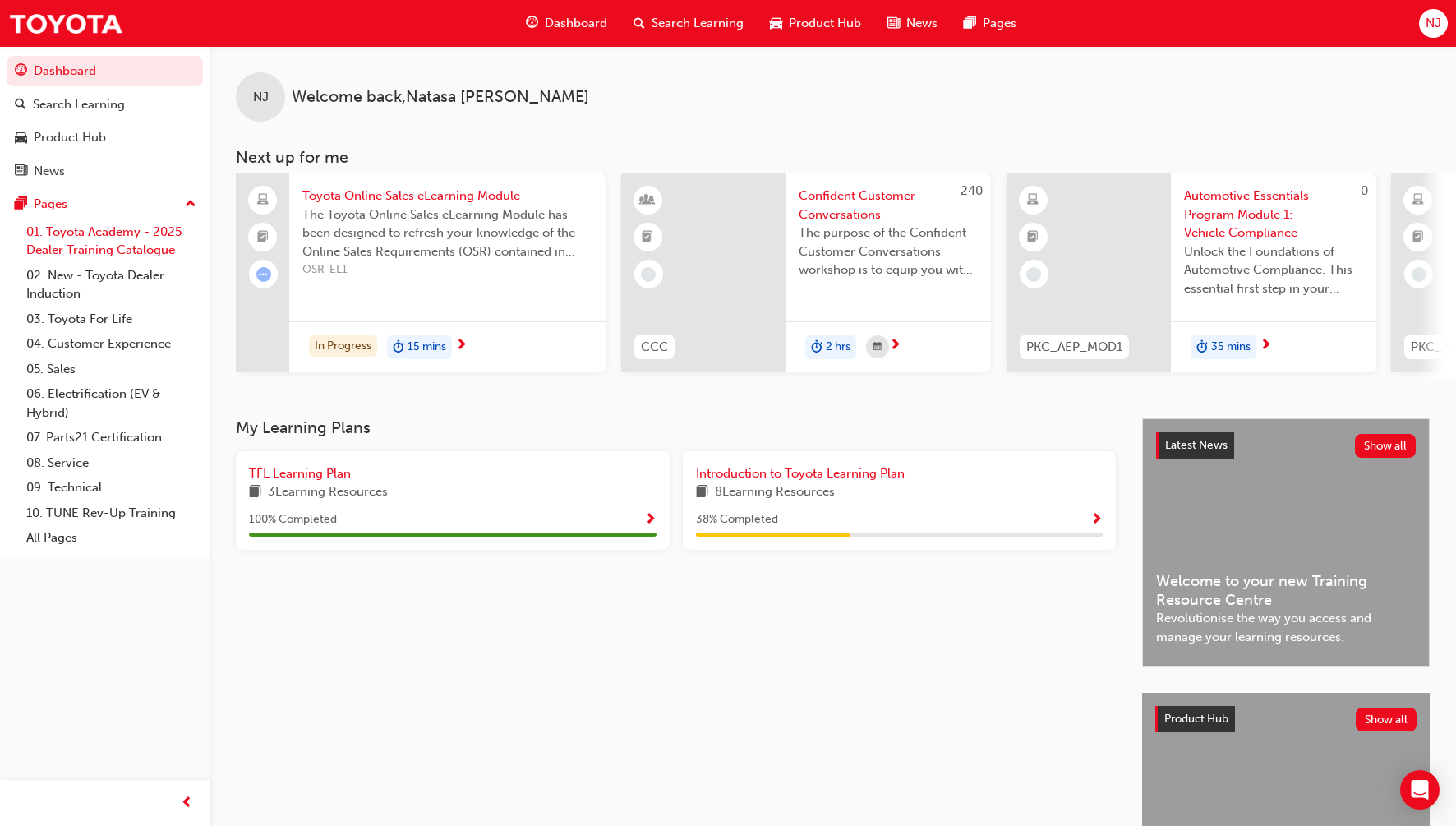click on "01. Toyota Academy - 2025 Dealer Training Catalogue" at bounding box center (111, 241) 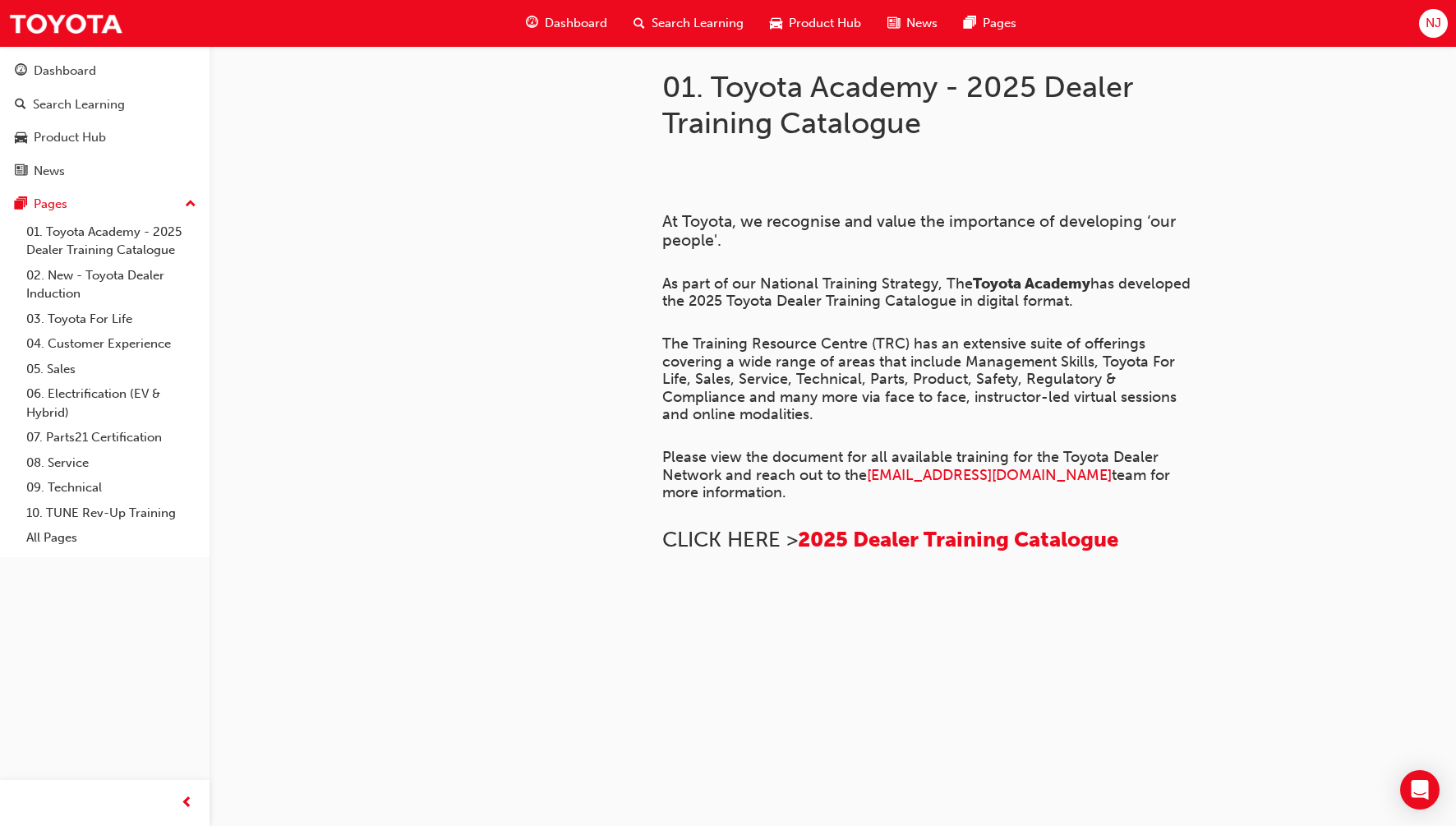 scroll, scrollTop: 986, scrollLeft: 0, axis: vertical 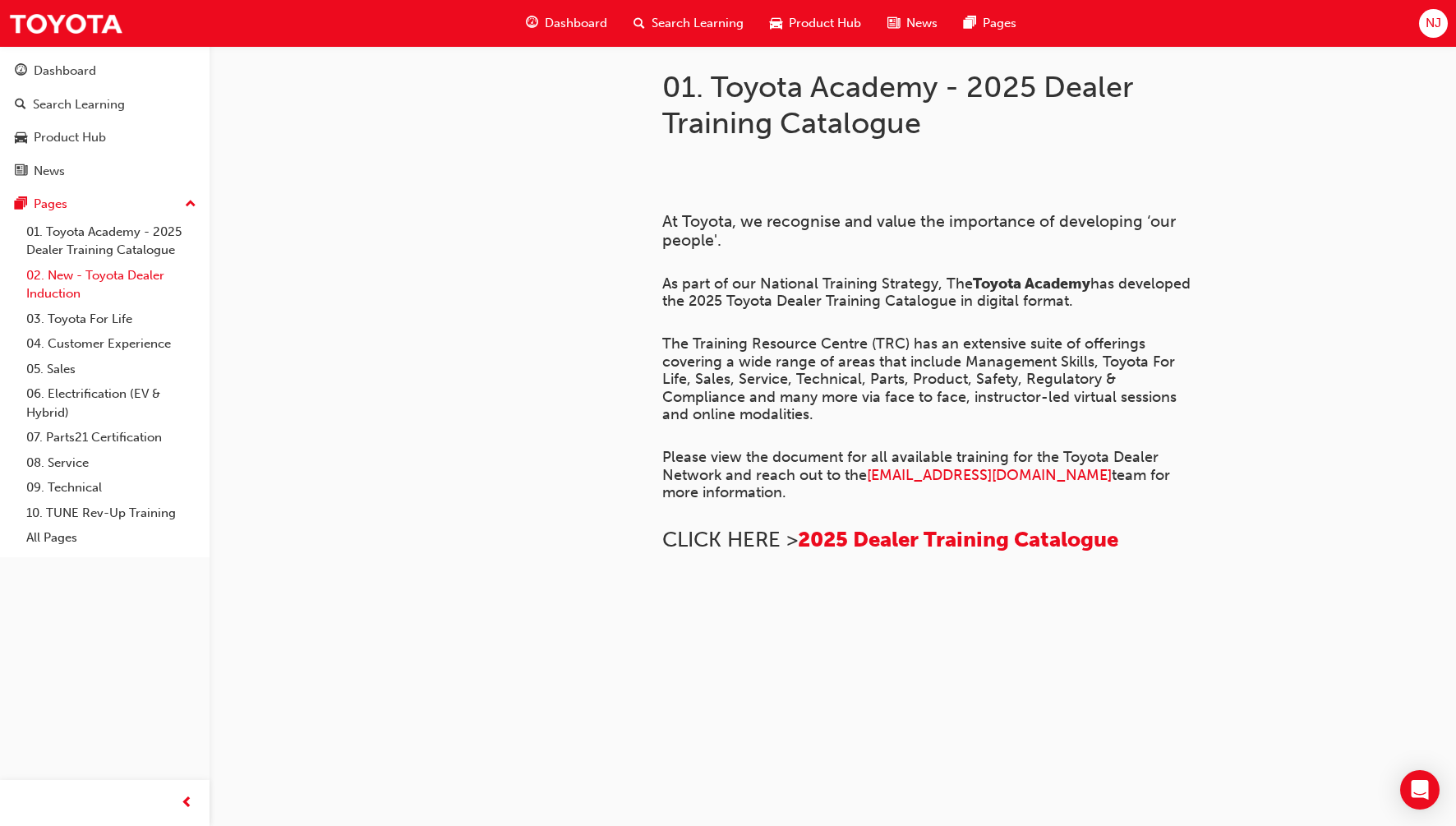 click on "02. New - Toyota Dealer Induction" at bounding box center [111, 284] 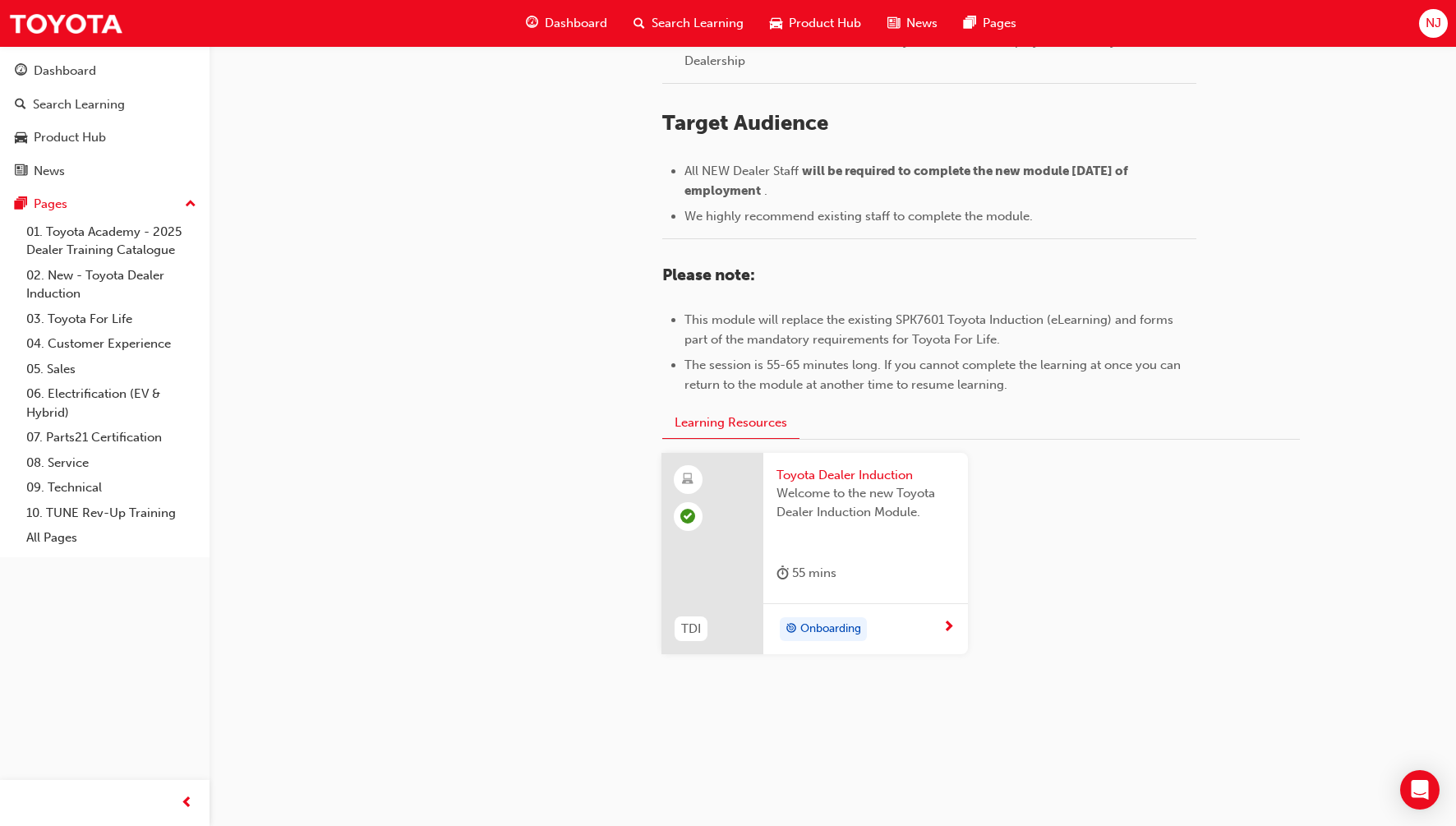 scroll, scrollTop: 646, scrollLeft: 0, axis: vertical 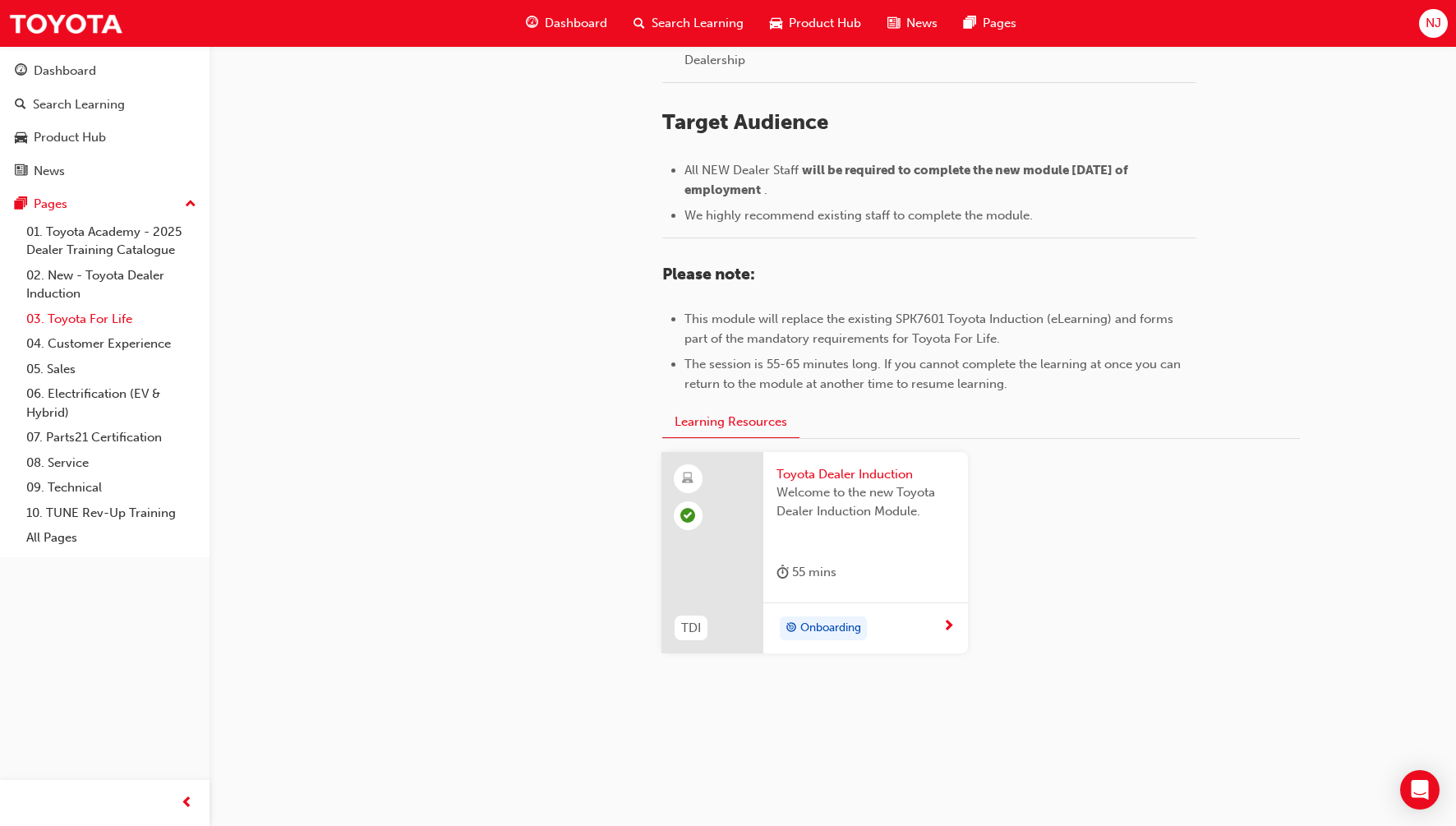 click on "03. Toyota For Life" at bounding box center (111, 319) 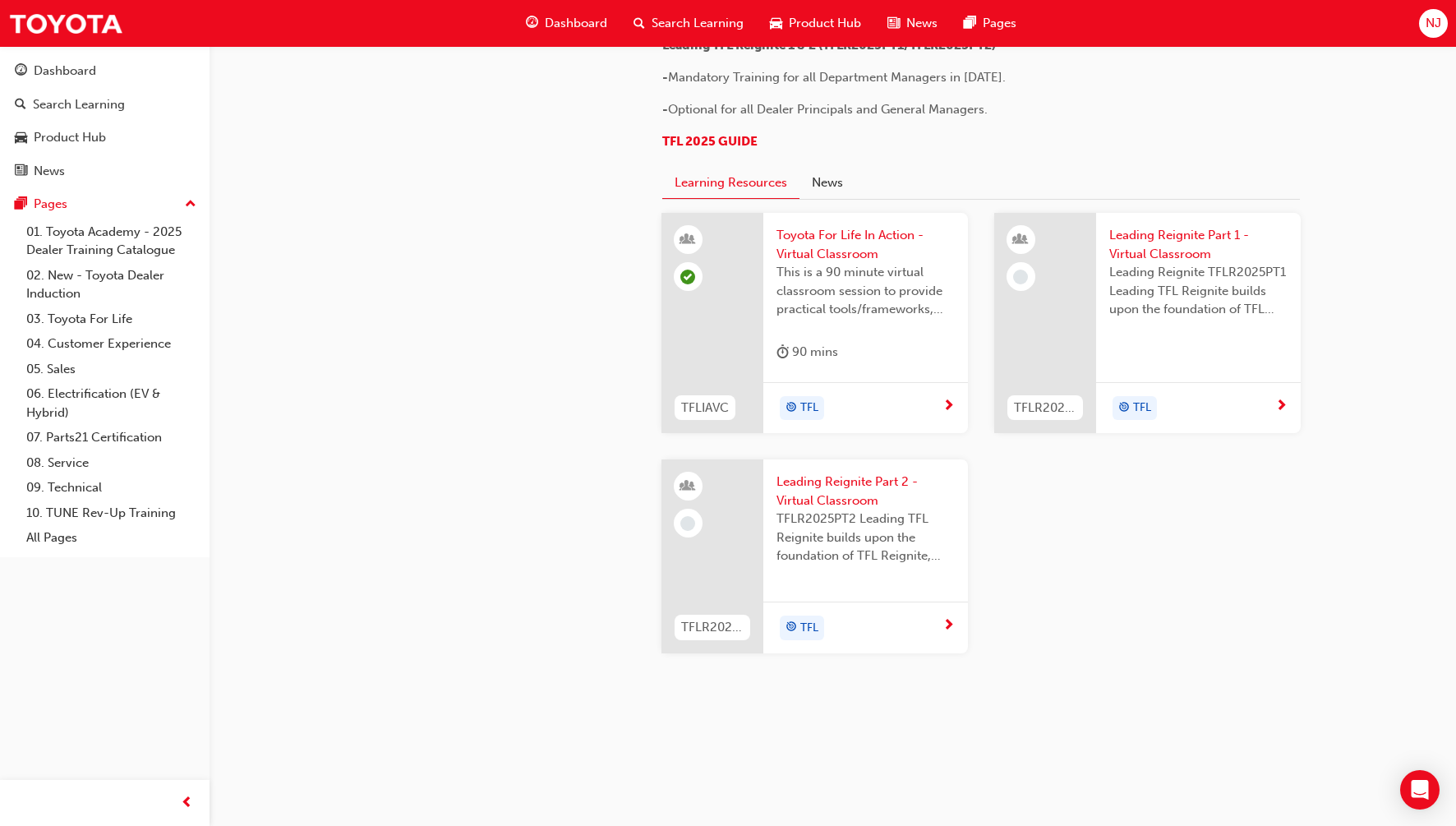 scroll, scrollTop: 1670, scrollLeft: 0, axis: vertical 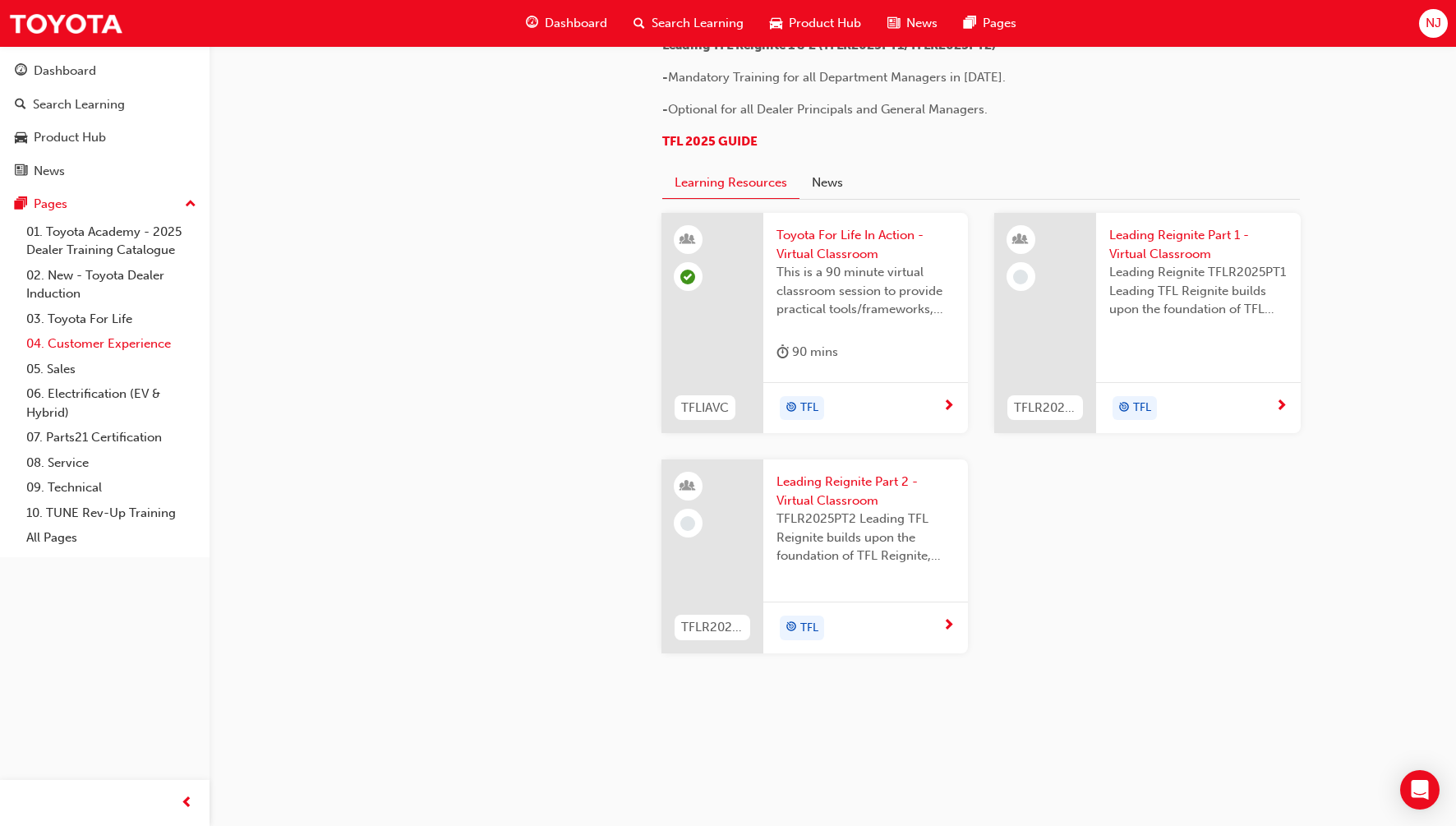 click on "04. Customer Experience" at bounding box center (111, 344) 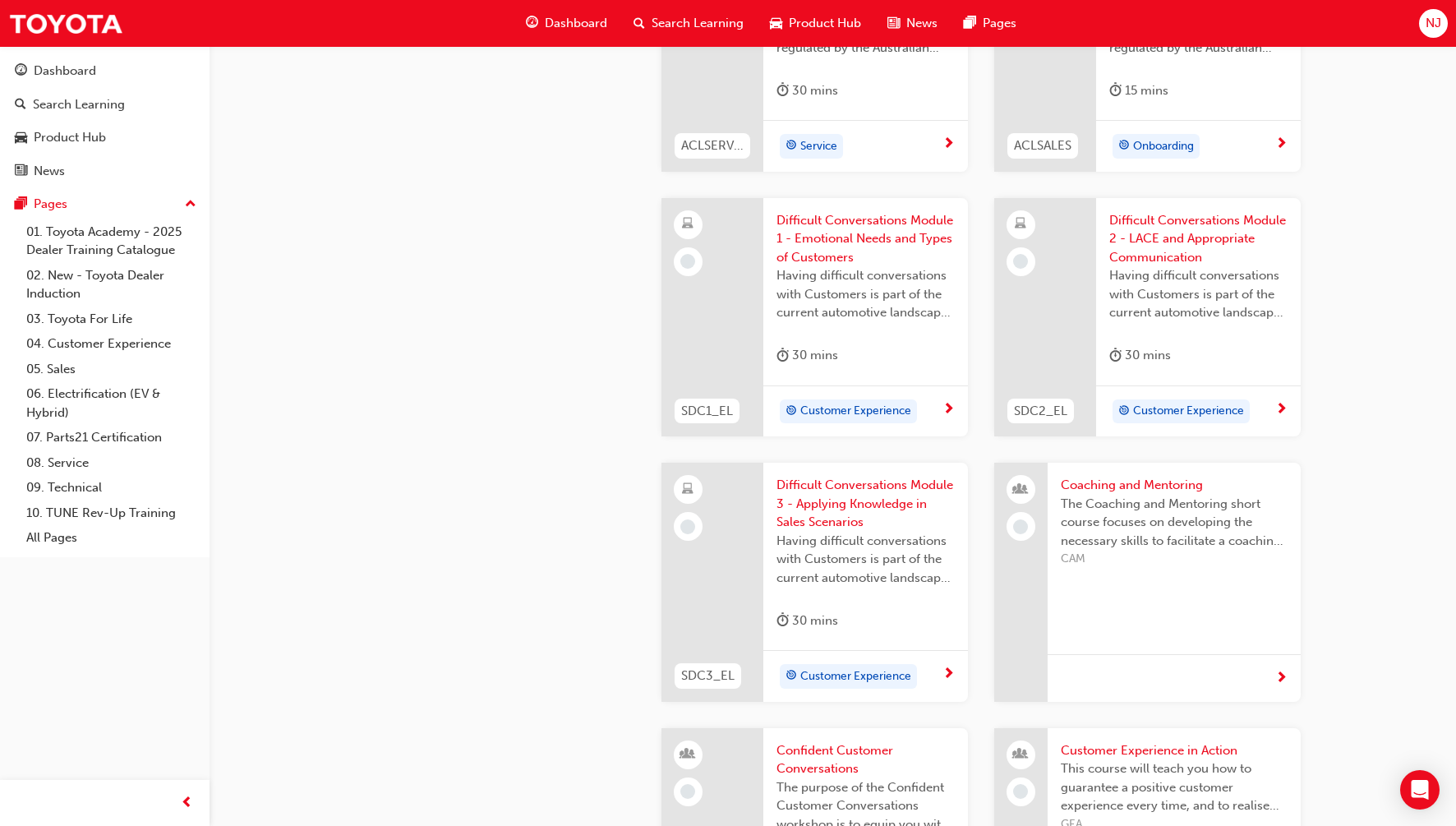 scroll, scrollTop: 1562, scrollLeft: 0, axis: vertical 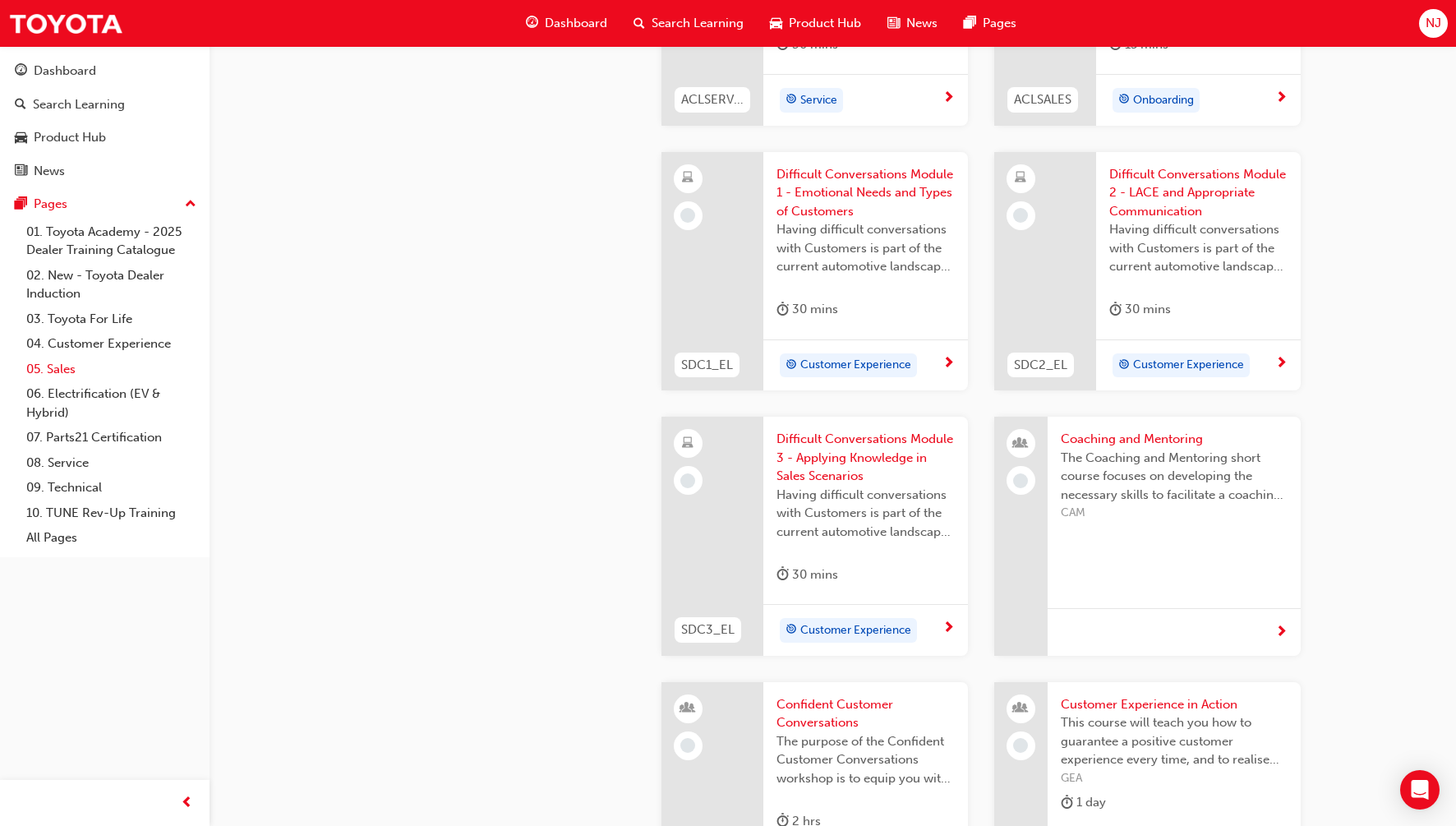 click on "05. Sales" at bounding box center [111, 369] 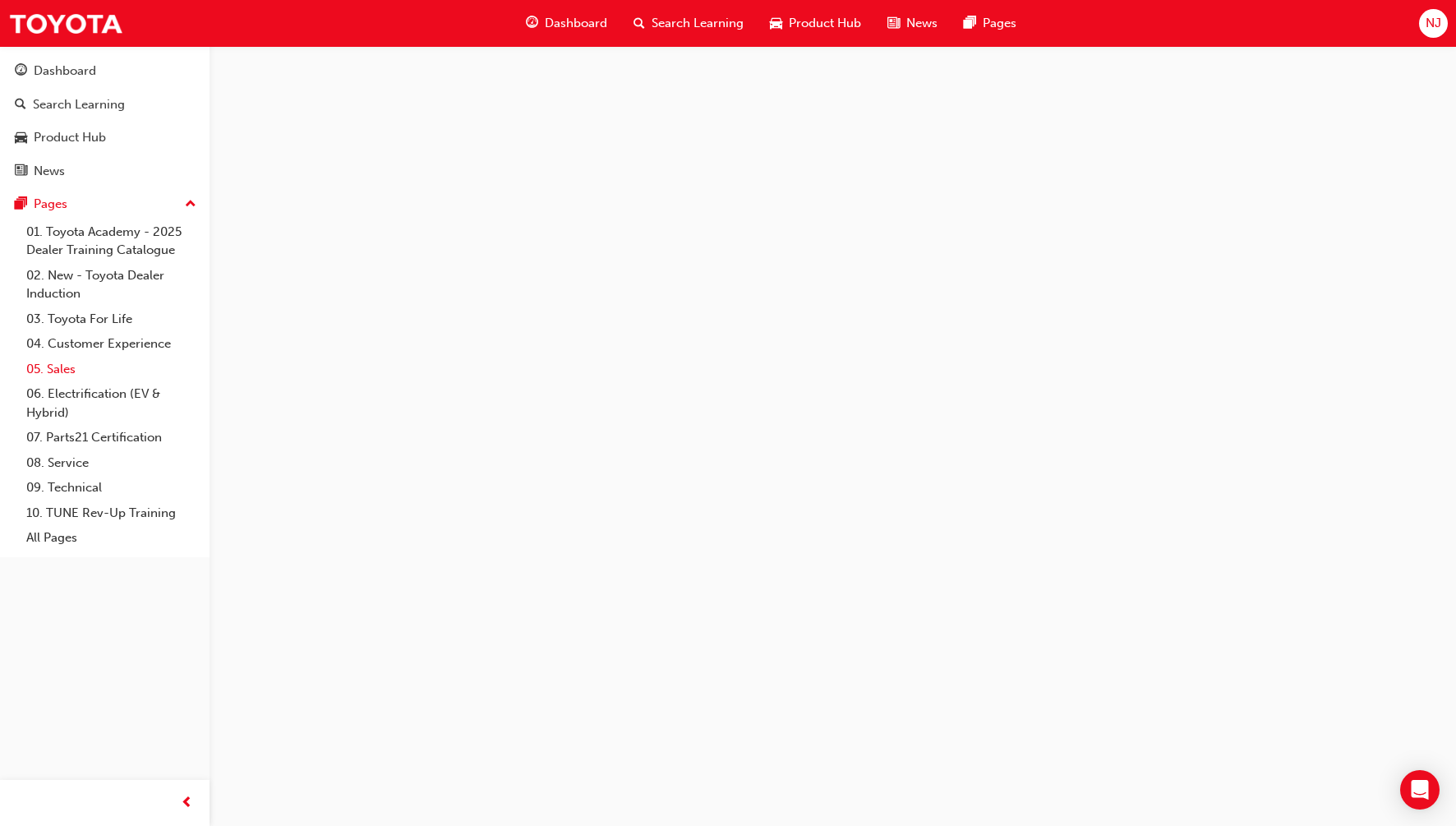 scroll, scrollTop: 0, scrollLeft: 0, axis: both 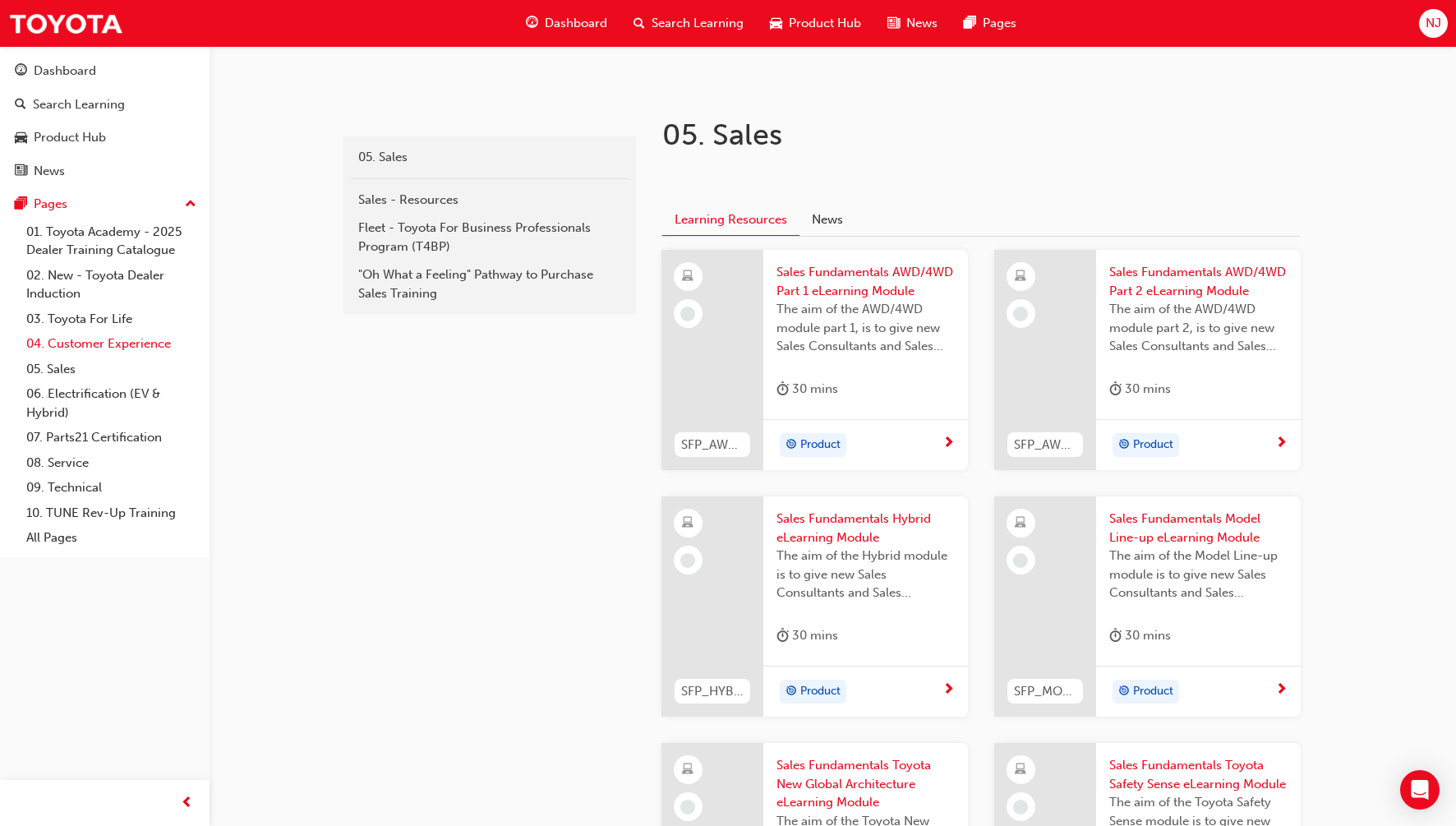 click on "04. Customer Experience" at bounding box center [111, 344] 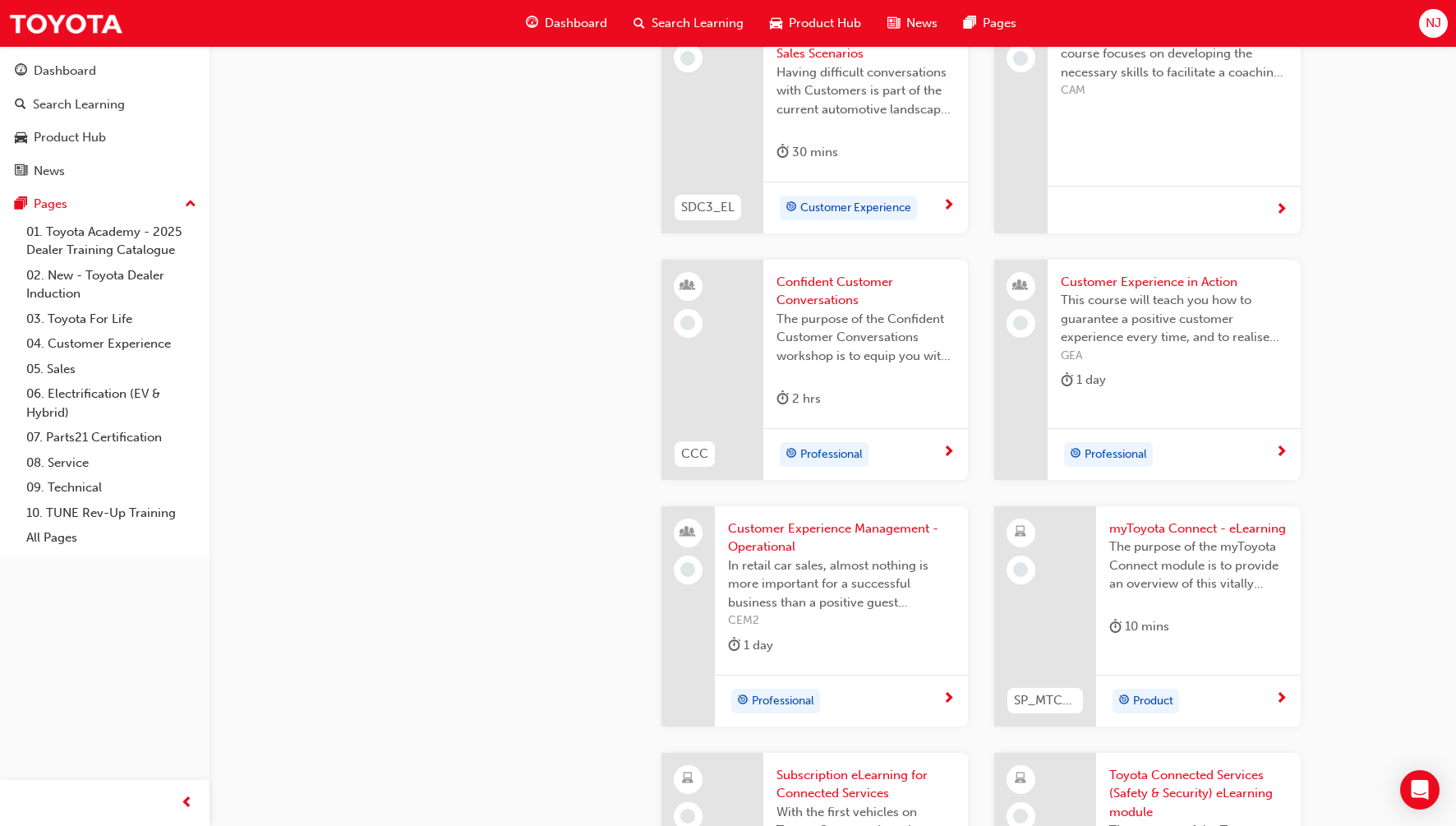 scroll, scrollTop: 2017, scrollLeft: 0, axis: vertical 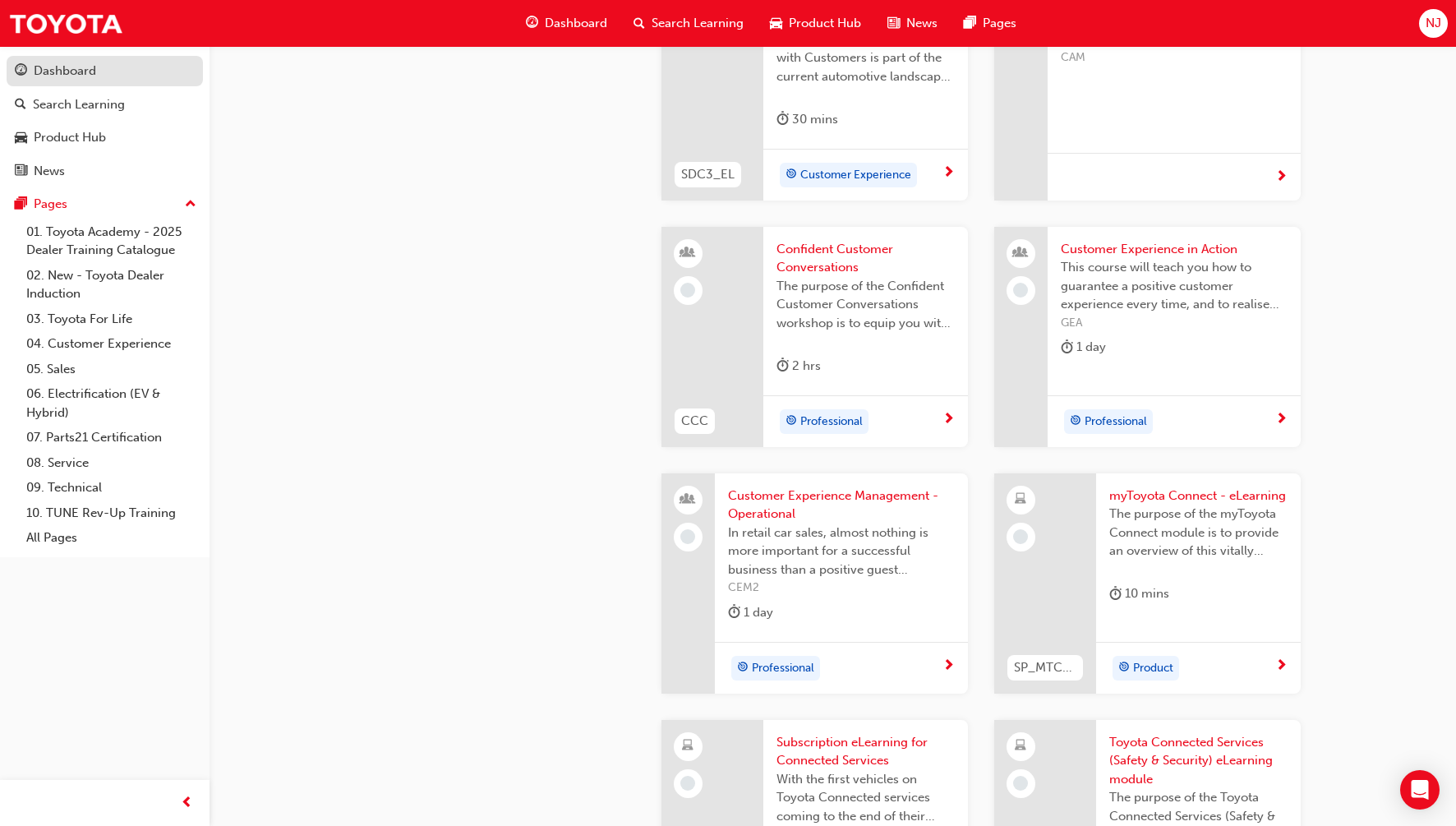 click on "Dashboard" at bounding box center (65, 71) 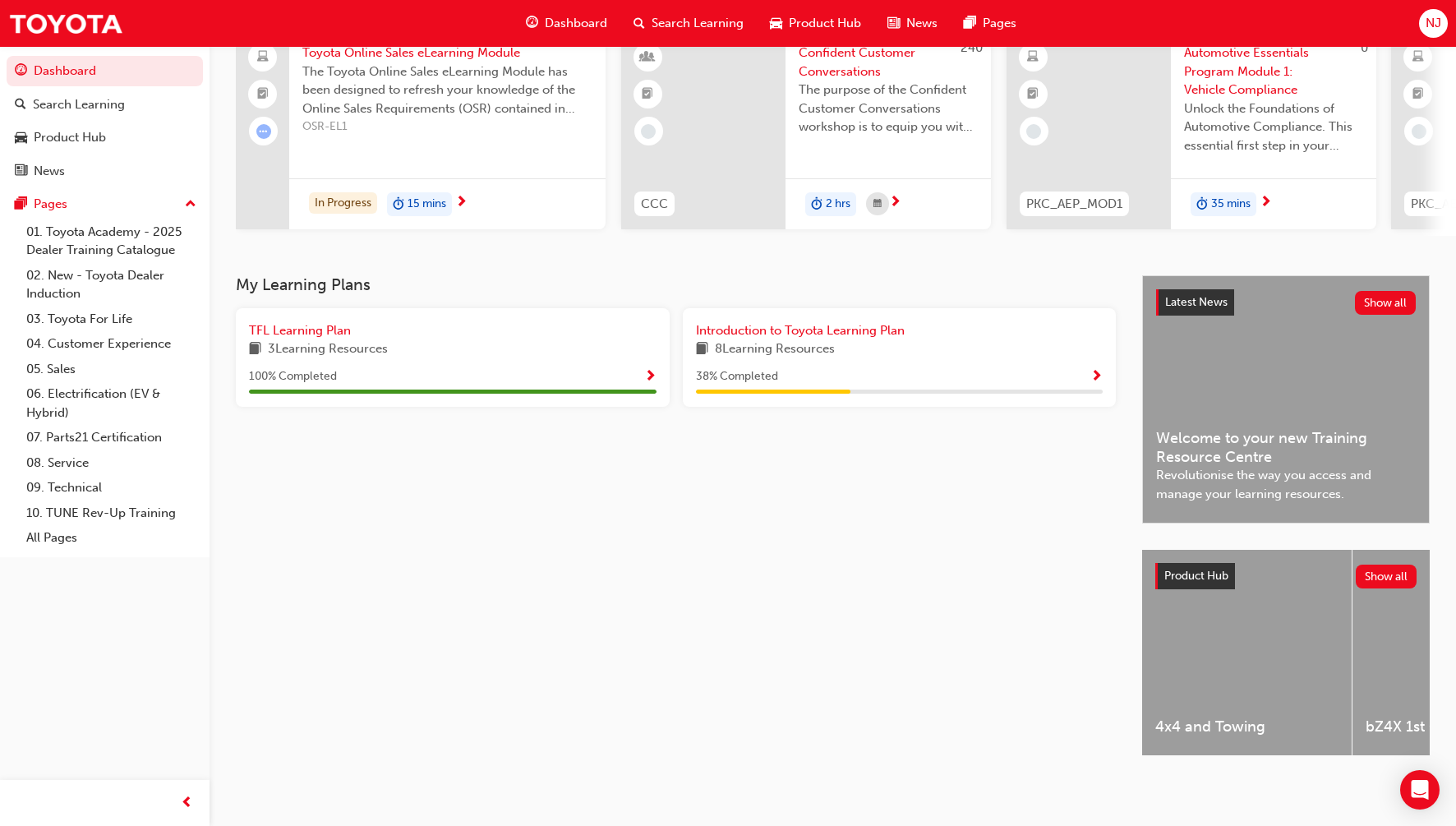 click on "My Learning Plans  TFL Learning Plan 3  Learning Resources 100 % Completed Introduction to Toyota Learning Plan 8  Learning Resources 38 % Completed" at bounding box center (689, 530) 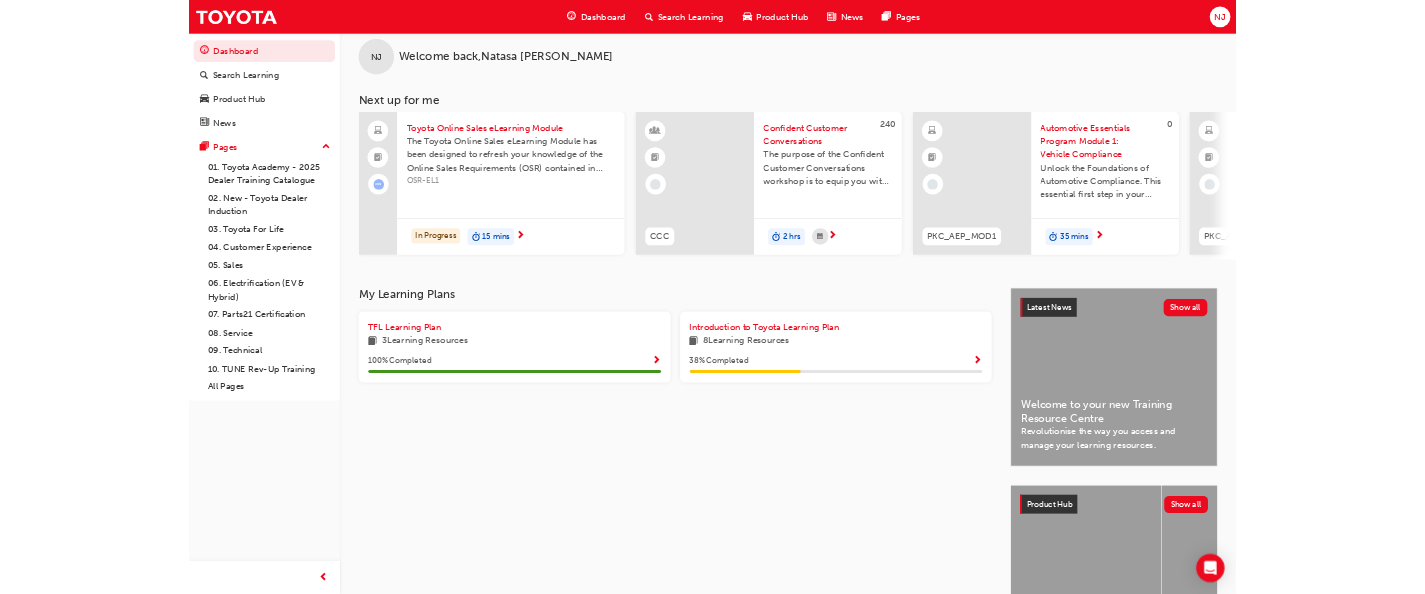 scroll, scrollTop: 0, scrollLeft: 0, axis: both 